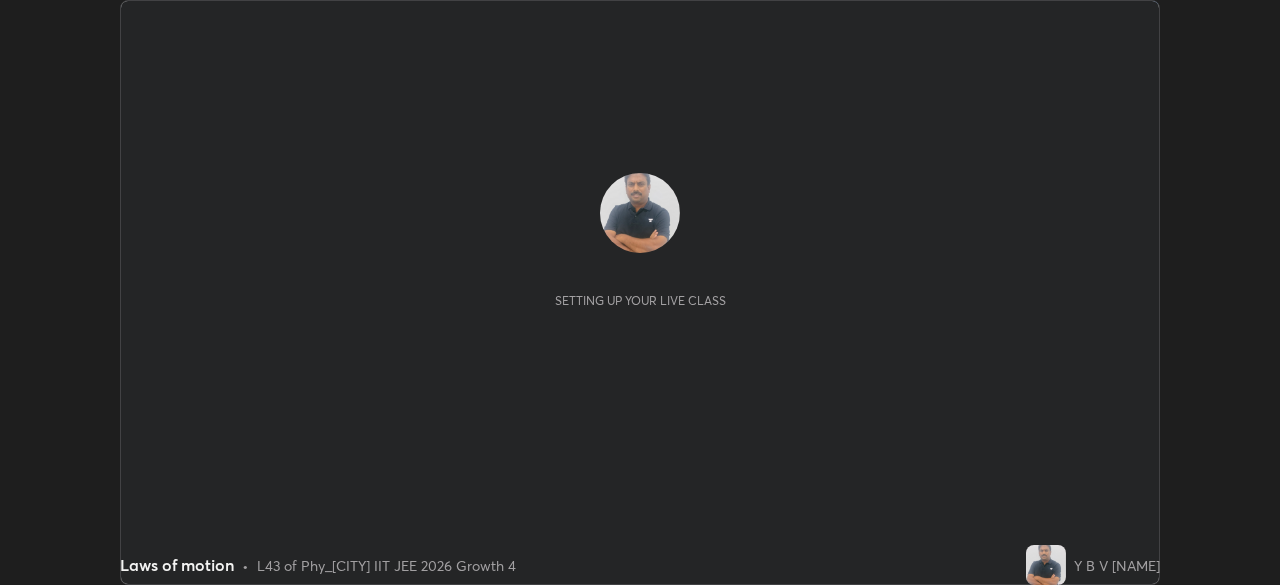 scroll, scrollTop: 0, scrollLeft: 0, axis: both 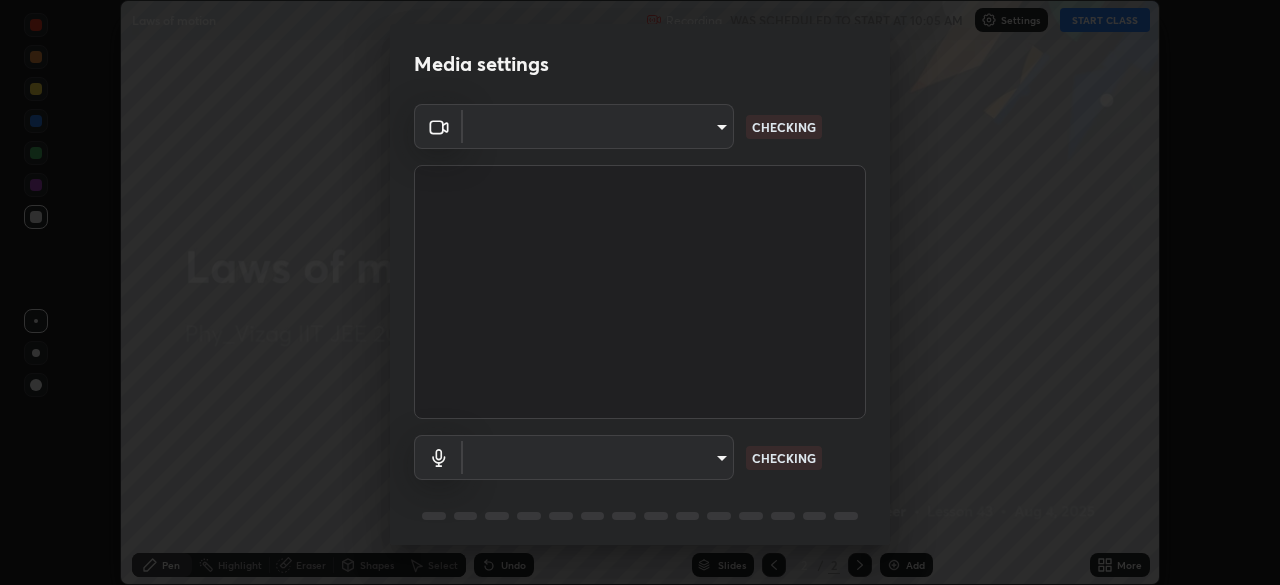 type on "8413a073afe9c43720b170e3c3edff1e7f9c492aae98e531531ceb715d1739b9" 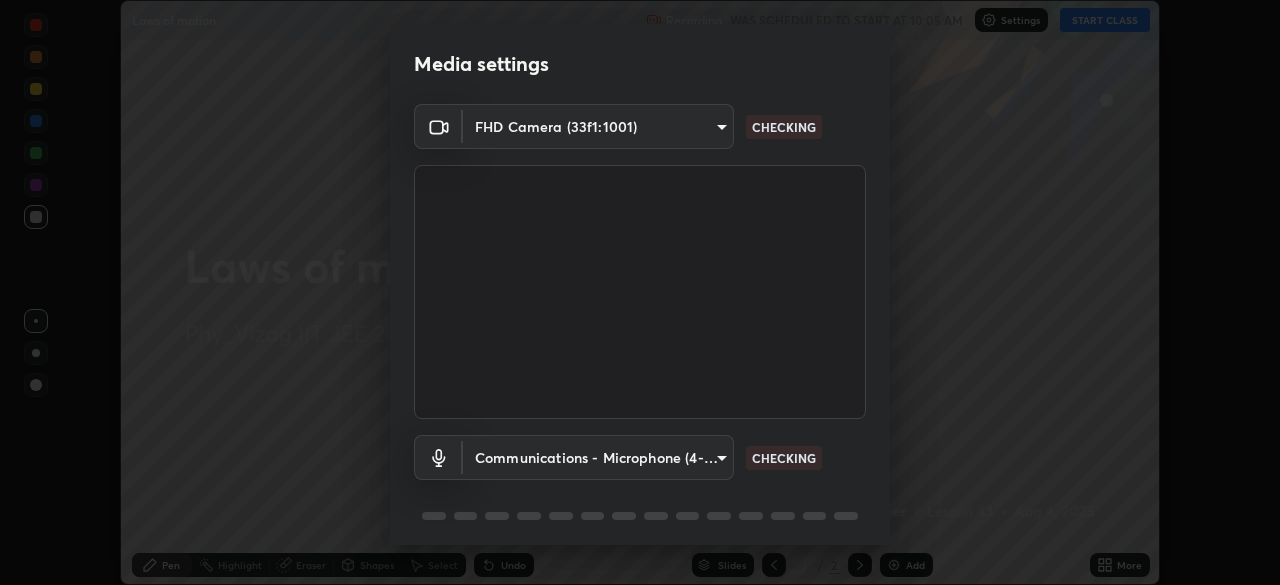 scroll, scrollTop: 71, scrollLeft: 0, axis: vertical 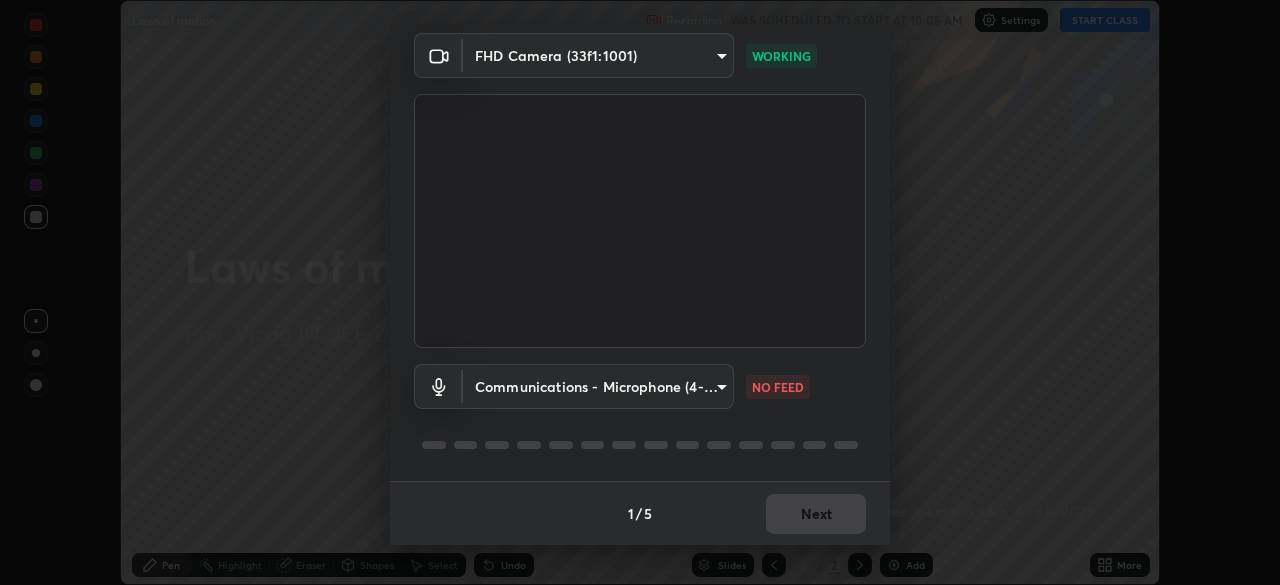 click on "Erase all Laws of motion Recording WAS SCHEDULED TO START AT  10:05 AM Settings START CLASS Setting up your live class Laws of motion • L43 of Phy_[CITY] IIT JEE 2026 Growth 4 Y B V [NAME] Pen Highlight Eraser Shapes Select Undo Slides 2 / 2 Add More No doubts shared Encourage your learners to ask a doubt for better clarity Report an issue Reason for reporting Buffering Chat not working Audio - Video sync issue Educator video quality low ​ Attach an image Report Media settings FHD Camera (33f1:1001) 8413a073afe9c43720b170e3c3edff1e7f9c492aae98e531531ceb715d1739b9 WORKING Communications - Microphone (4- USB Audio Device) communications NO FEED 1 / 5 Next" at bounding box center (640, 292) 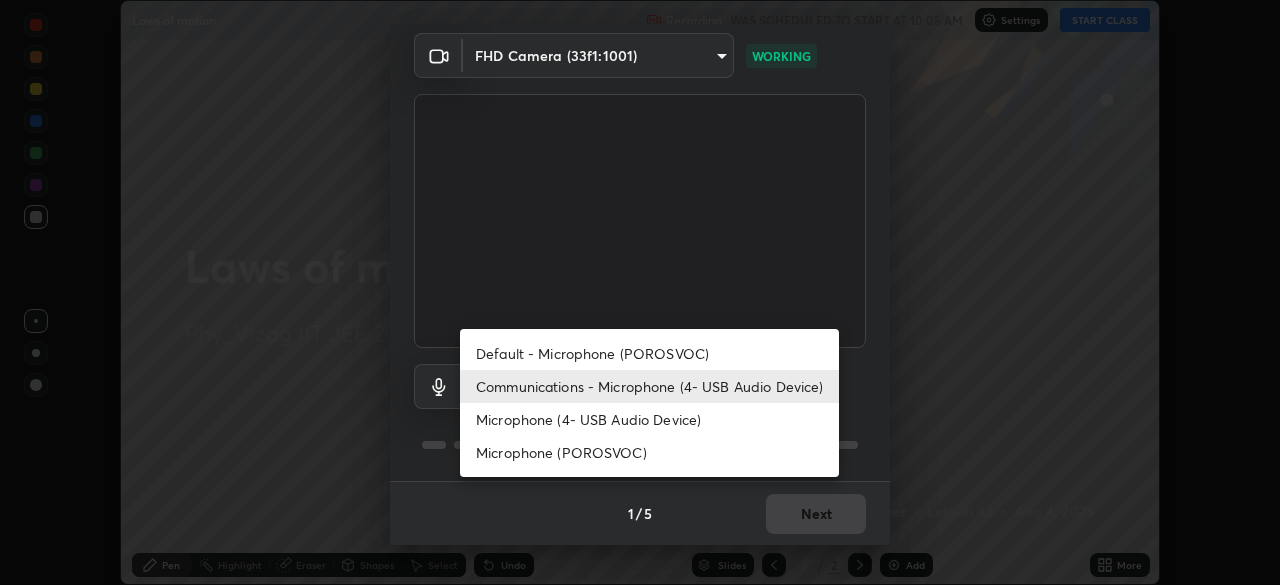 click on "Default - Microphone (POROSVOC)" at bounding box center (649, 353) 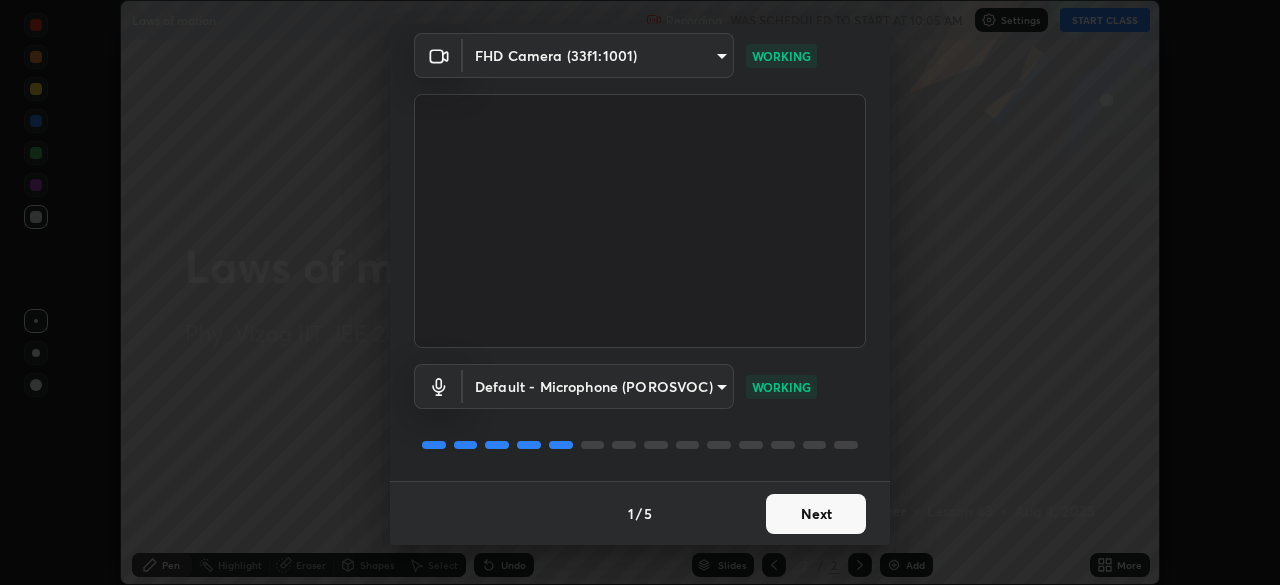 click on "Next" at bounding box center (816, 514) 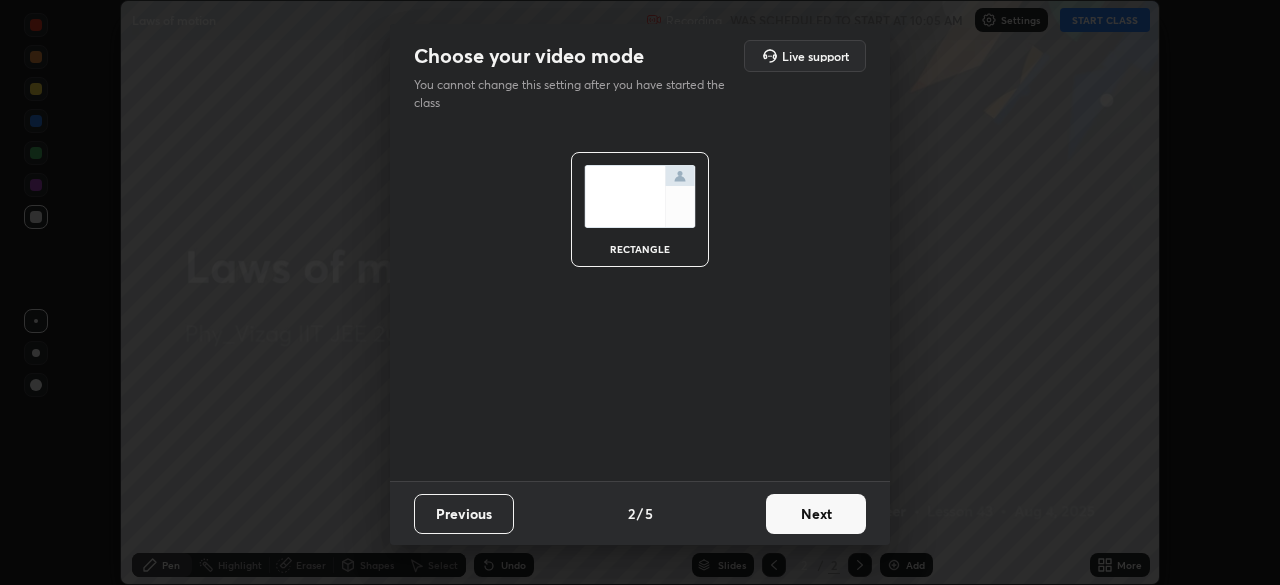 scroll, scrollTop: 0, scrollLeft: 0, axis: both 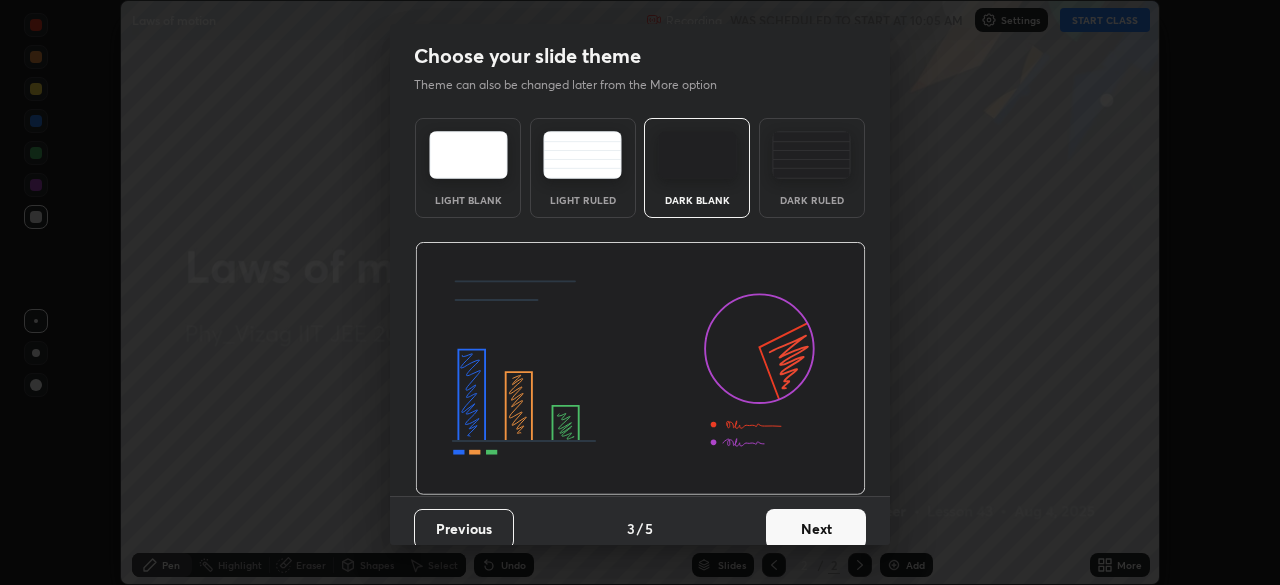 click on "Next" at bounding box center (816, 529) 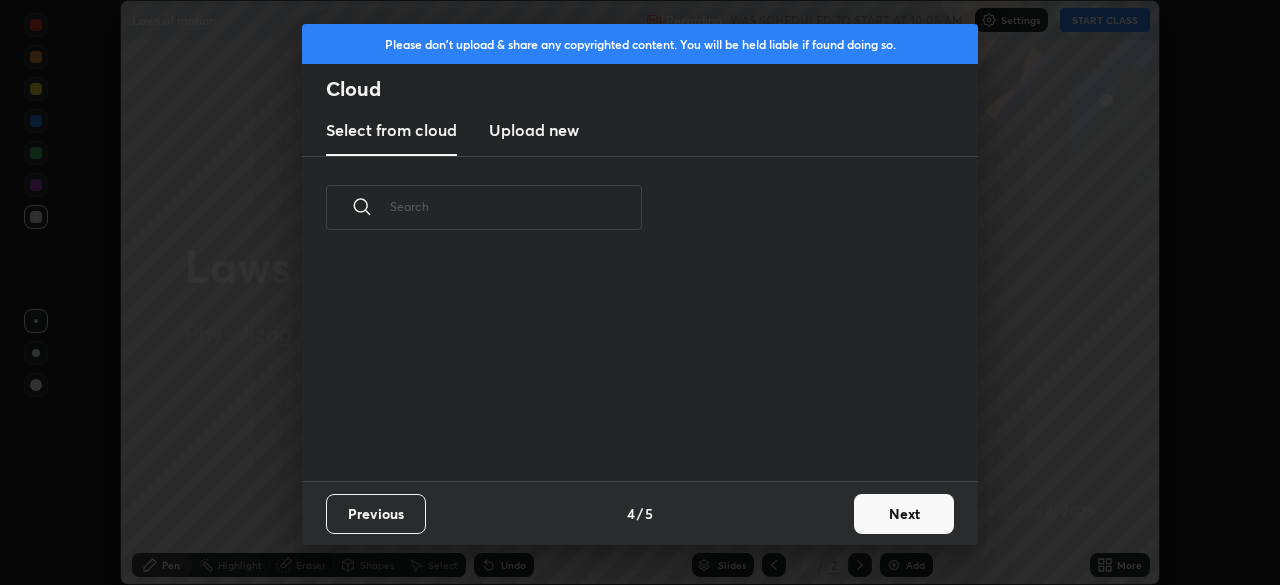 click on "Next" at bounding box center [904, 514] 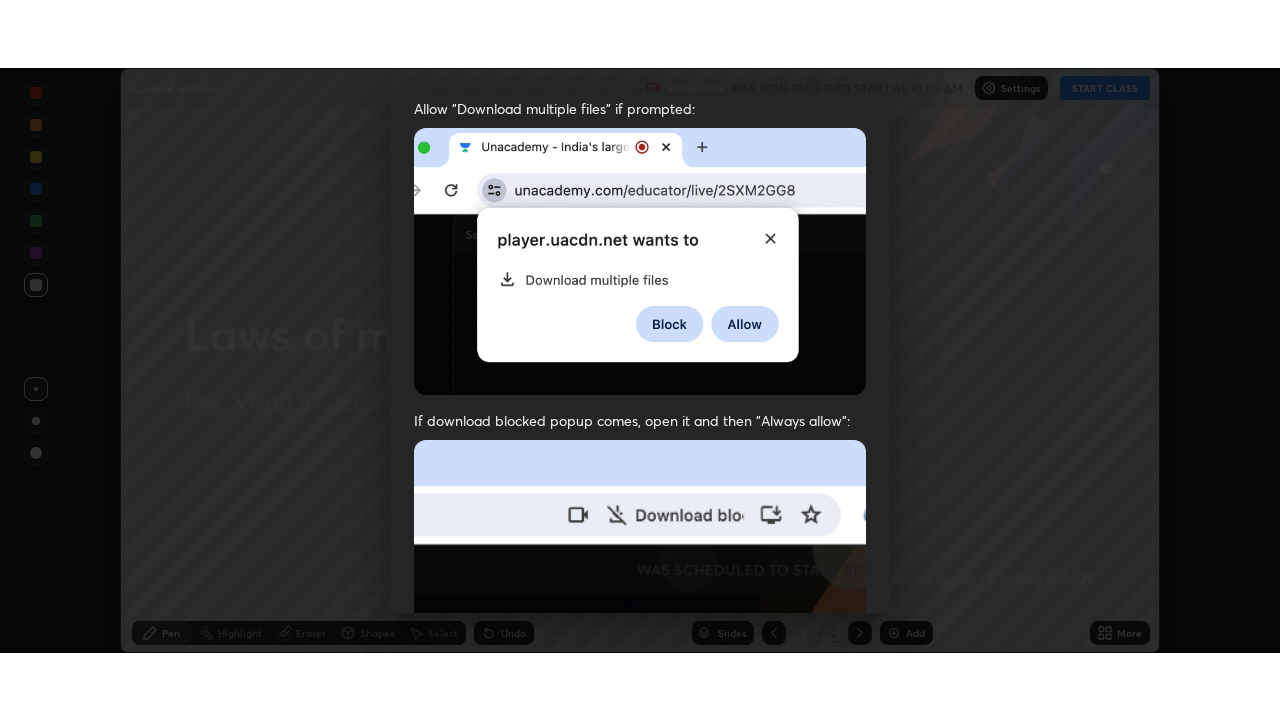 scroll, scrollTop: 479, scrollLeft: 0, axis: vertical 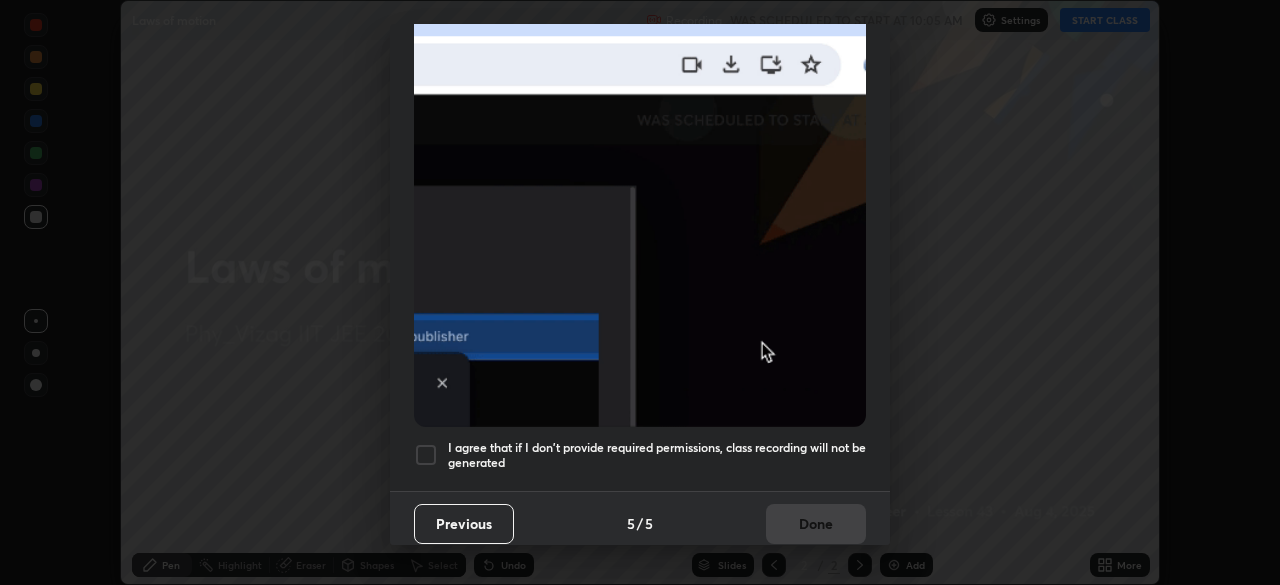 click at bounding box center [426, 455] 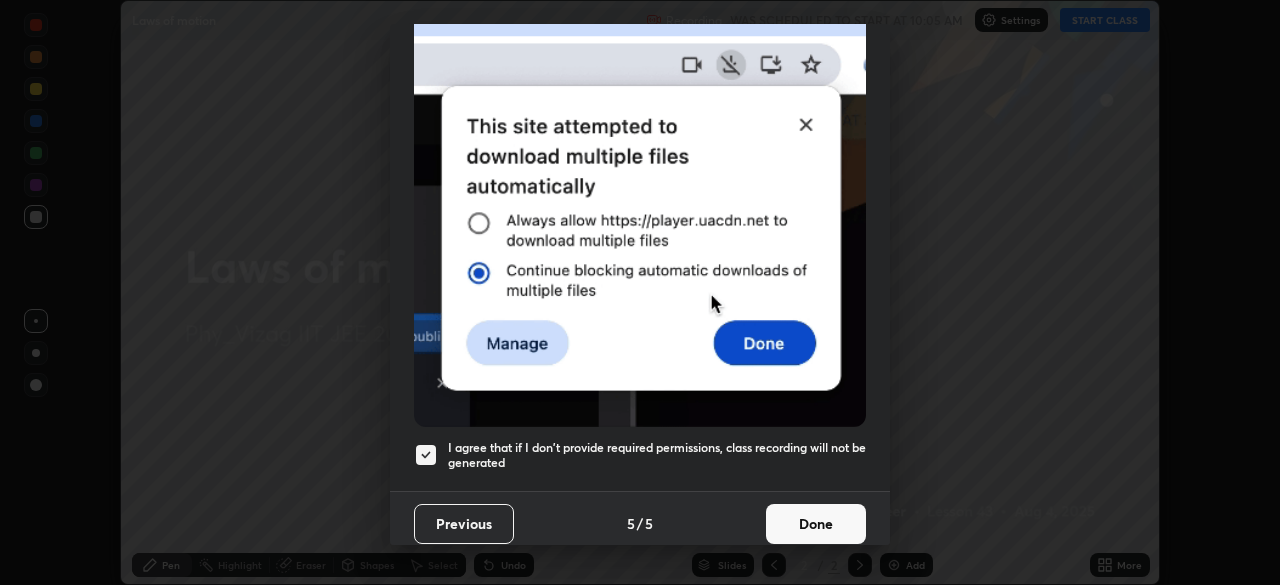 click on "Done" at bounding box center [816, 524] 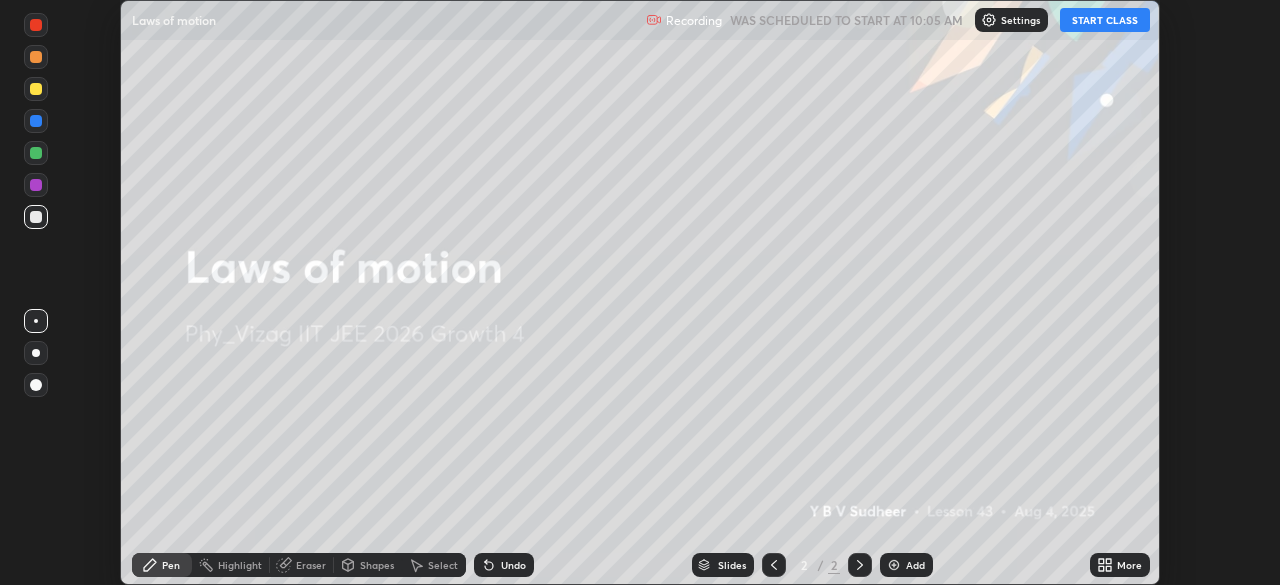 click 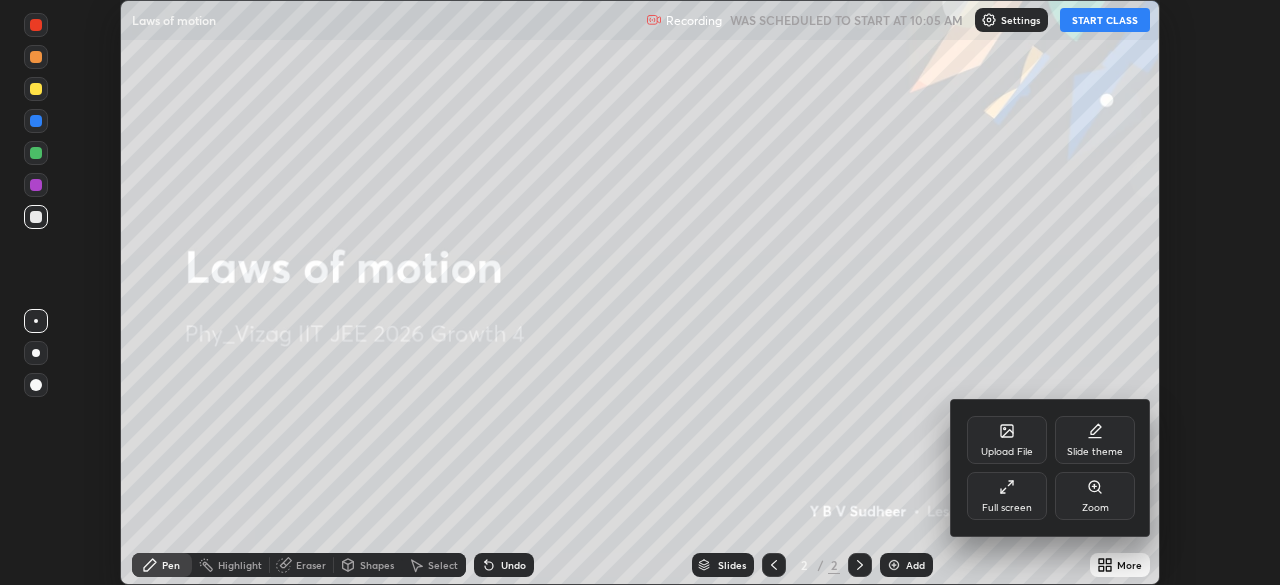click on "Slide theme" at bounding box center (1095, 440) 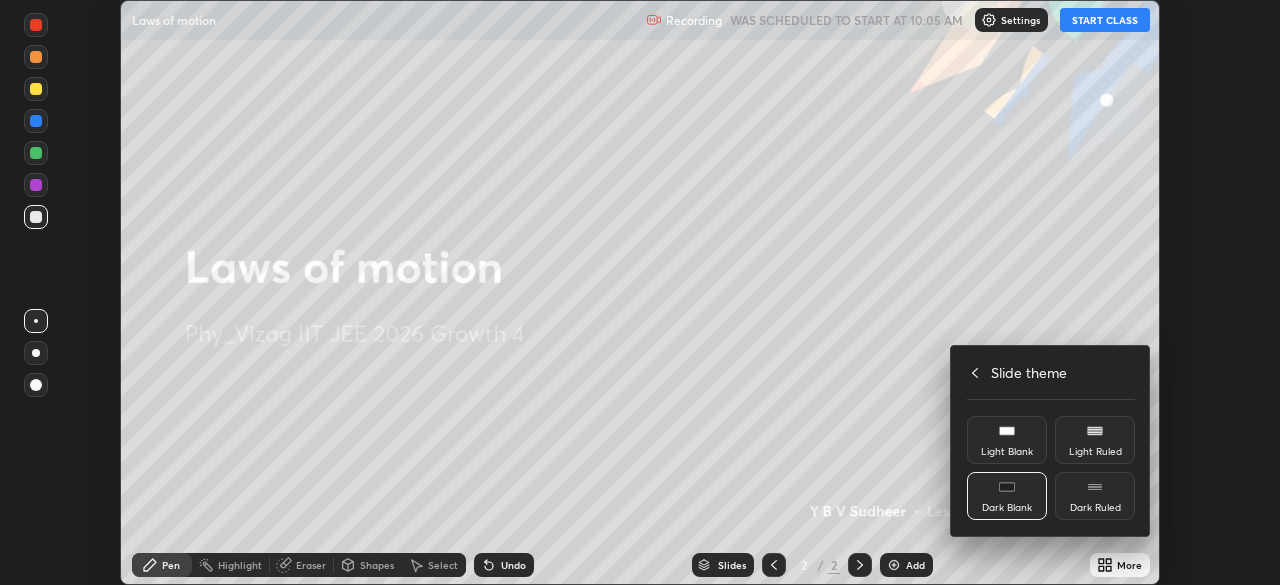 click 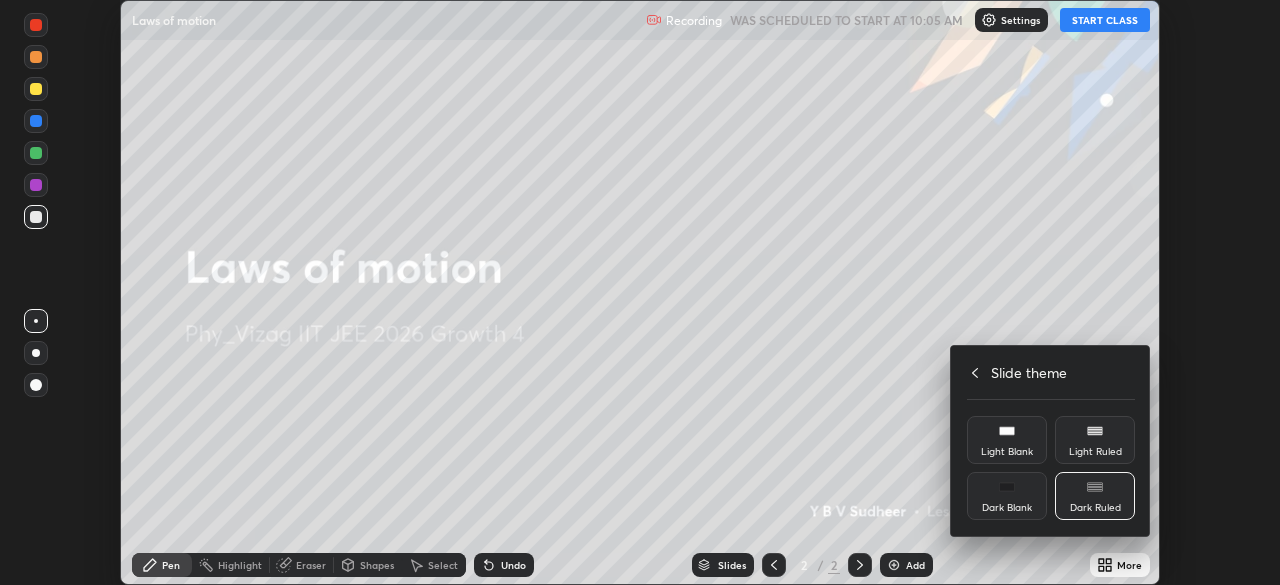 click at bounding box center [640, 292] 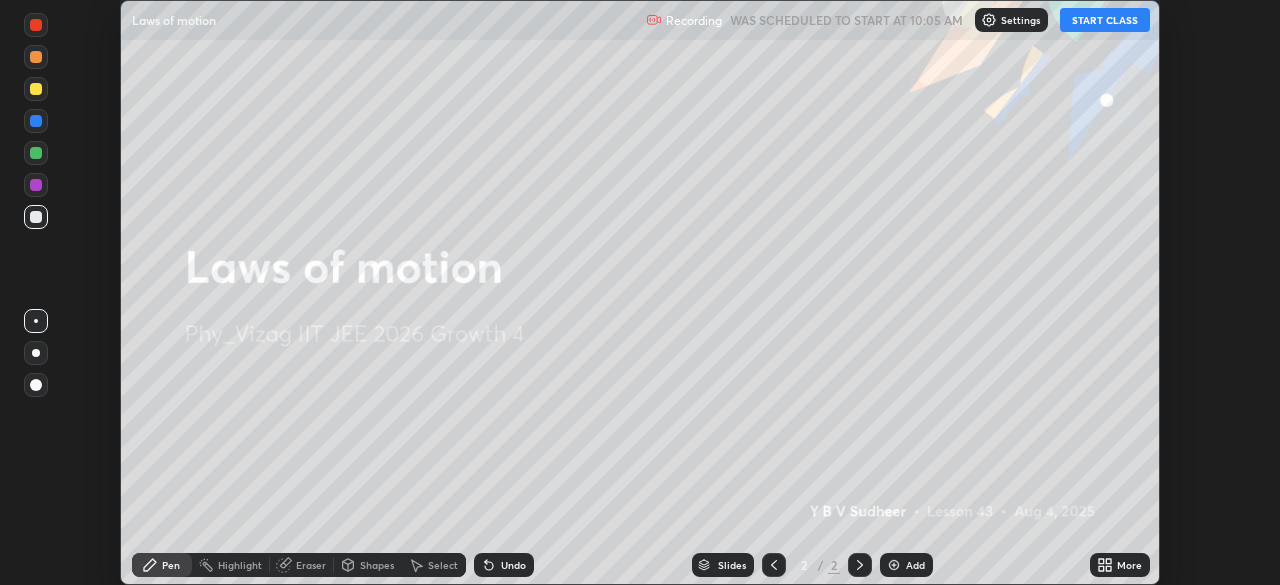 click at bounding box center (894, 565) 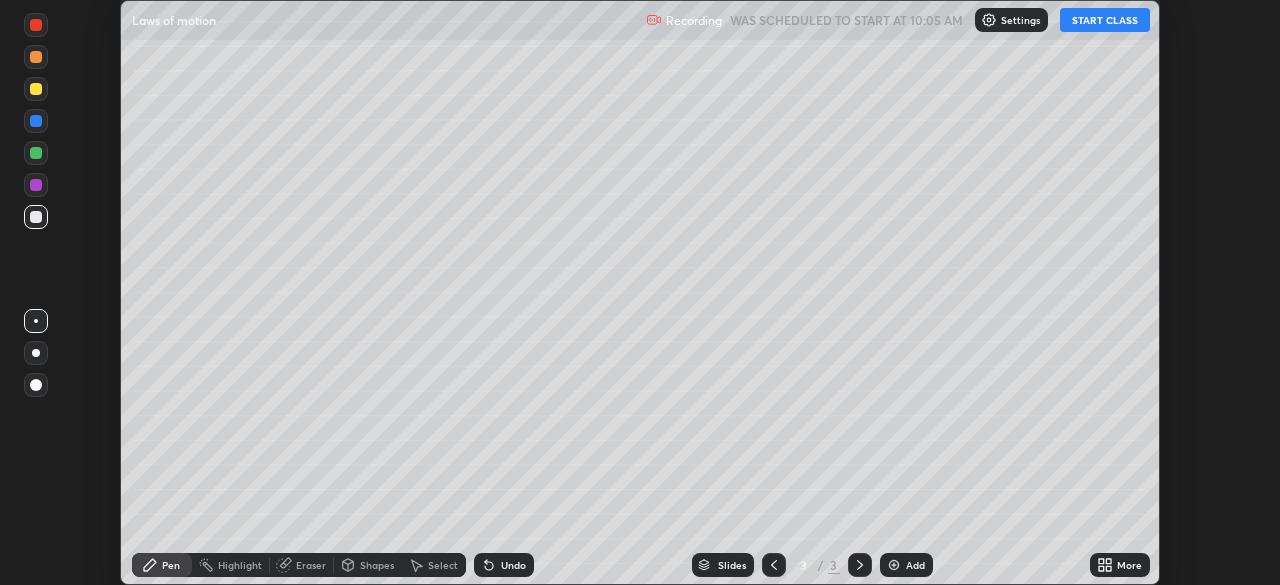 click 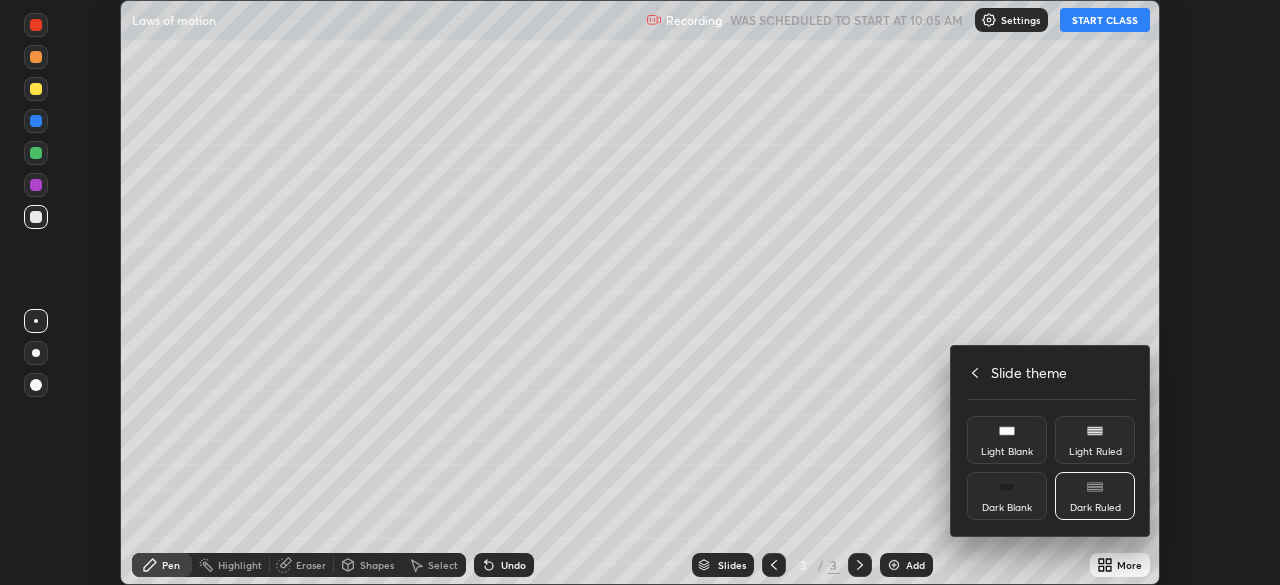 click 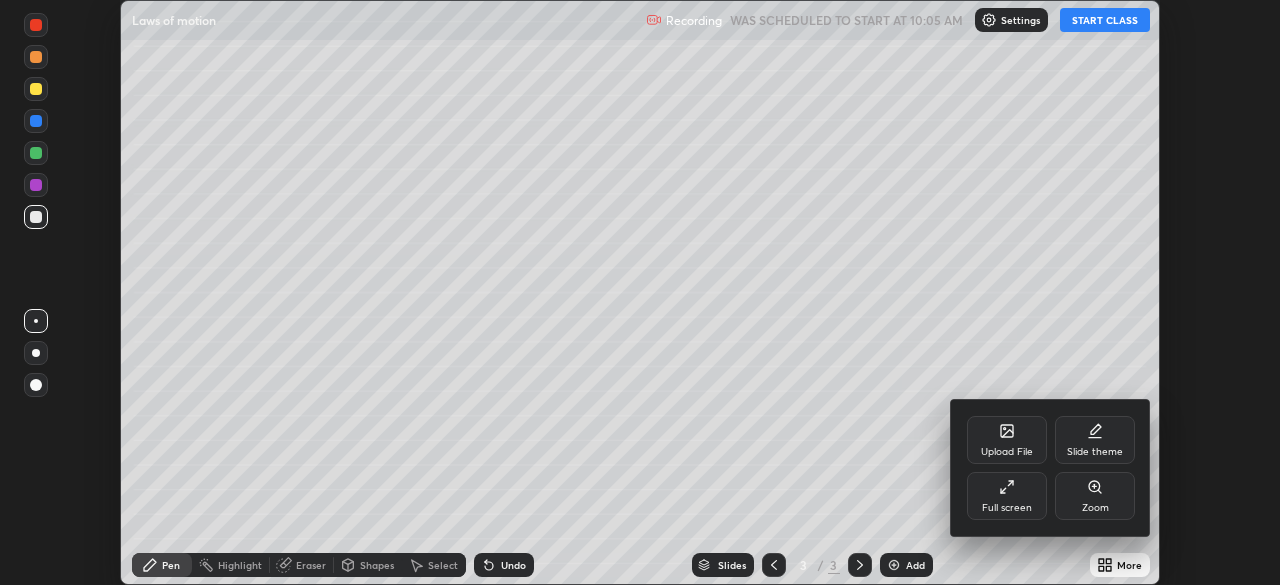 click on "Full screen" at bounding box center [1007, 496] 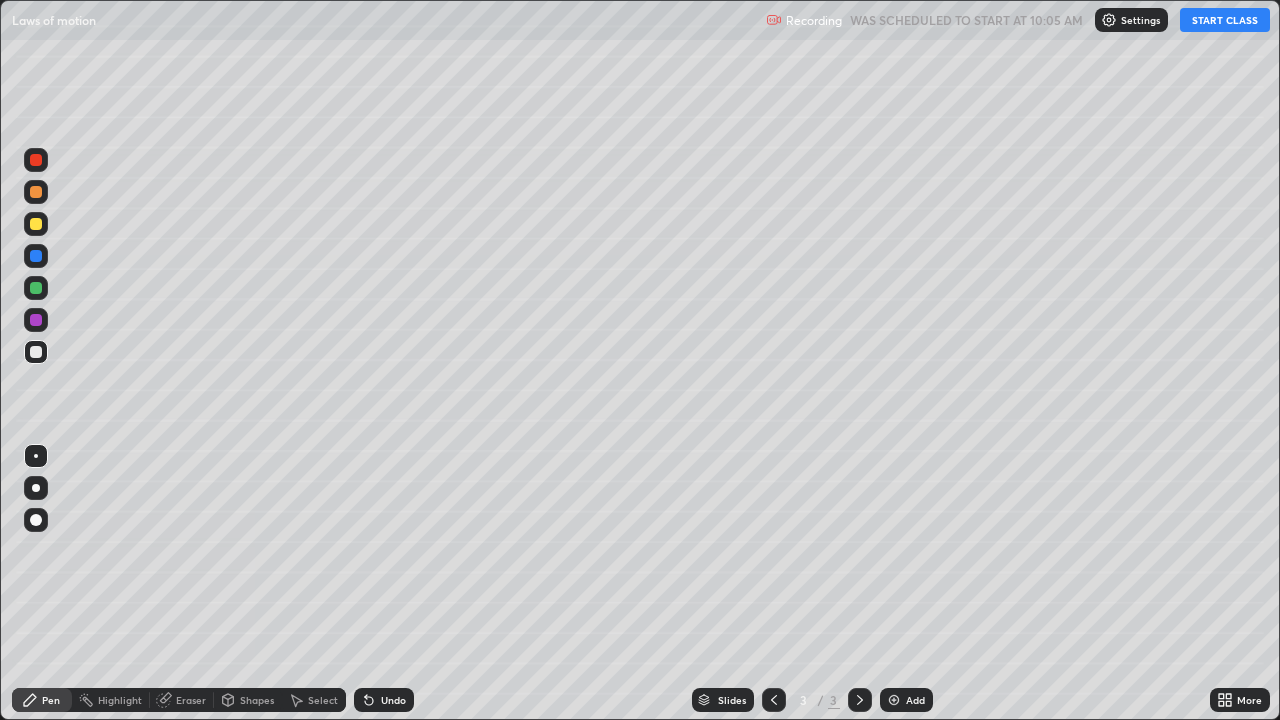 scroll, scrollTop: 99280, scrollLeft: 98720, axis: both 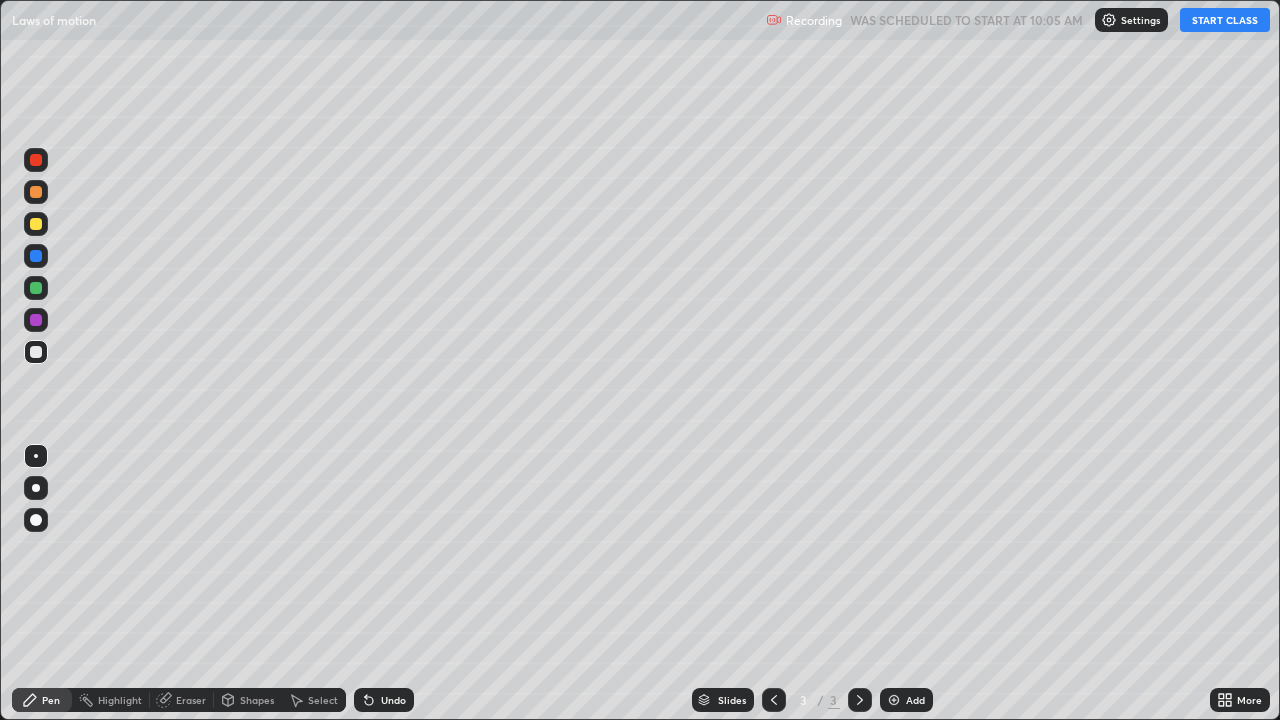 click on "START CLASS" at bounding box center (1225, 20) 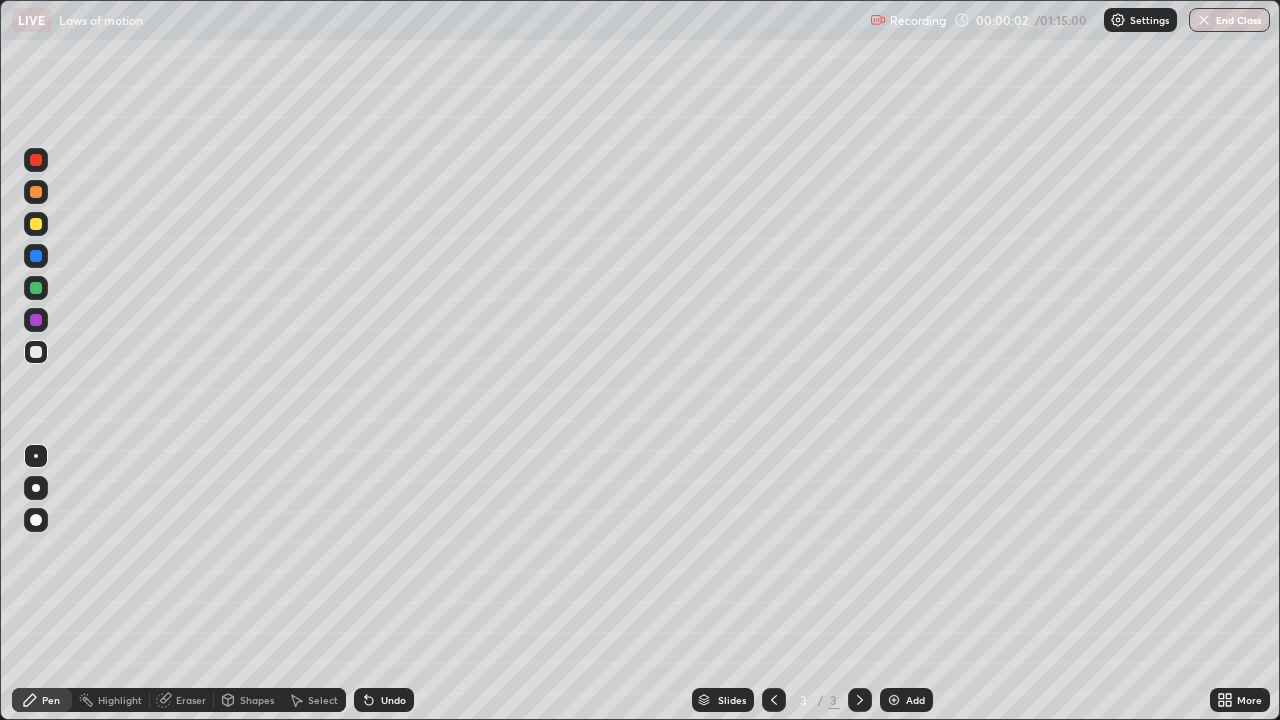 click at bounding box center [36, 488] 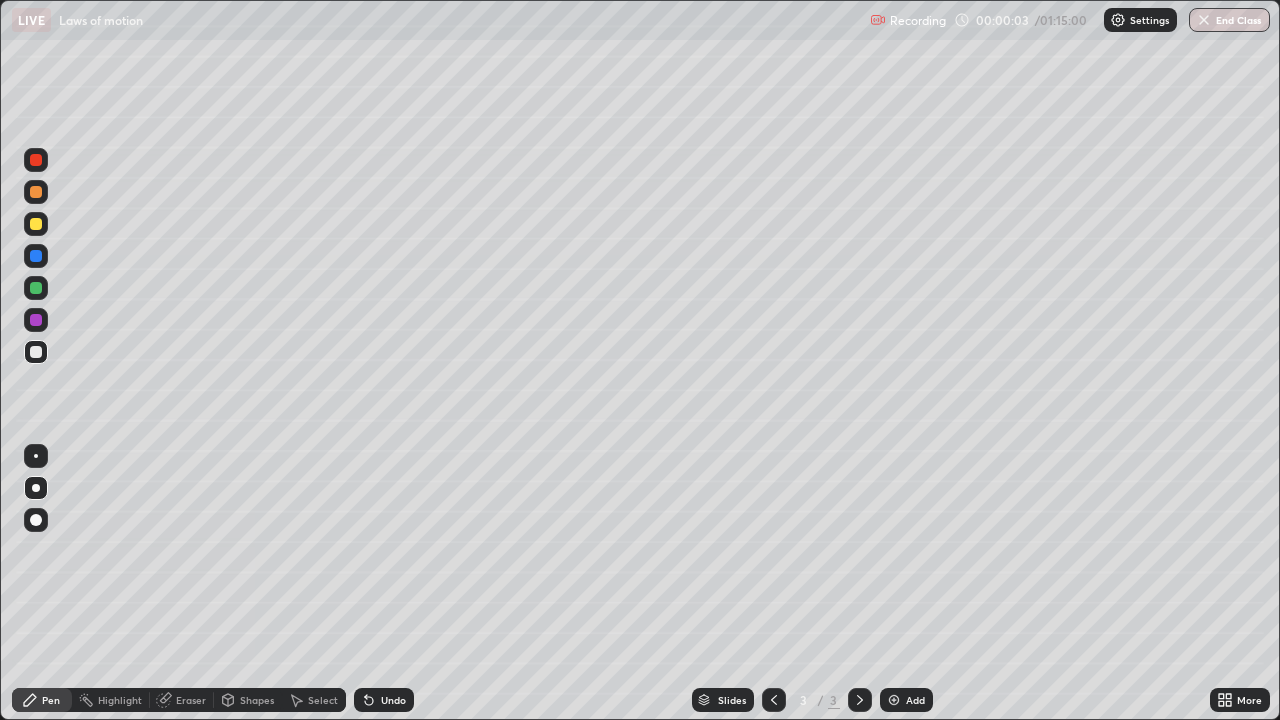 click at bounding box center [36, 192] 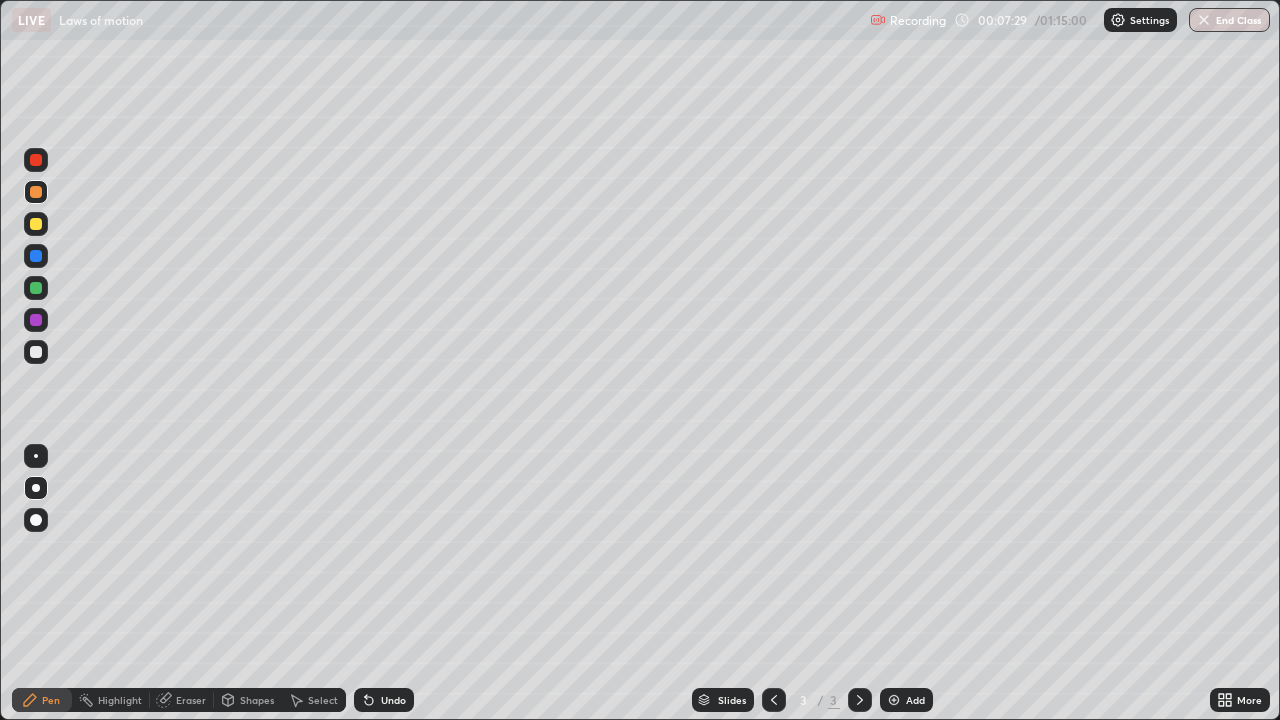 click at bounding box center [36, 224] 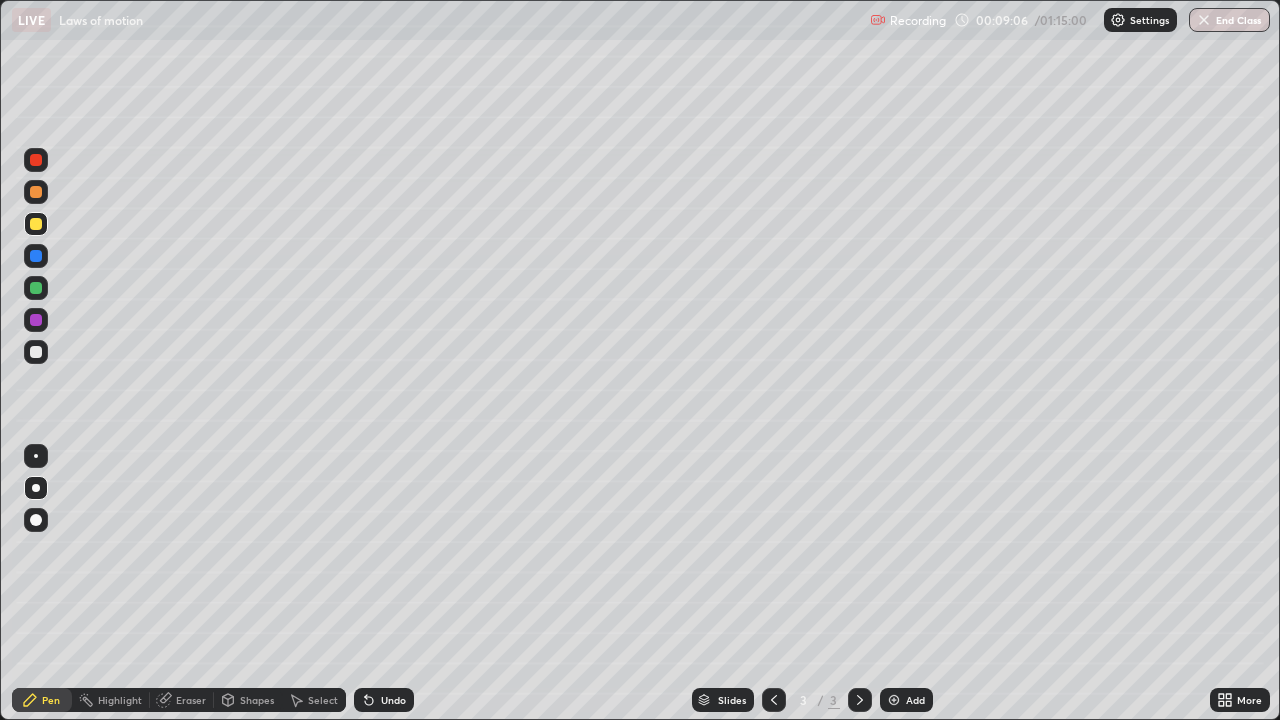 click at bounding box center [36, 352] 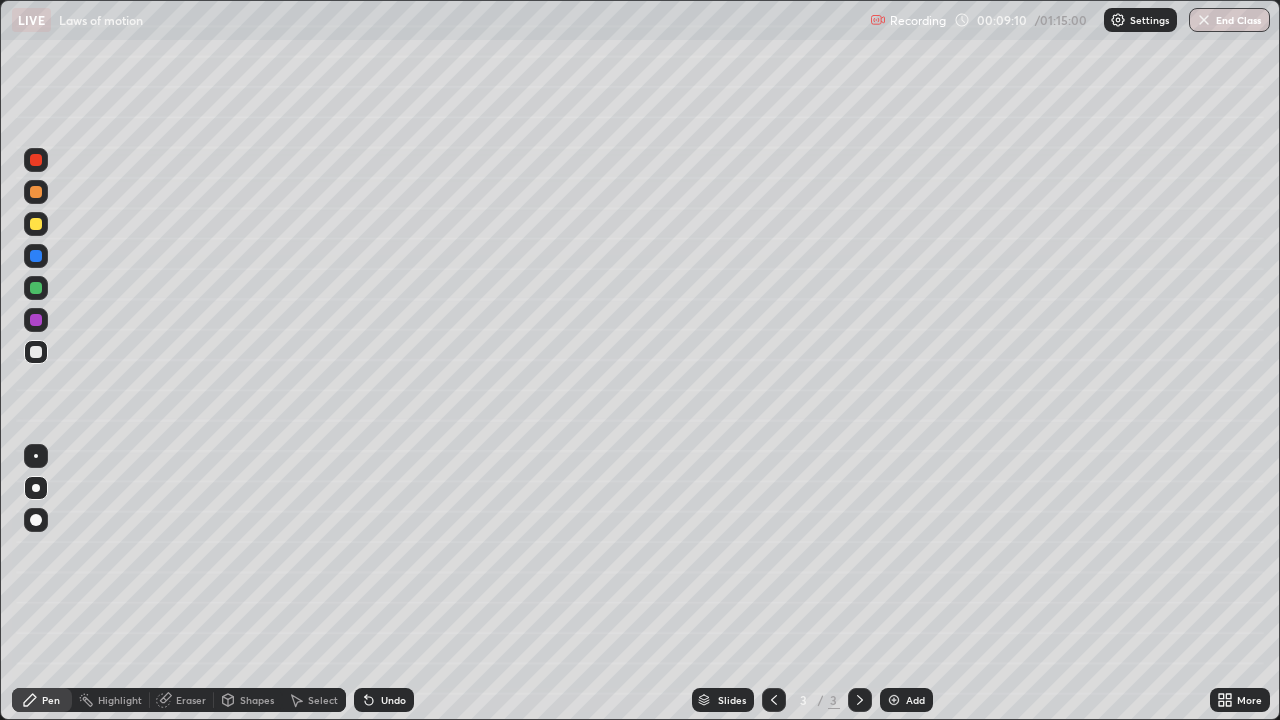 click on "Shapes" at bounding box center (257, 700) 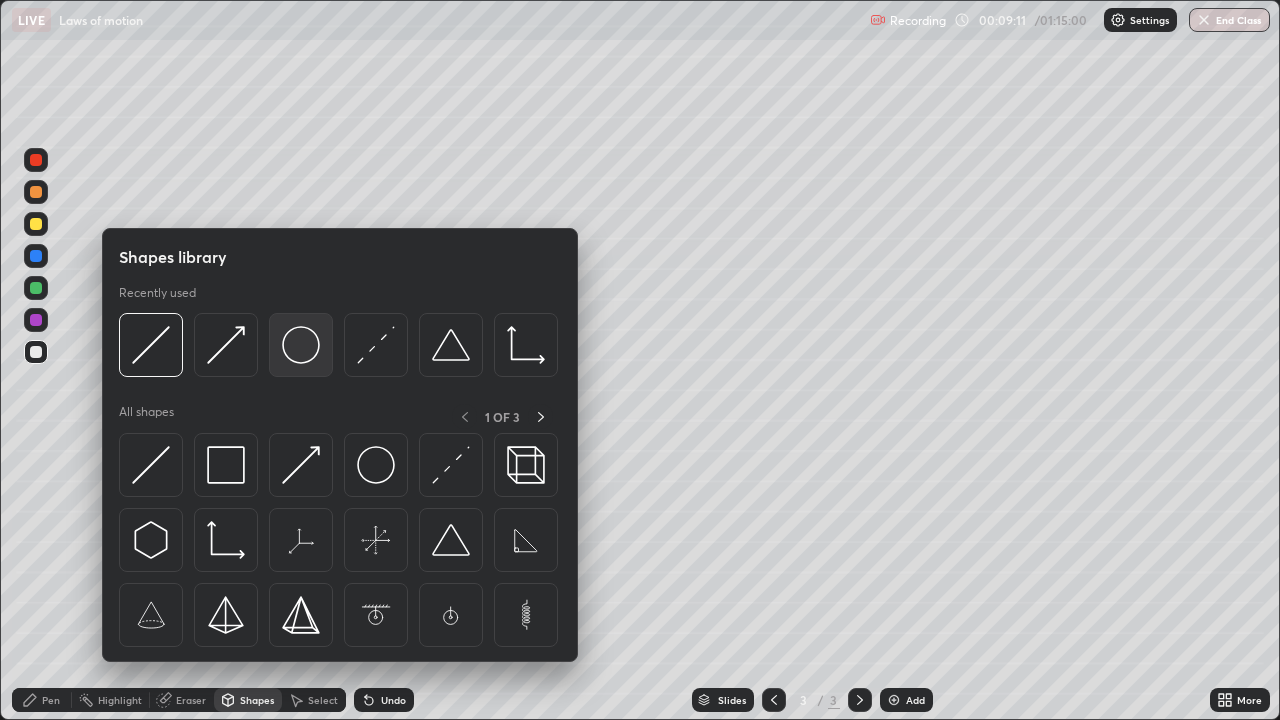 click at bounding box center [301, 345] 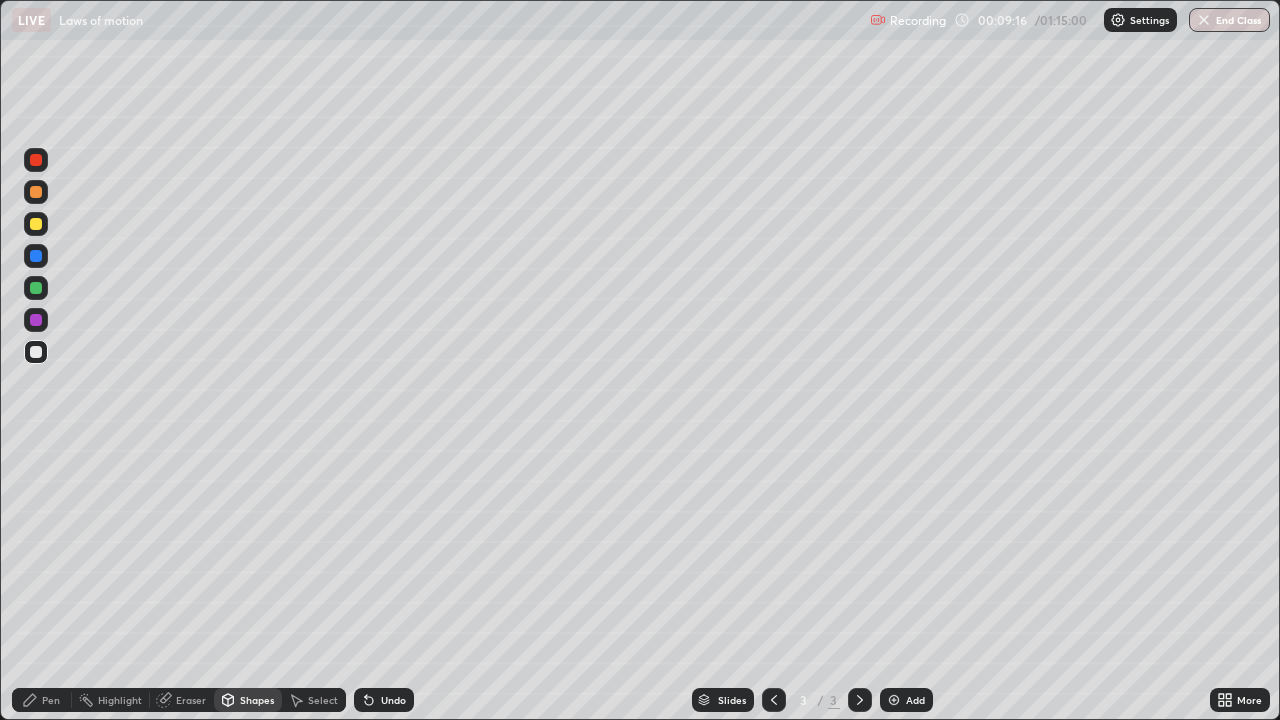 click on "Pen" at bounding box center (51, 700) 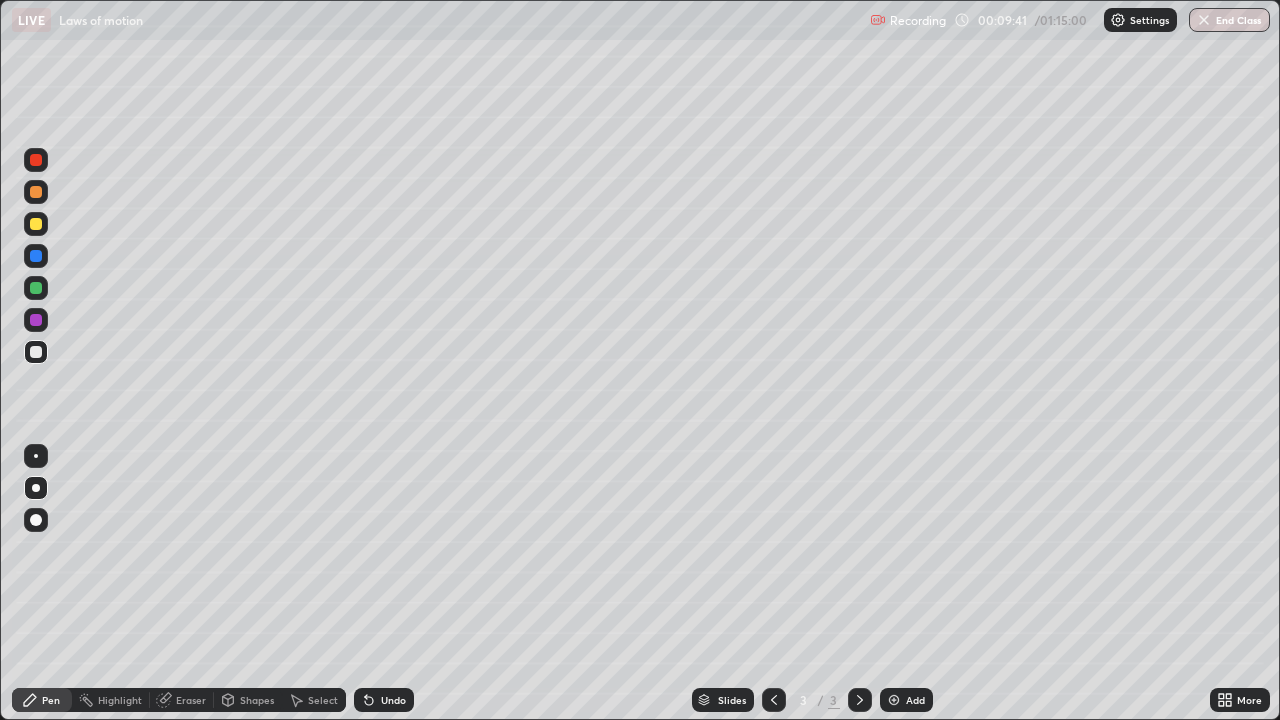 click on "Eraser" at bounding box center (191, 700) 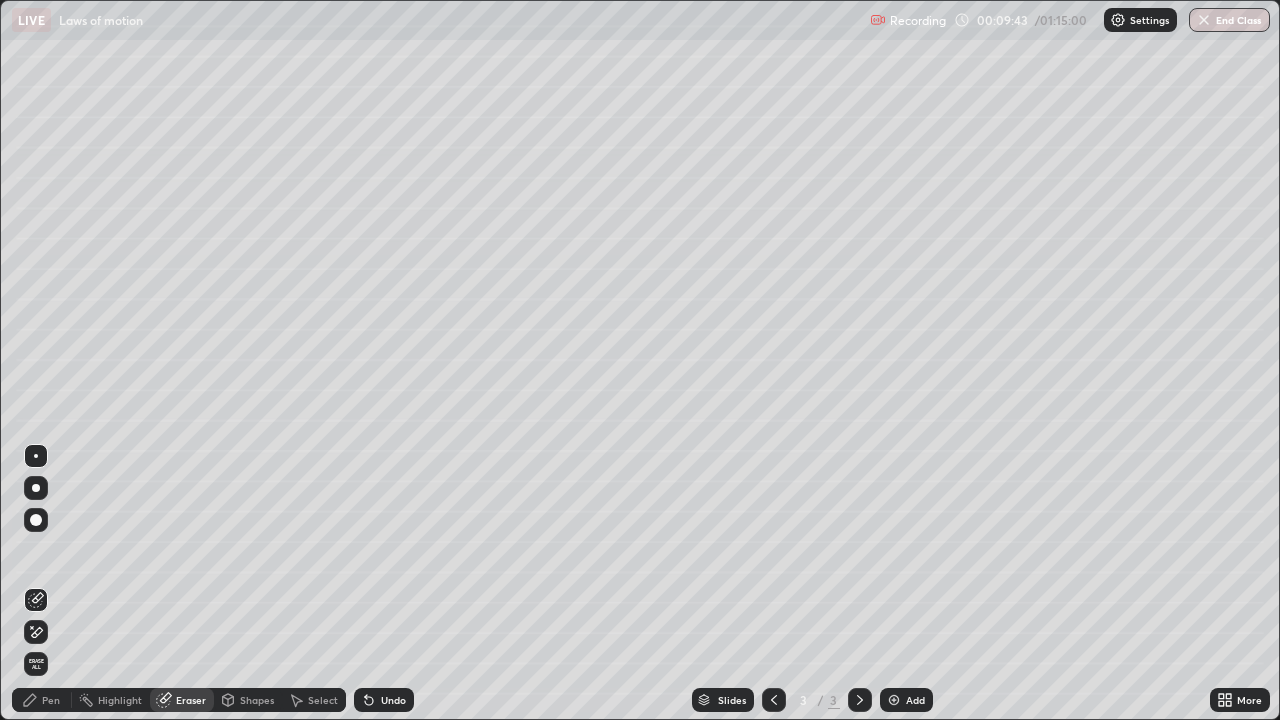 click on "Pen" at bounding box center (51, 700) 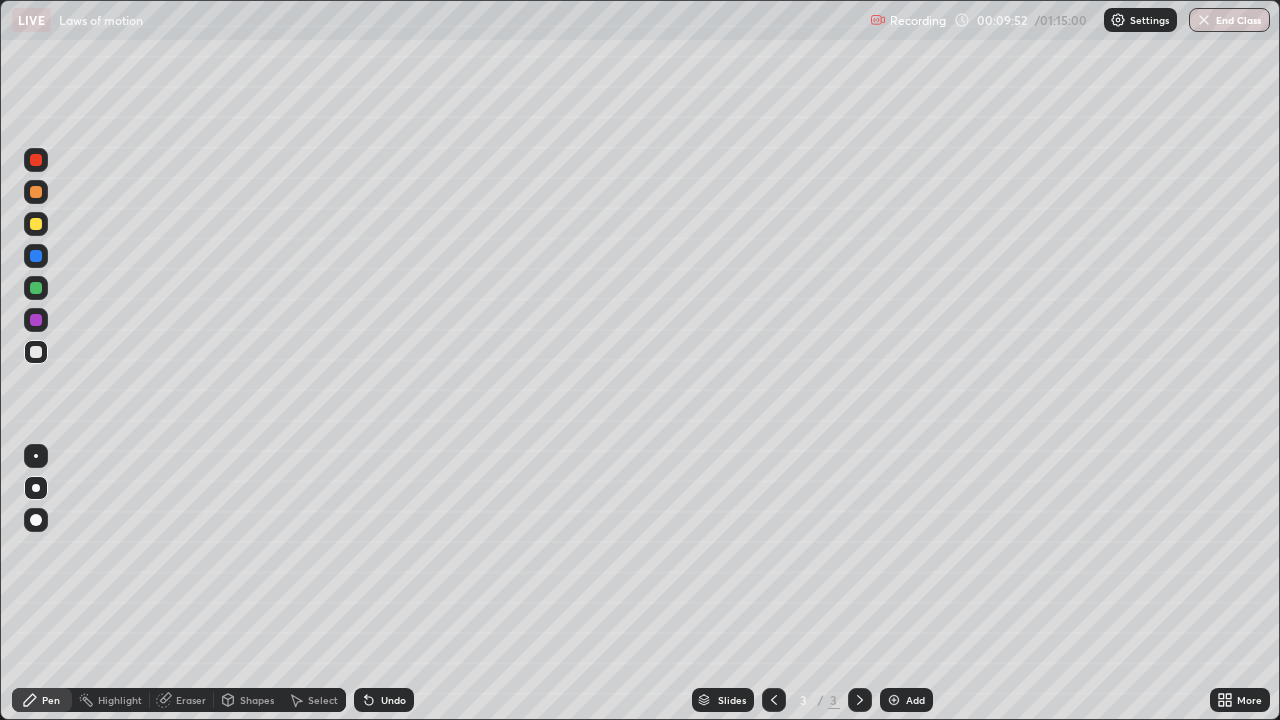 click on "Undo" at bounding box center (384, 700) 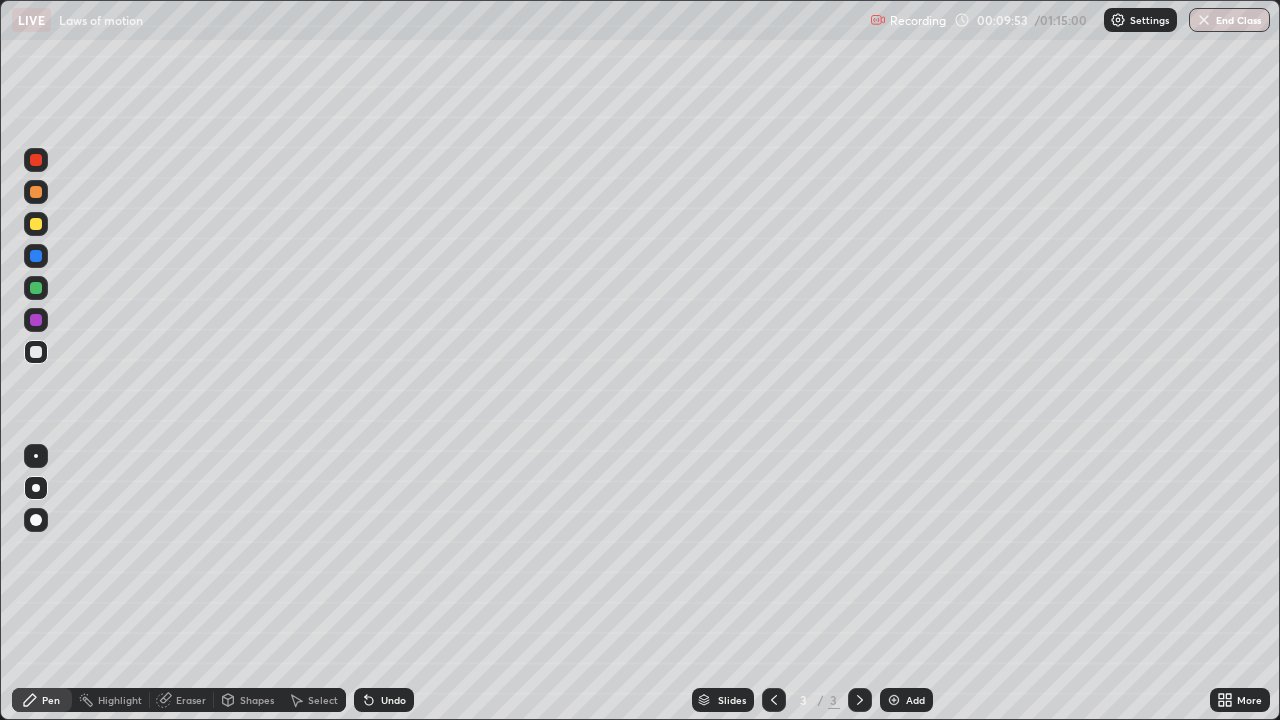 click on "Undo" at bounding box center (393, 700) 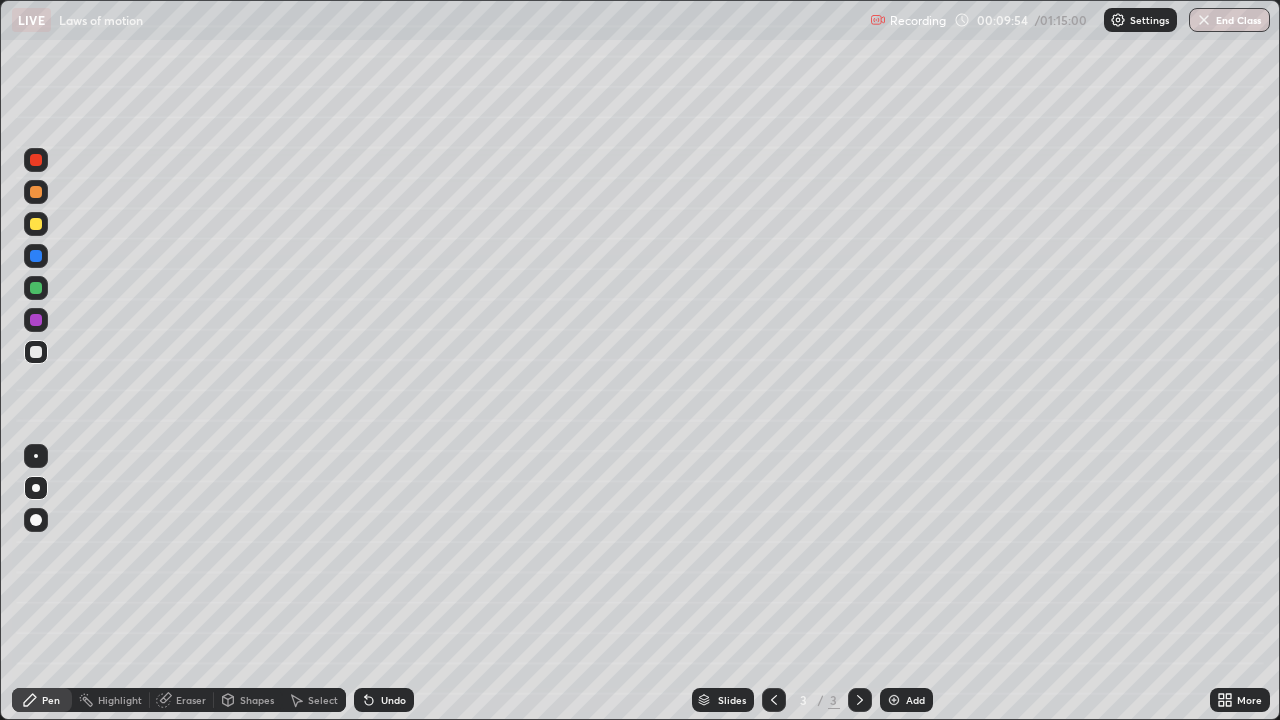 click on "Undo" at bounding box center [393, 700] 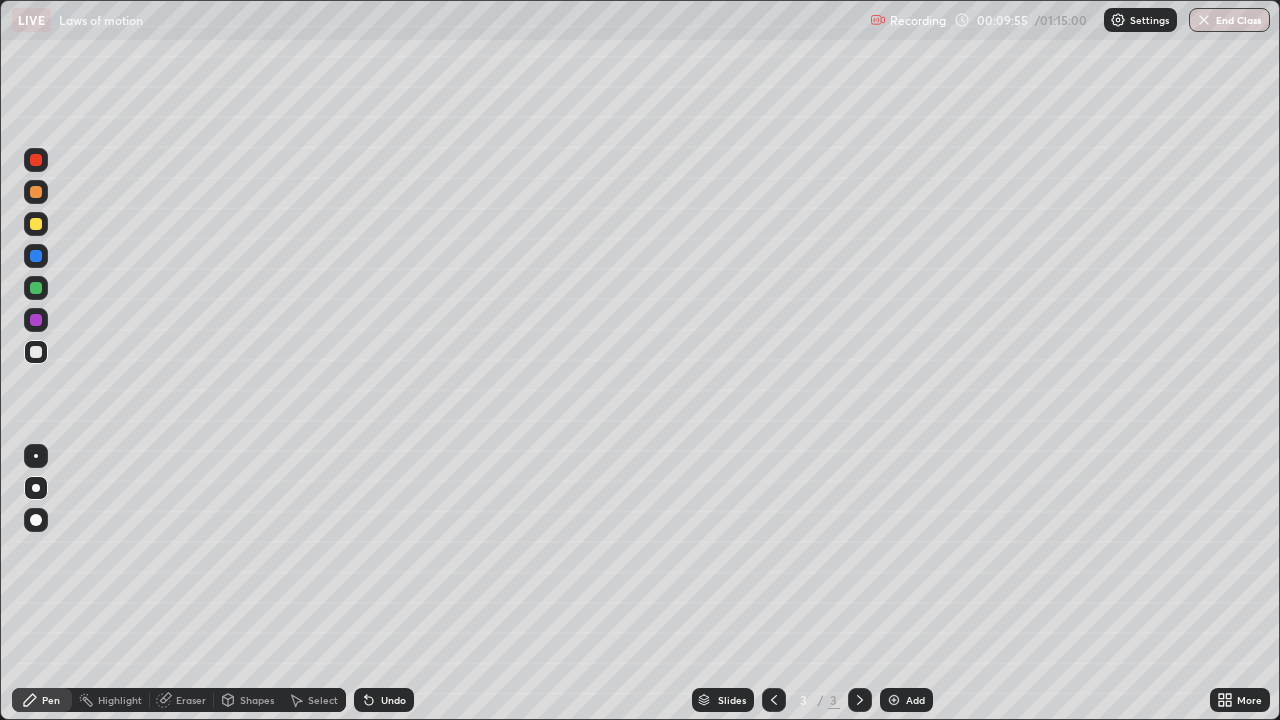 click on "Undo" at bounding box center (393, 700) 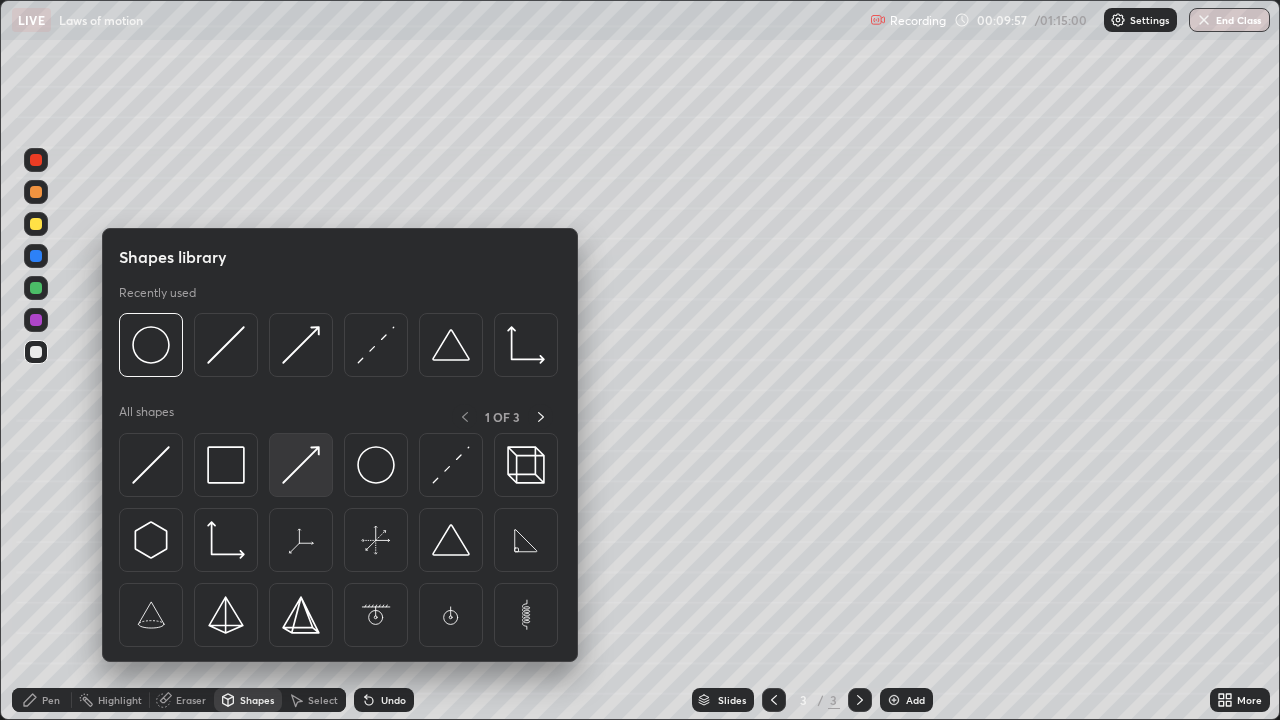 click at bounding box center [301, 465] 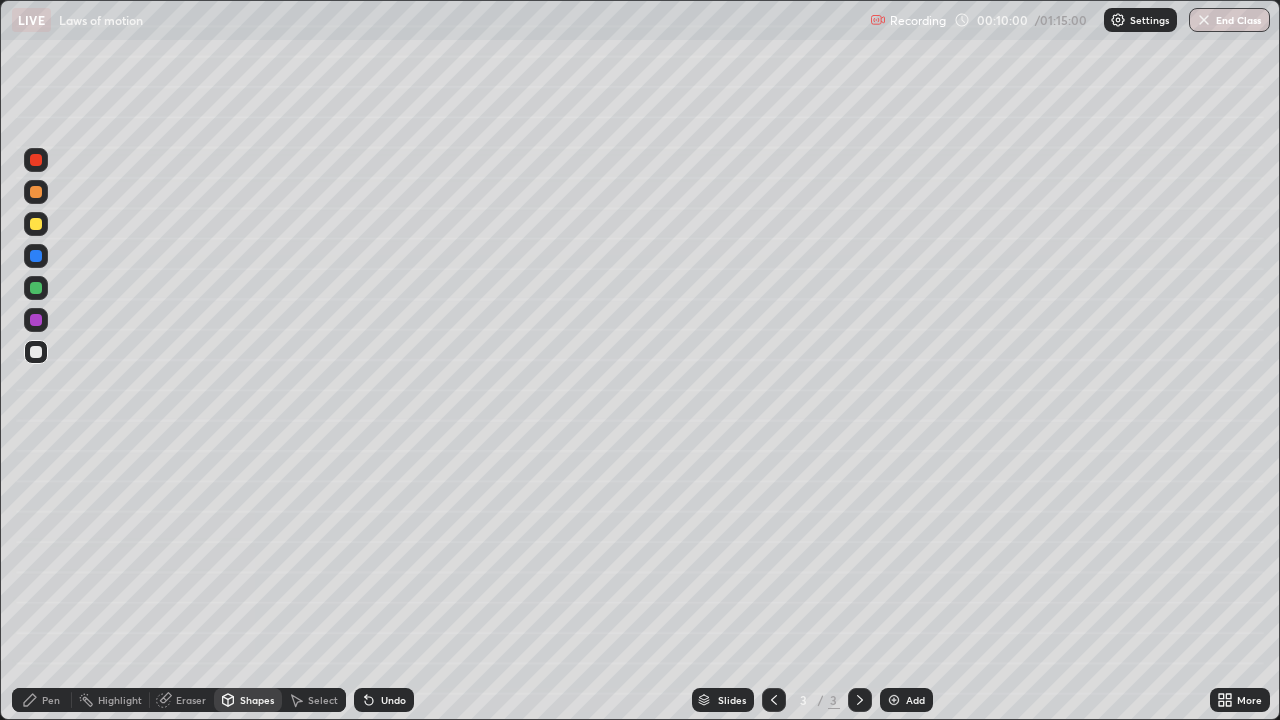 click on "Pen" at bounding box center [51, 700] 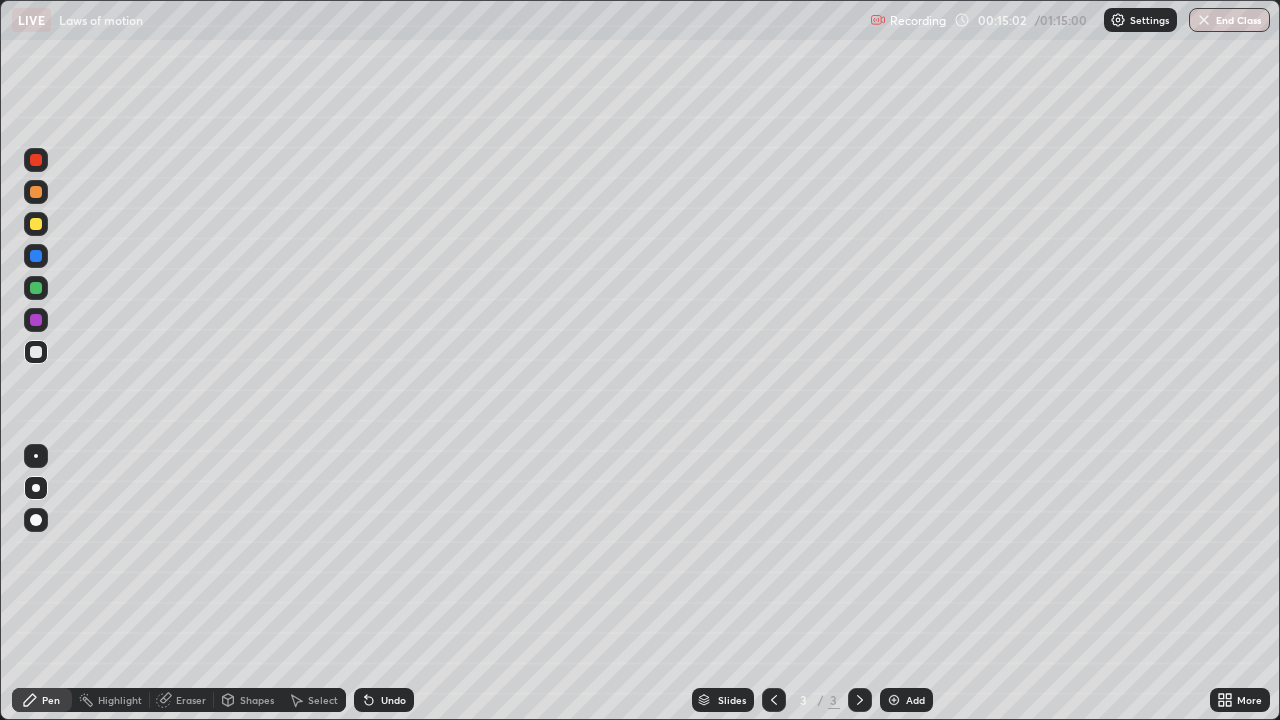 click at bounding box center [894, 700] 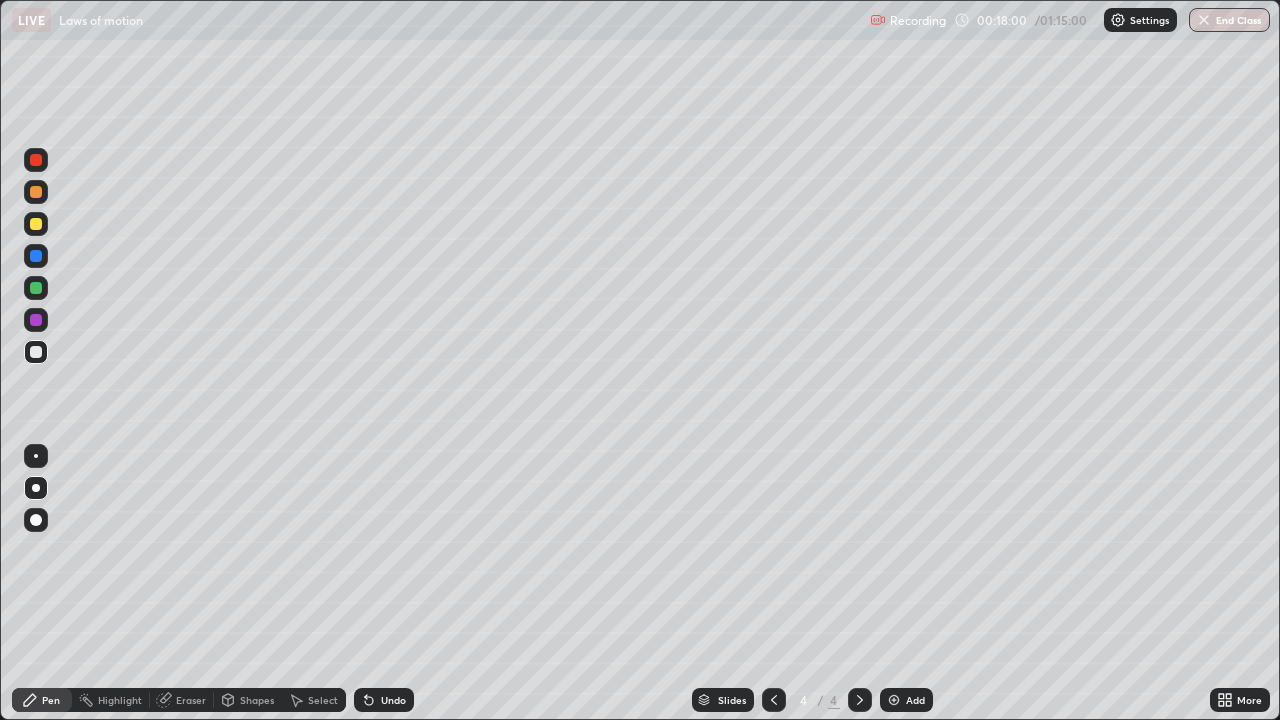 click 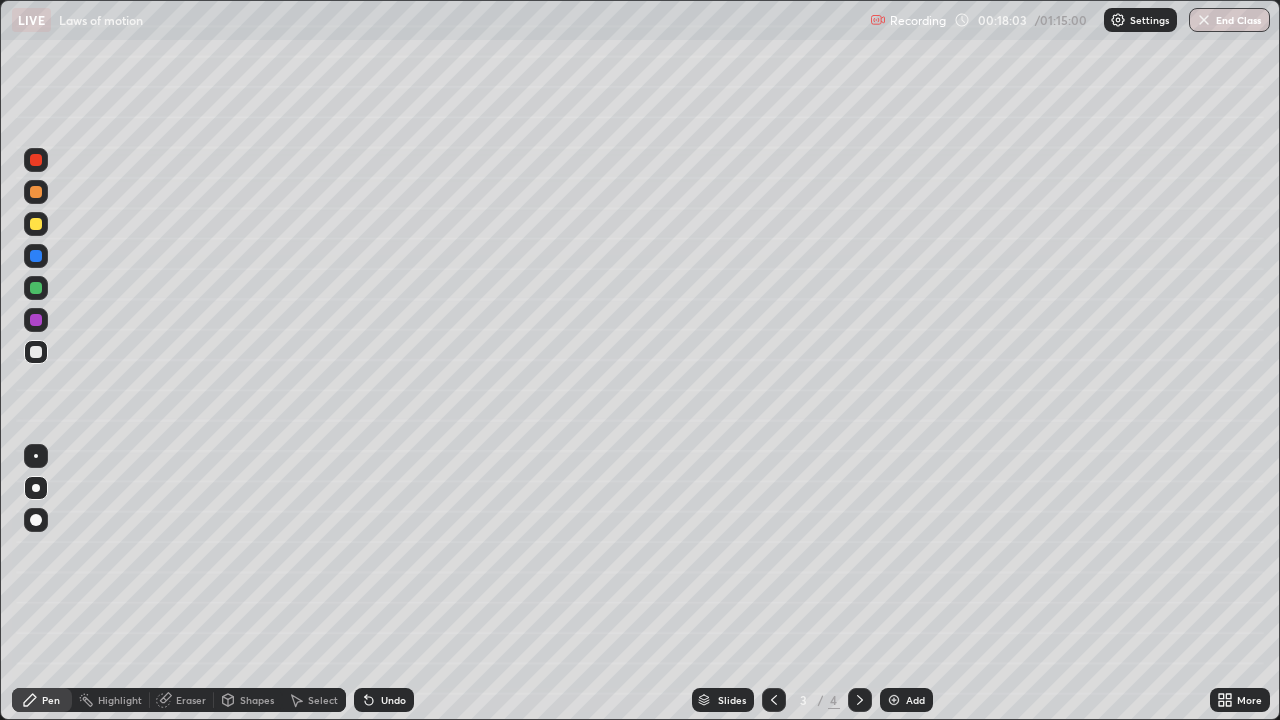 click 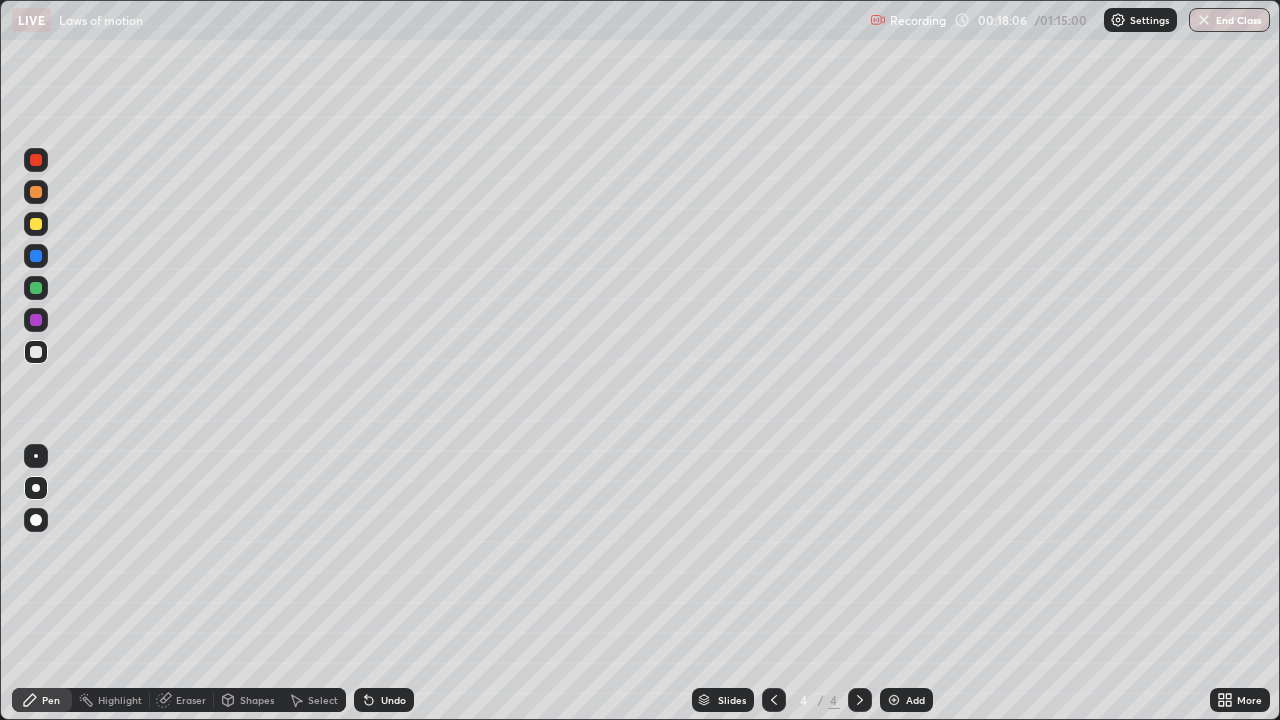 click on "Shapes" at bounding box center [248, 700] 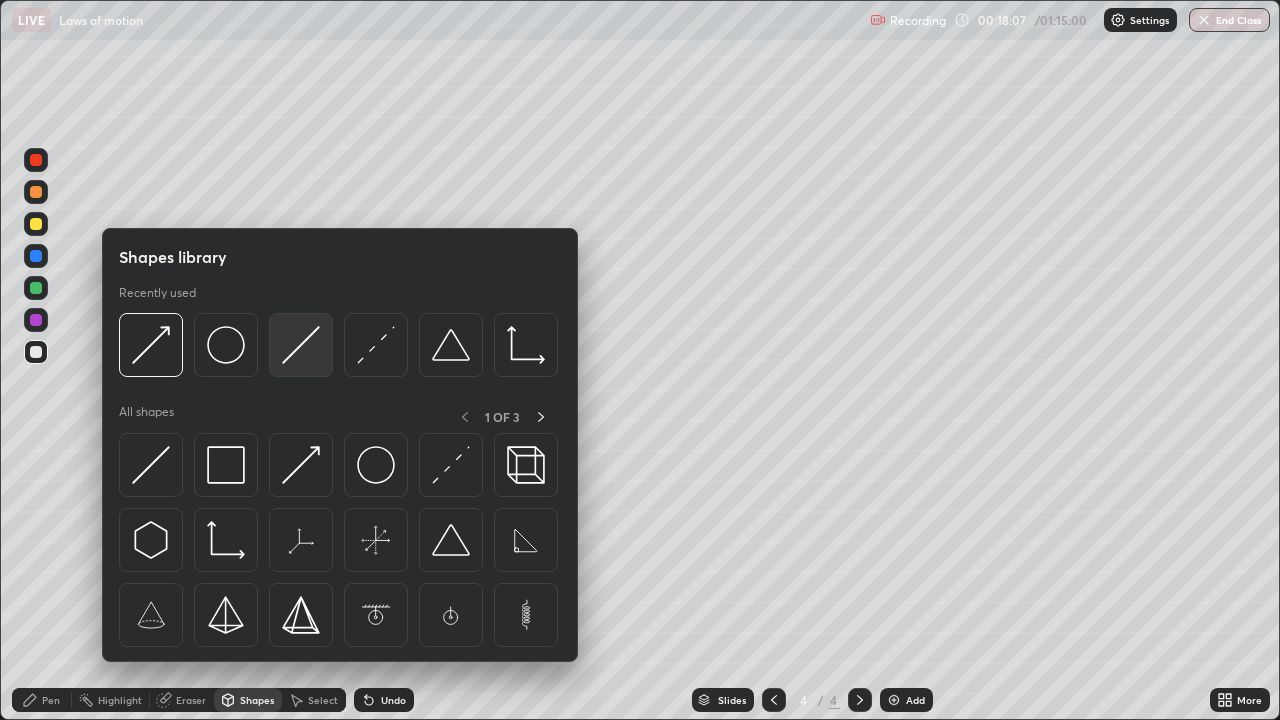 click at bounding box center [301, 345] 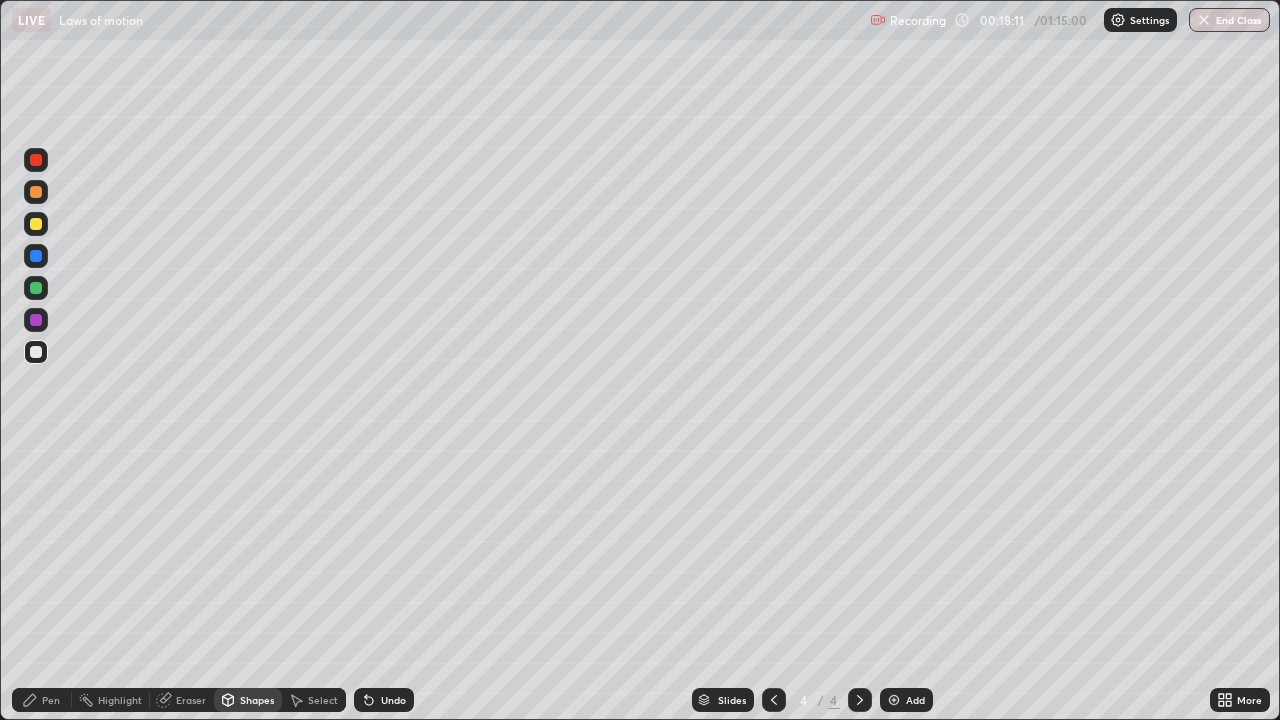 click on "Shapes" at bounding box center (257, 700) 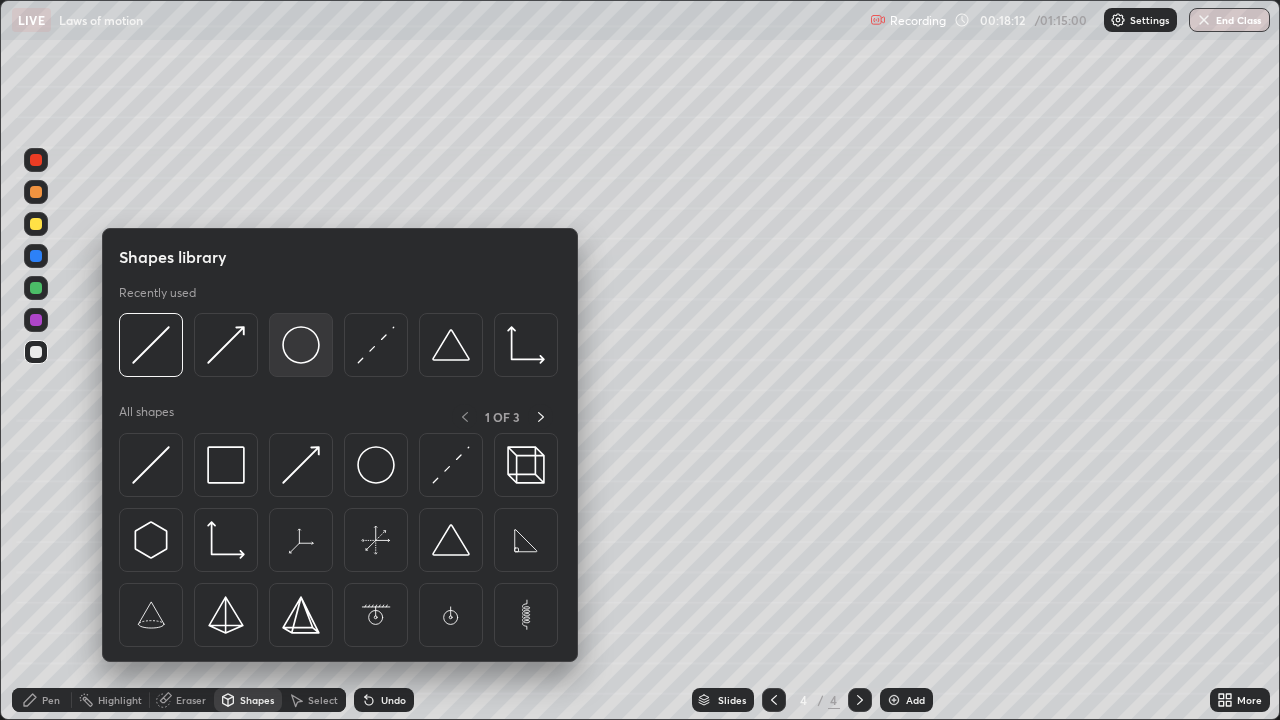 click at bounding box center (301, 345) 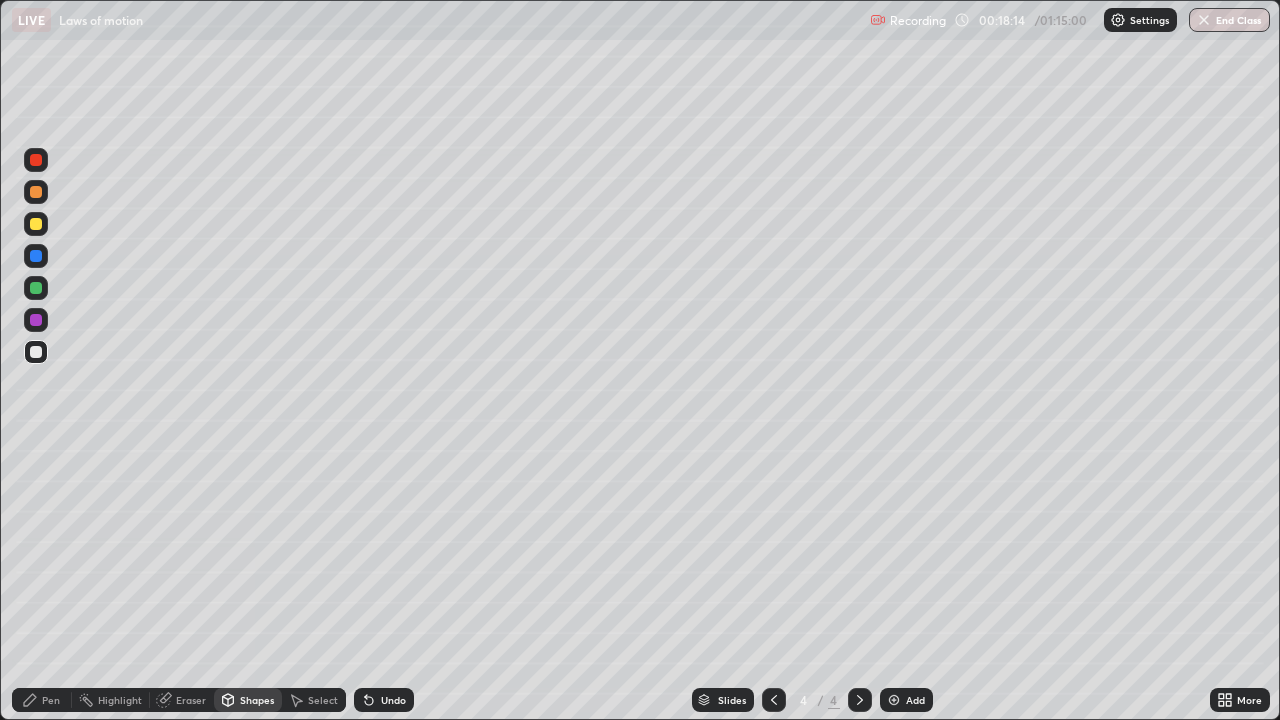 click on "Shapes" at bounding box center (257, 700) 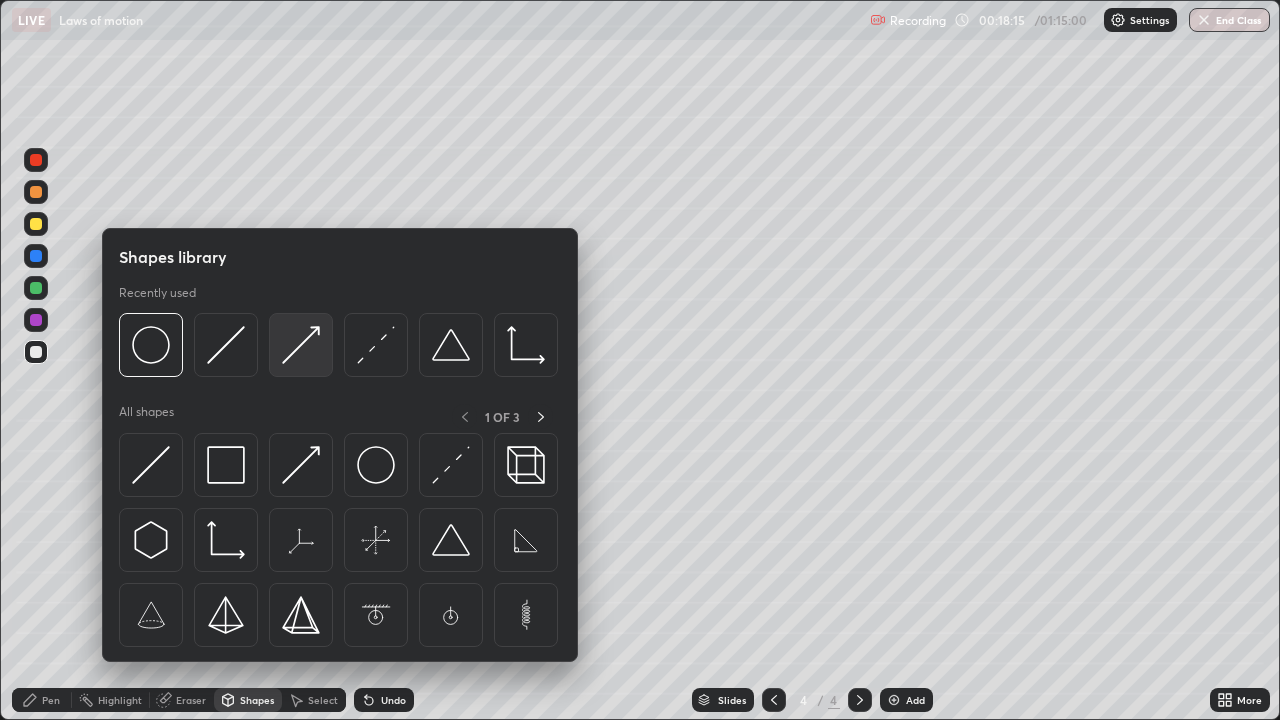 click at bounding box center [301, 345] 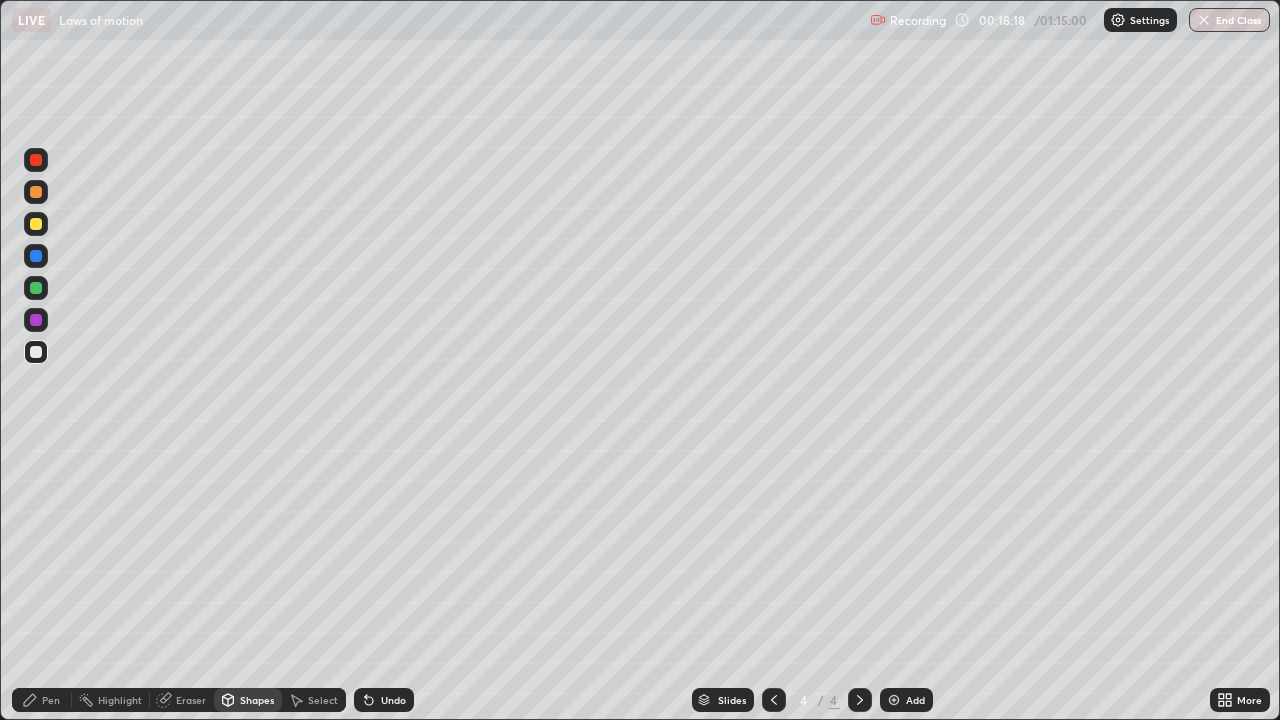 click on "Pen" at bounding box center [42, 700] 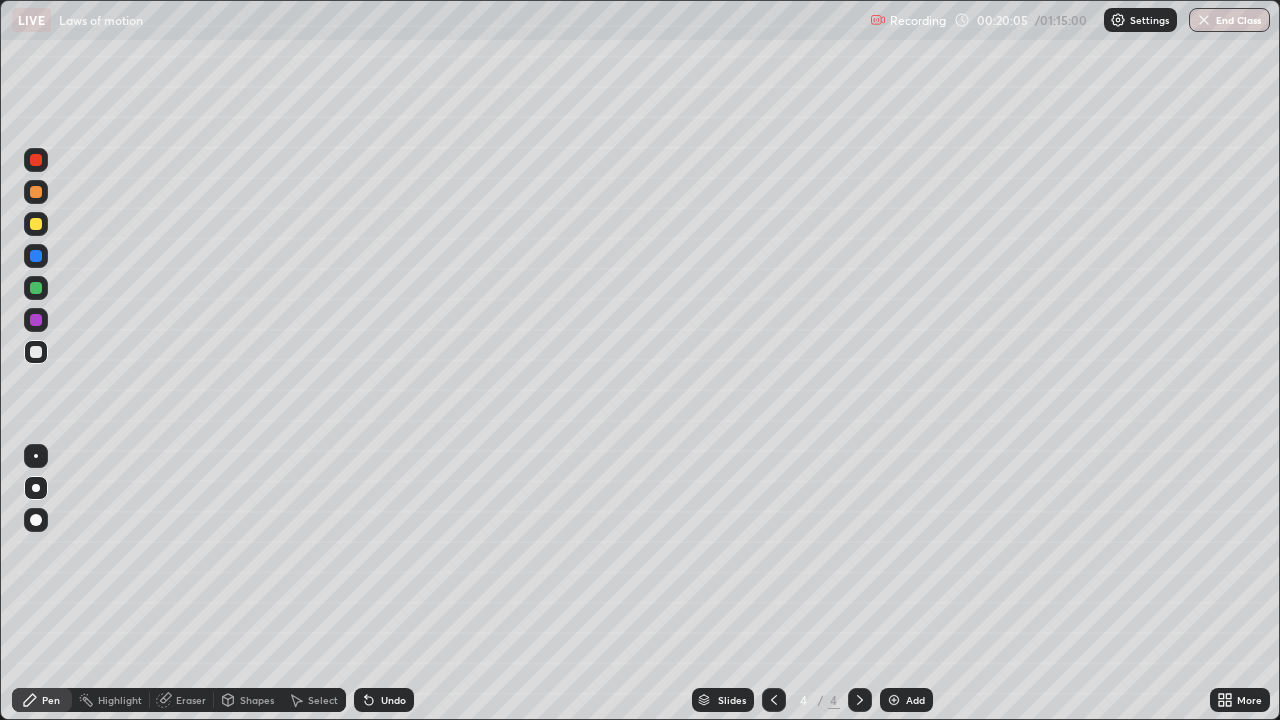 click at bounding box center (894, 700) 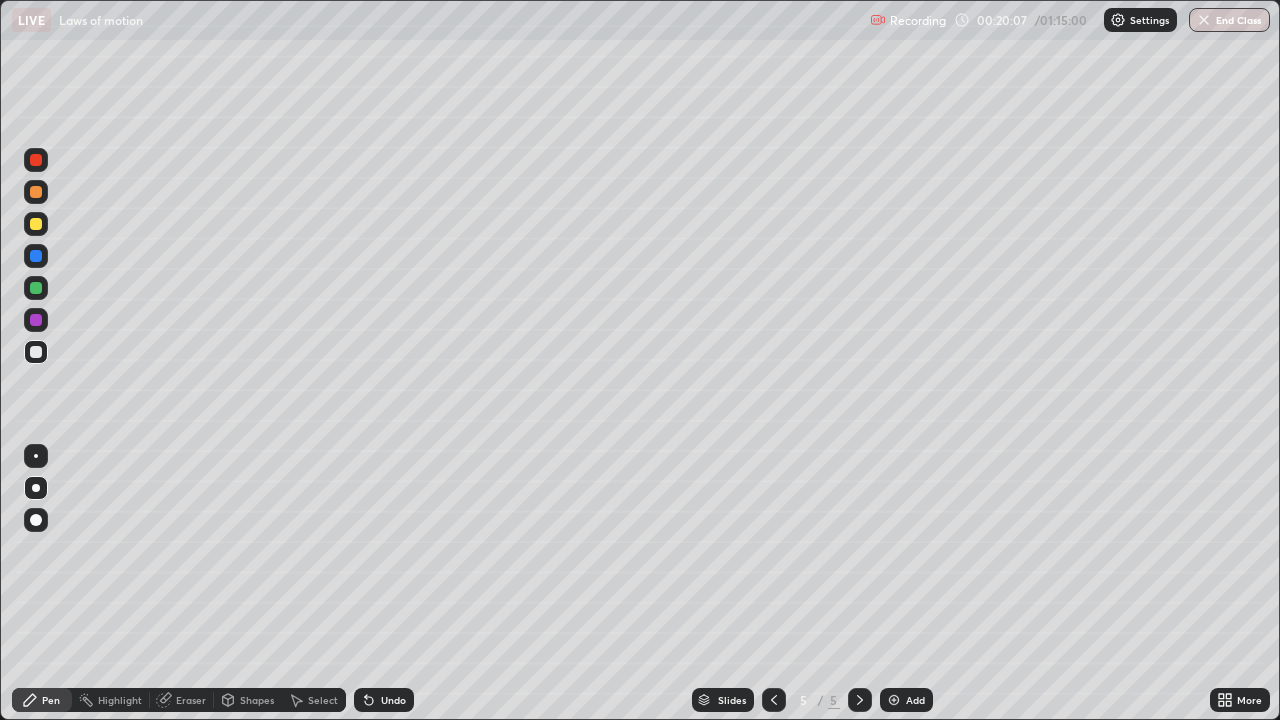 click on "Shapes" at bounding box center (248, 700) 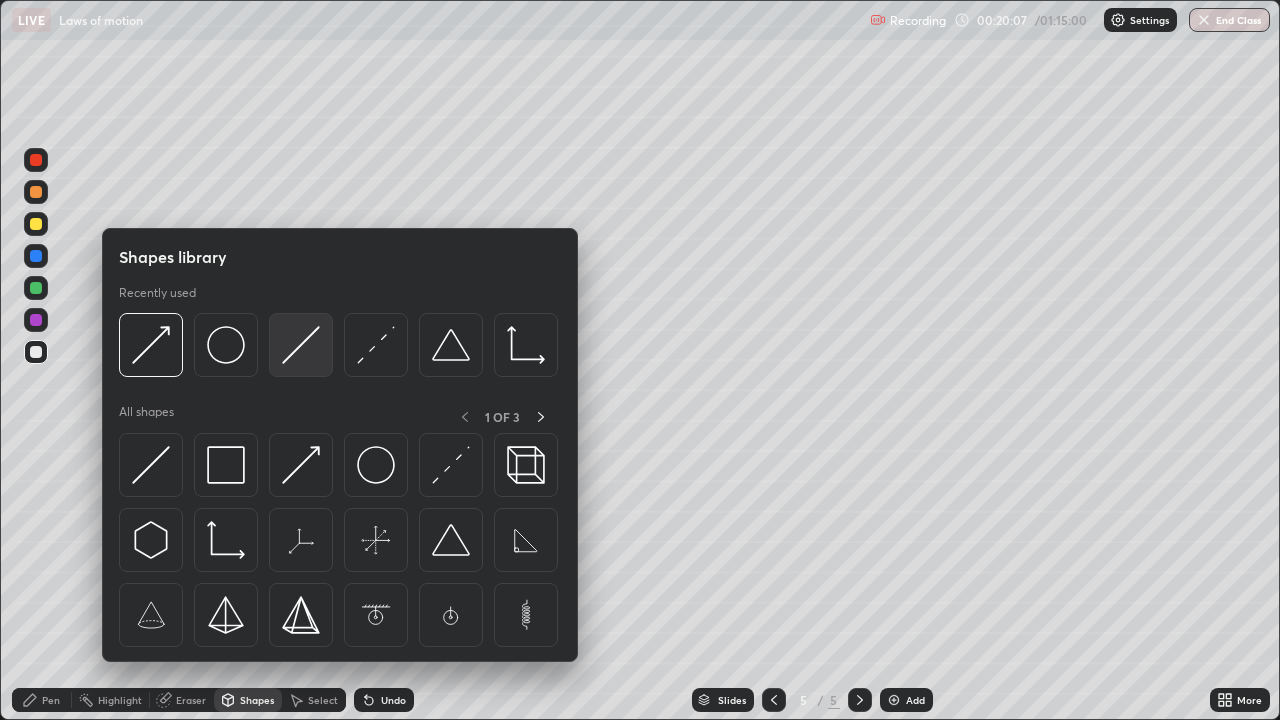 click at bounding box center [301, 345] 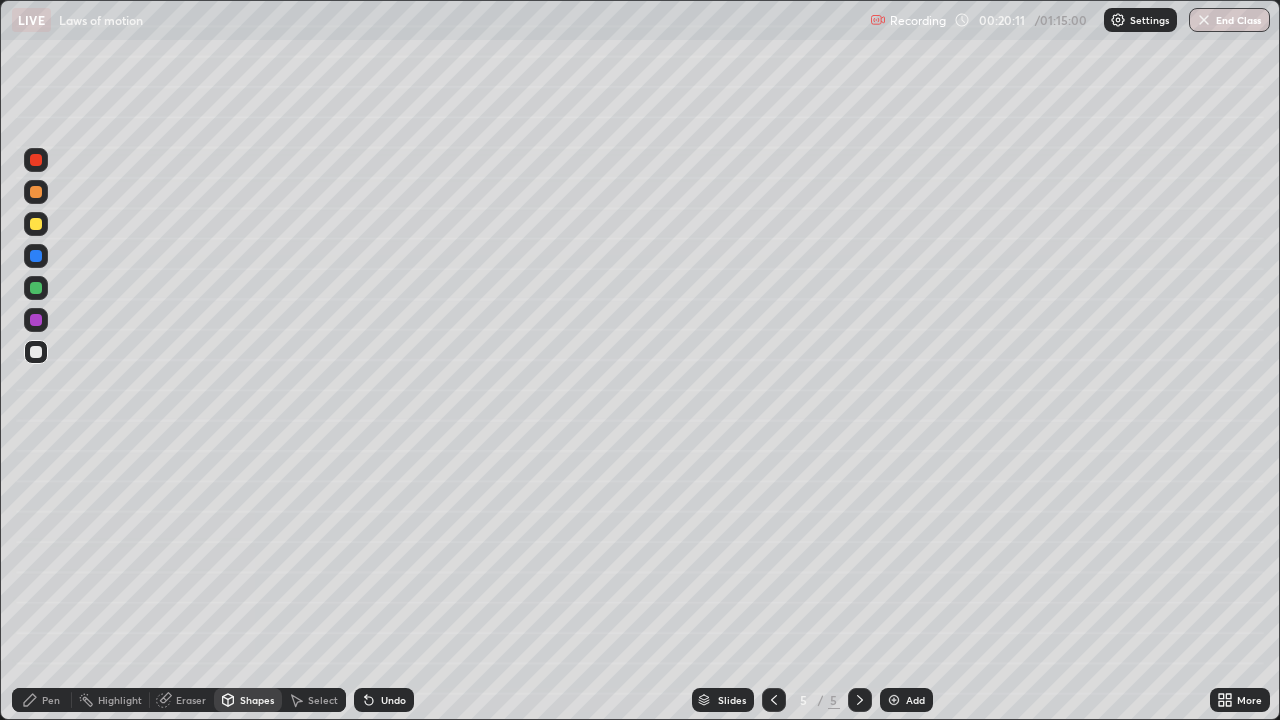 click on "Pen" at bounding box center (51, 700) 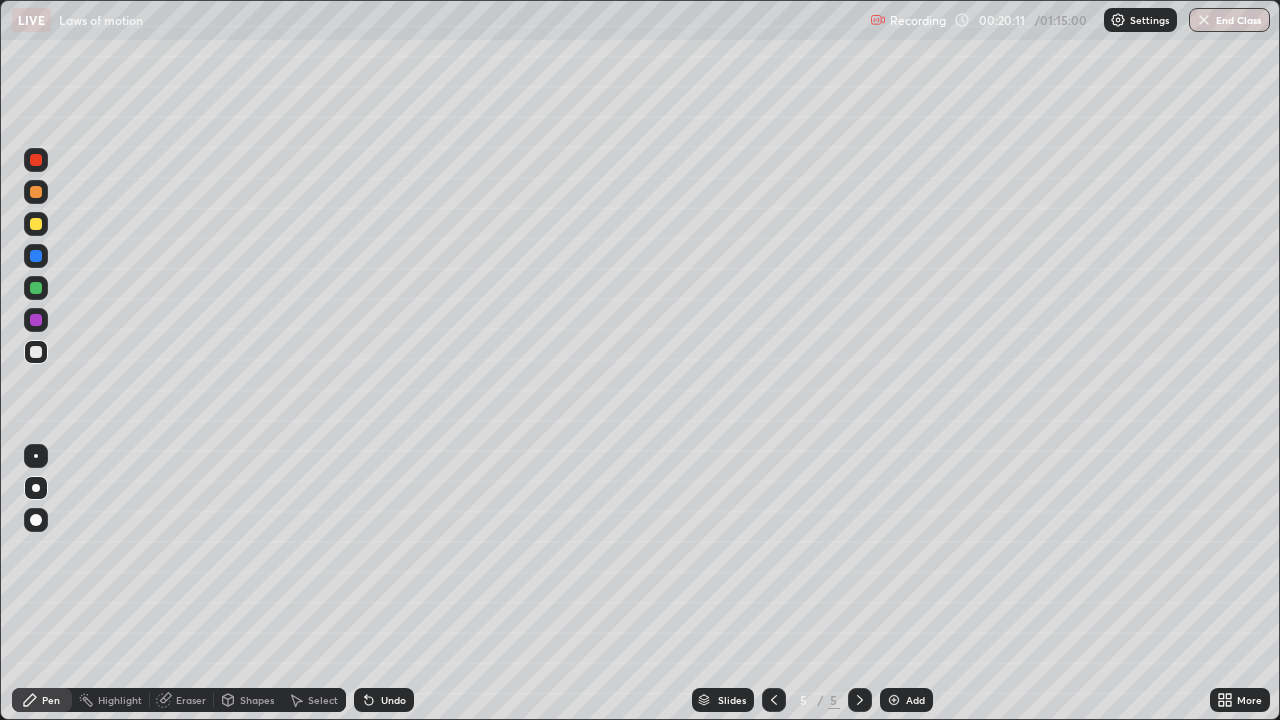 click on "Shapes" at bounding box center [248, 700] 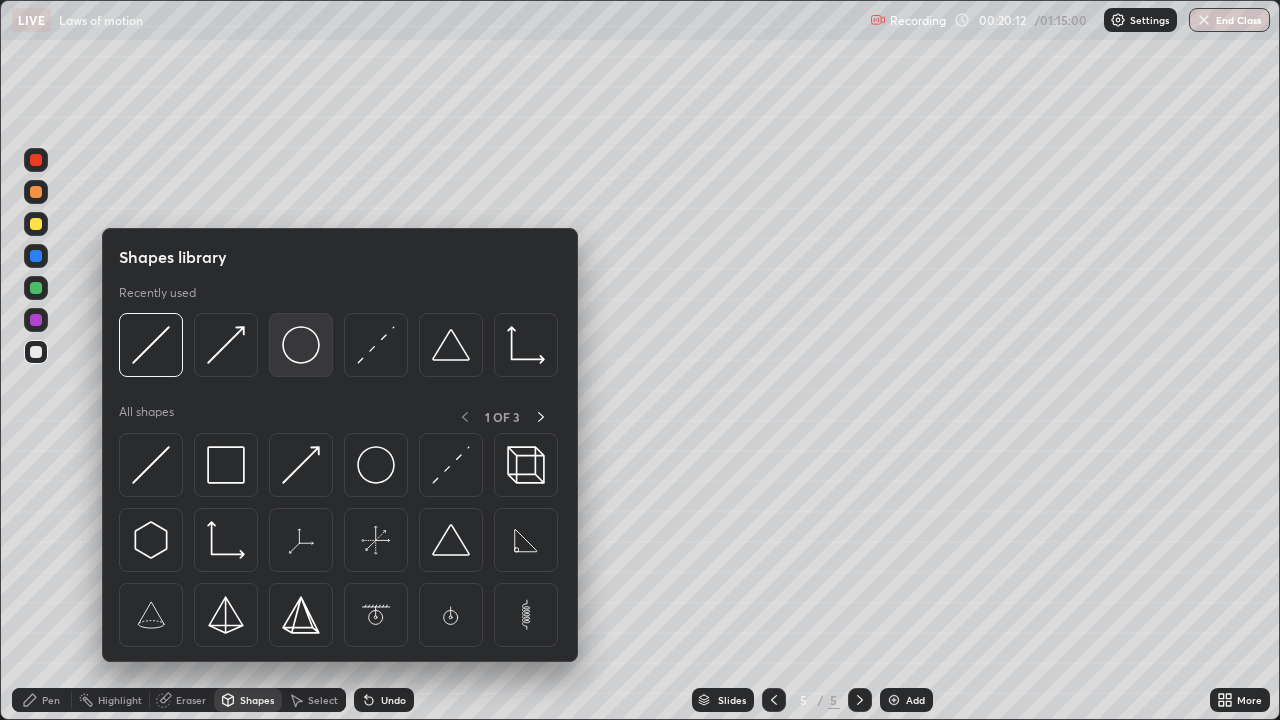 click at bounding box center (301, 345) 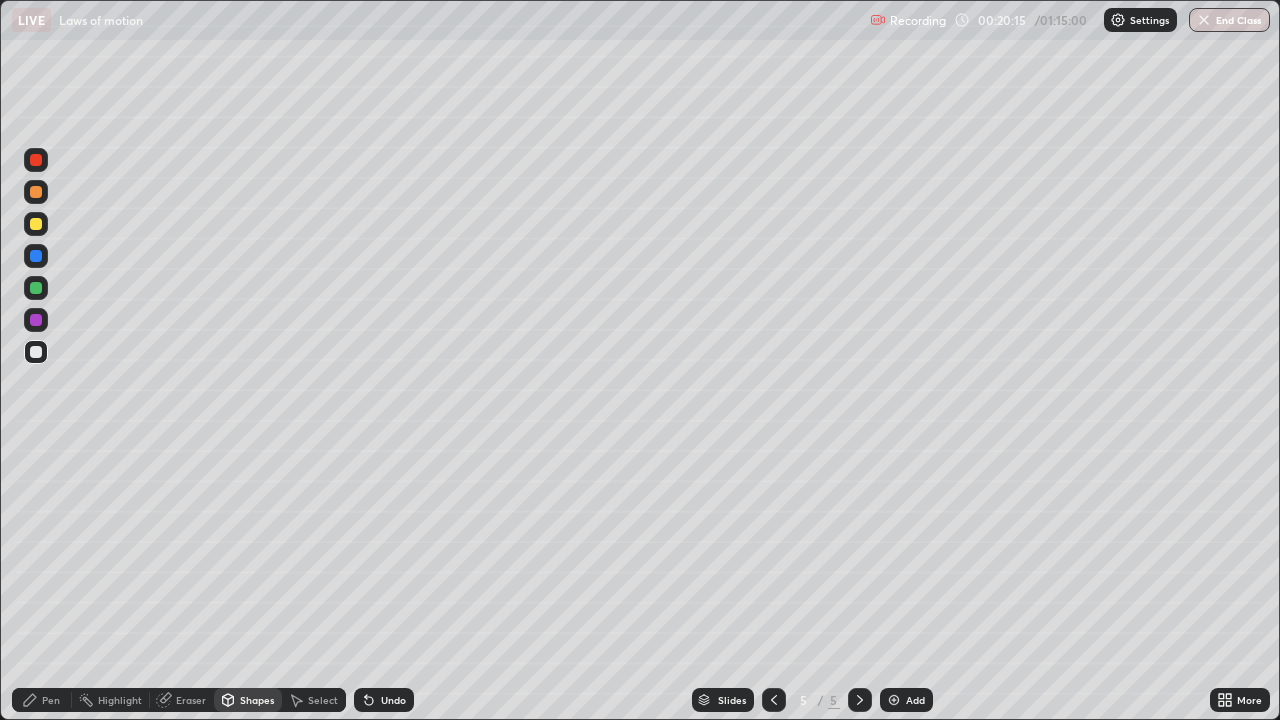 click on "Shapes" at bounding box center (257, 700) 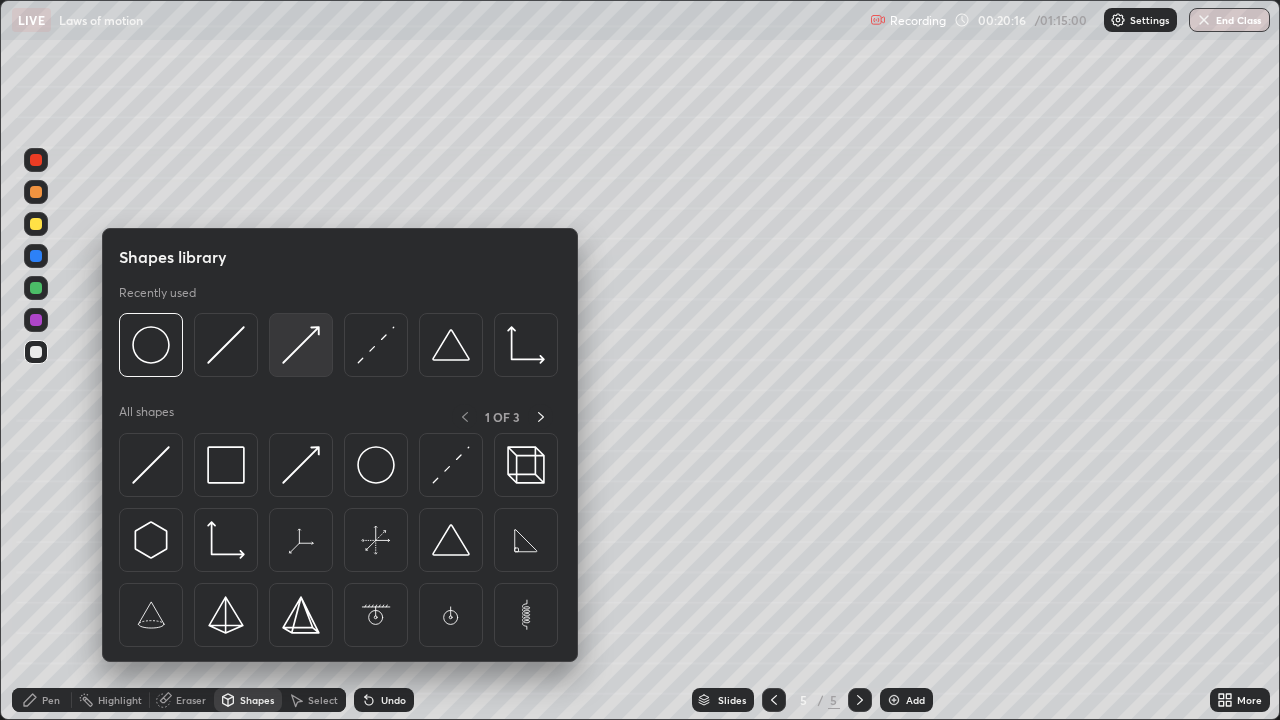 click at bounding box center (301, 345) 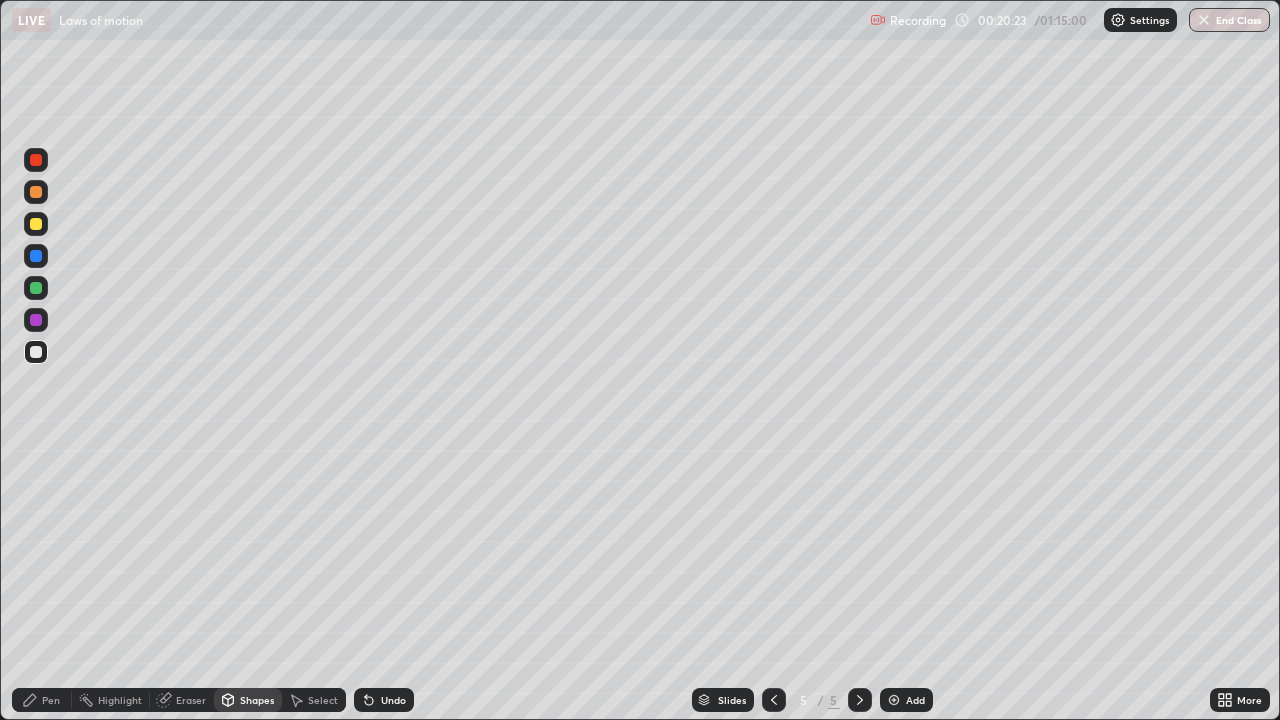 click on "Pen" at bounding box center [51, 700] 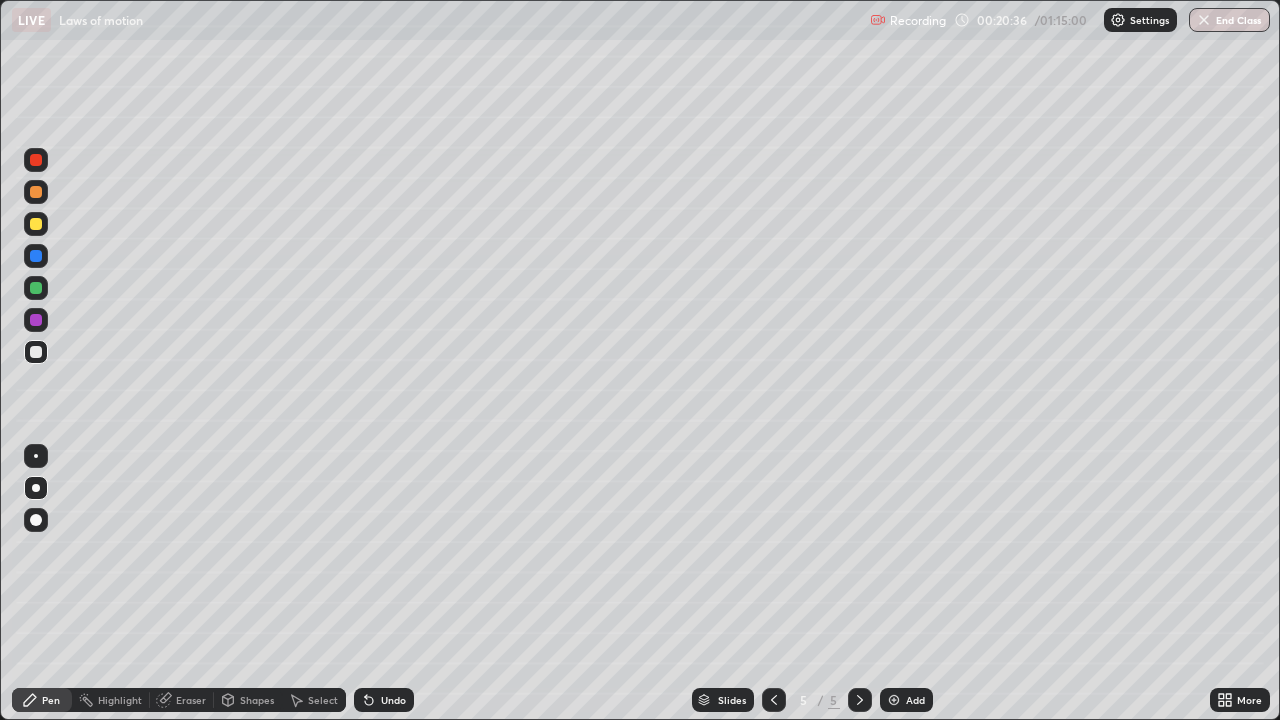 click 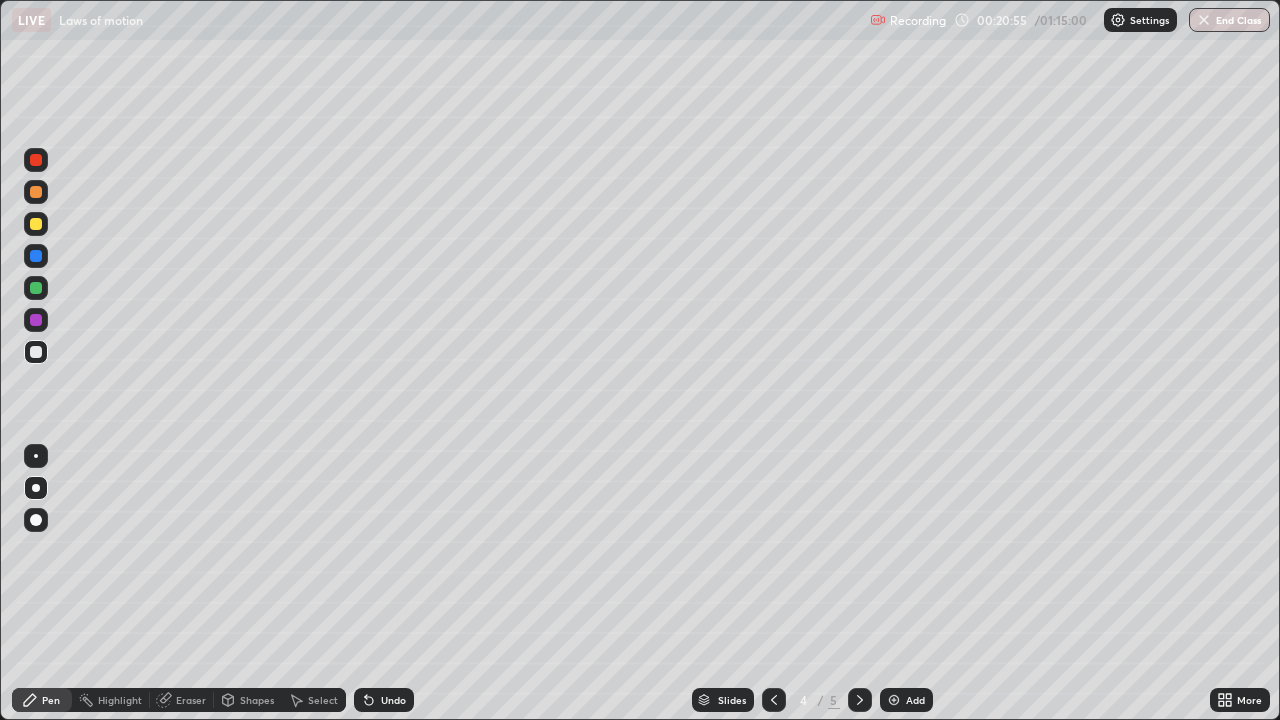 click 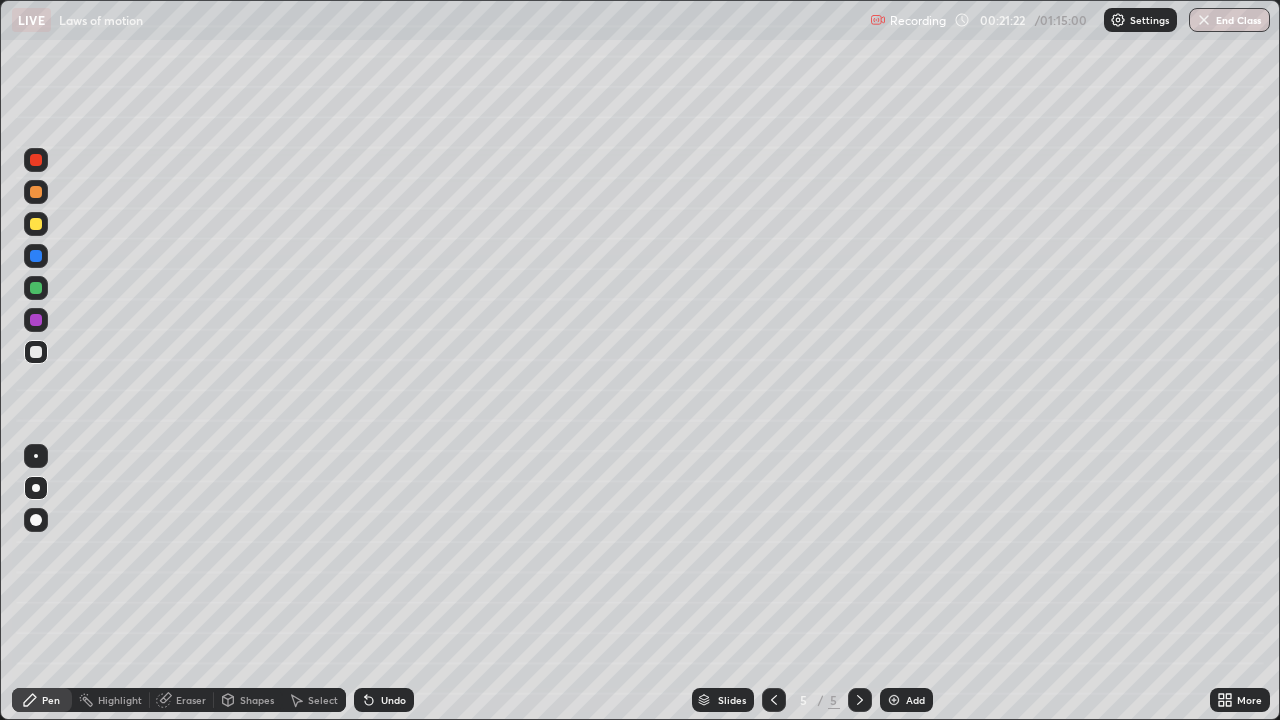click on "Eraser" at bounding box center (191, 700) 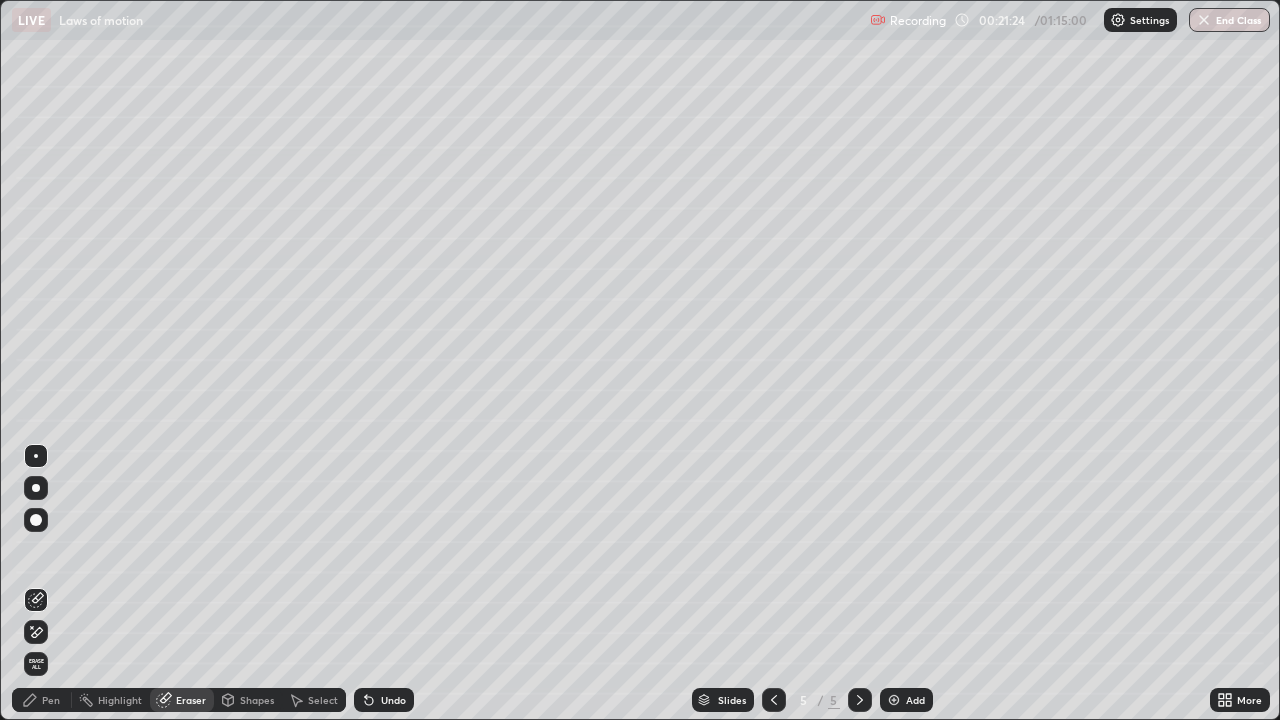 click on "Pen" at bounding box center (51, 700) 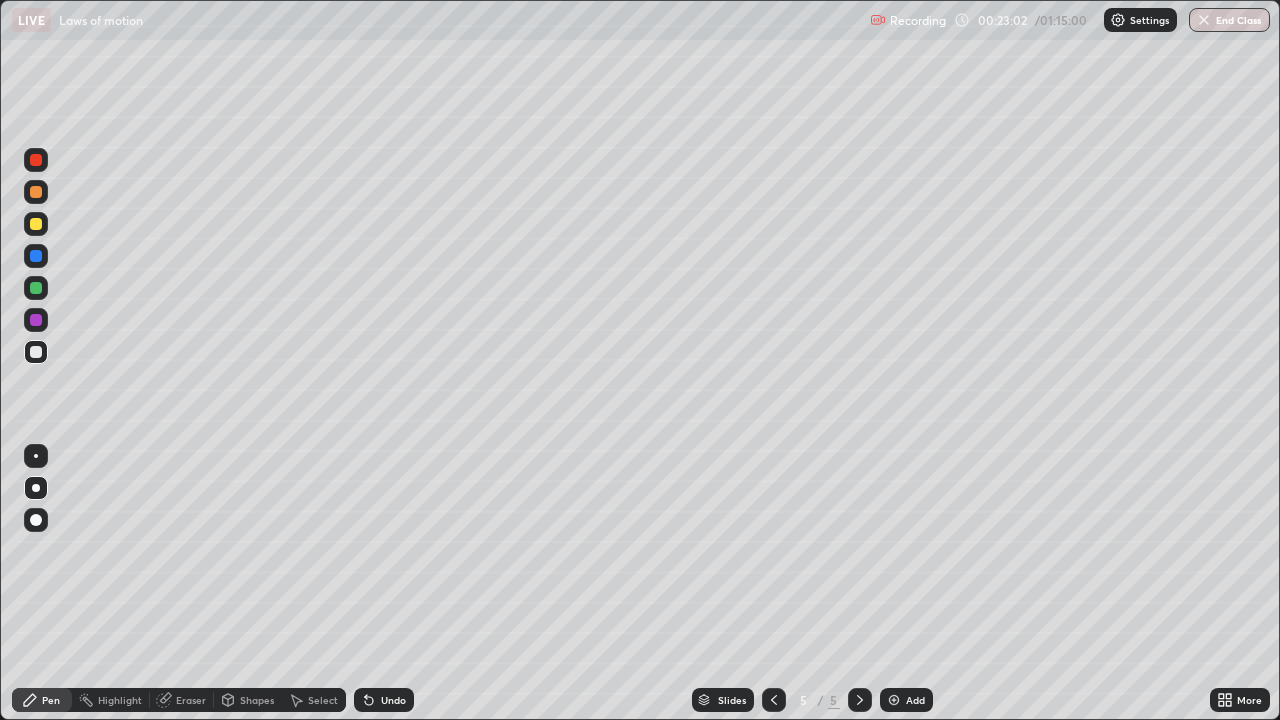 click on "Undo" at bounding box center (393, 700) 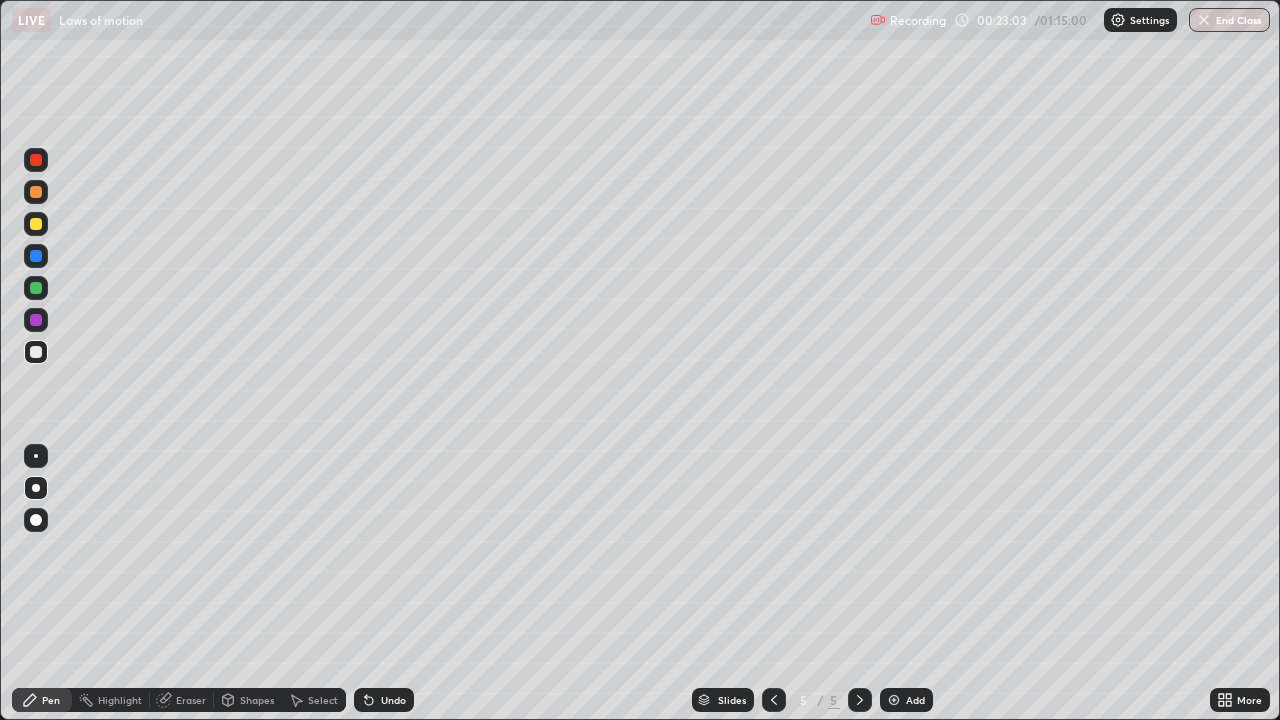 click on "Undo" at bounding box center (384, 700) 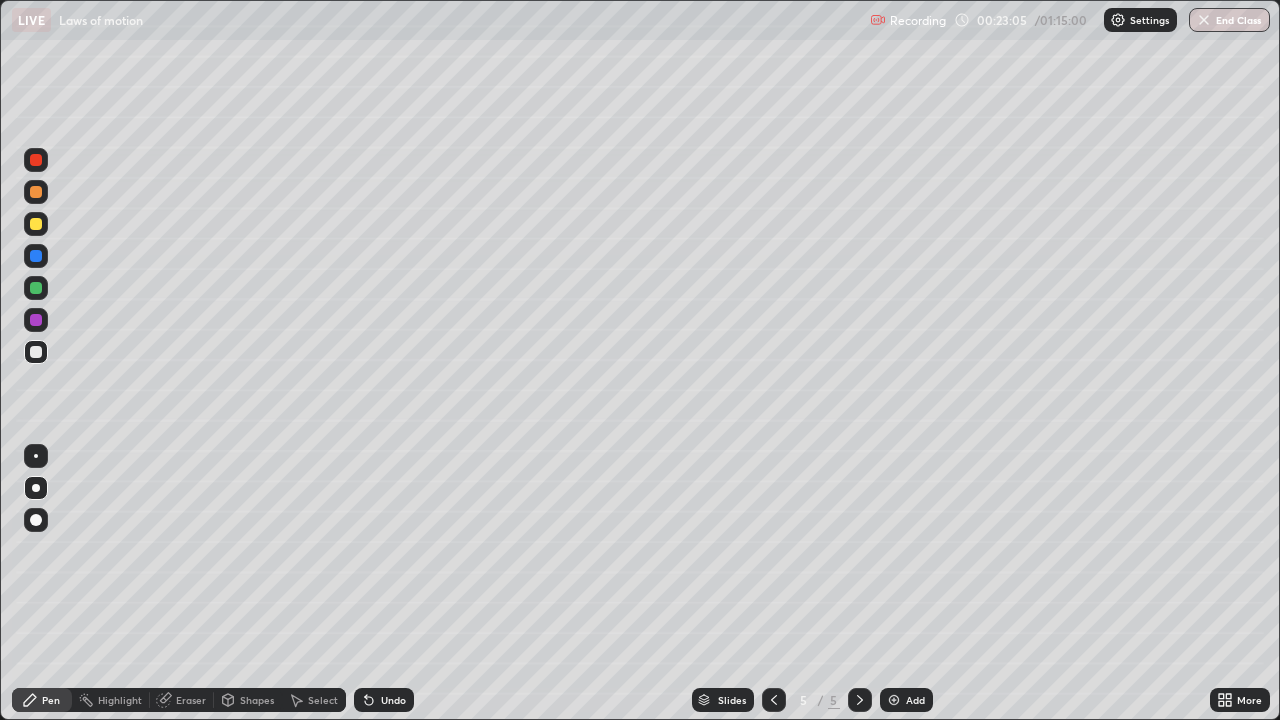 click on "Undo" at bounding box center (384, 700) 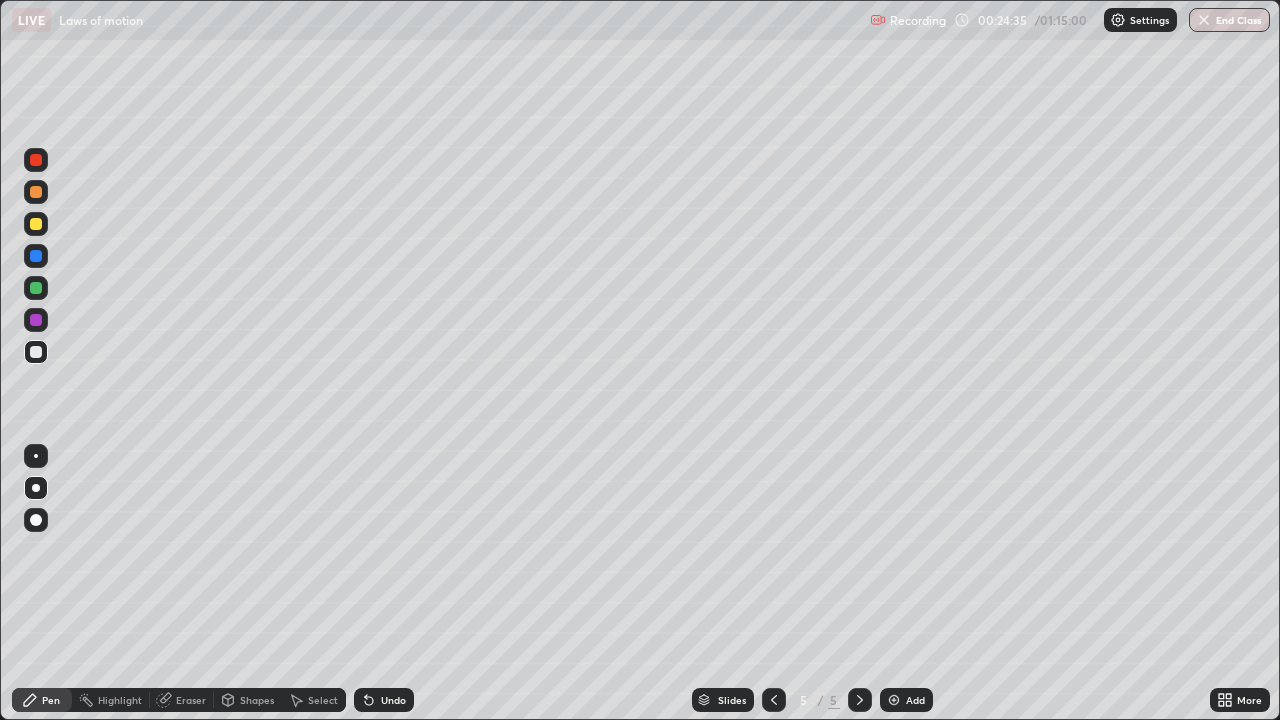 click on "Shapes" at bounding box center [257, 700] 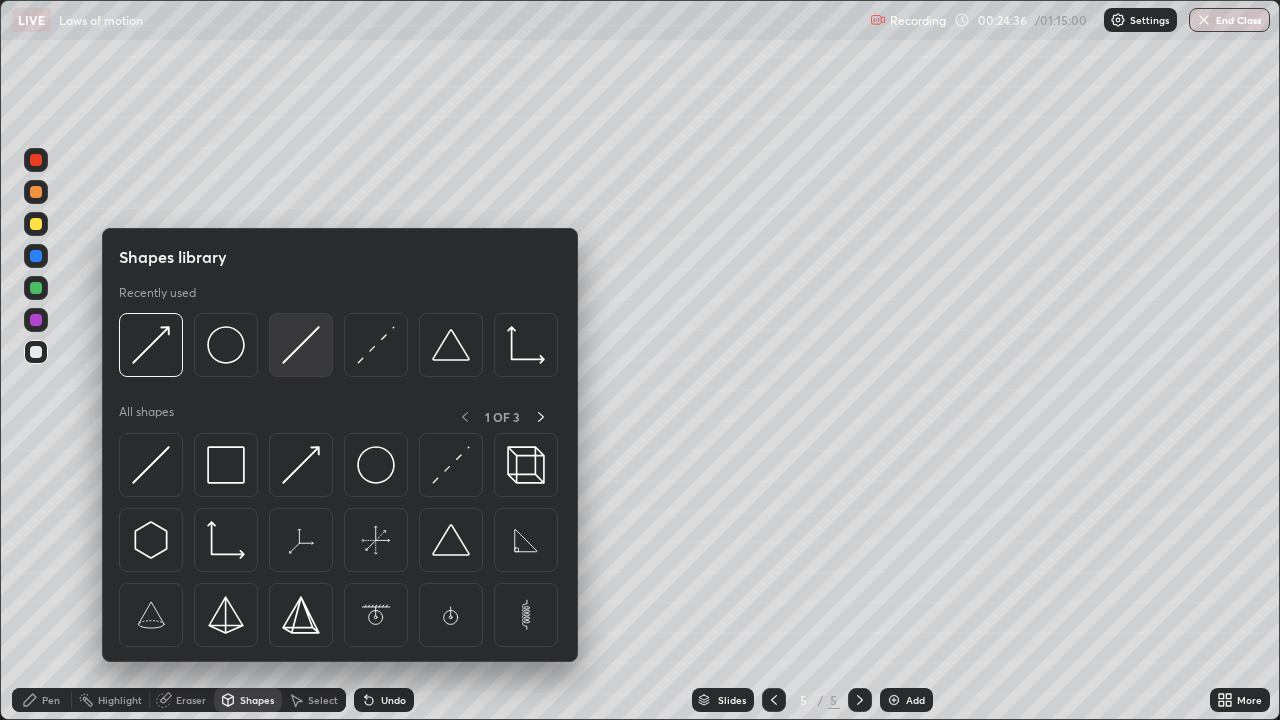 click at bounding box center (301, 345) 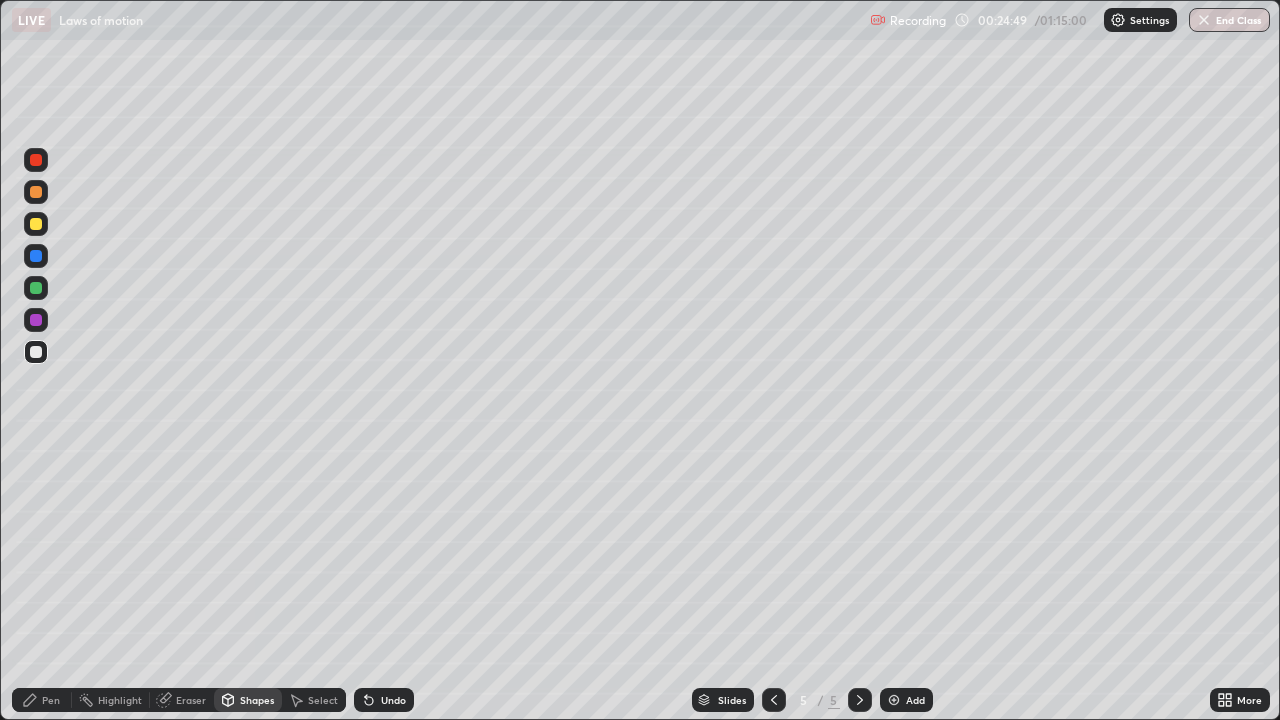 click at bounding box center (36, 224) 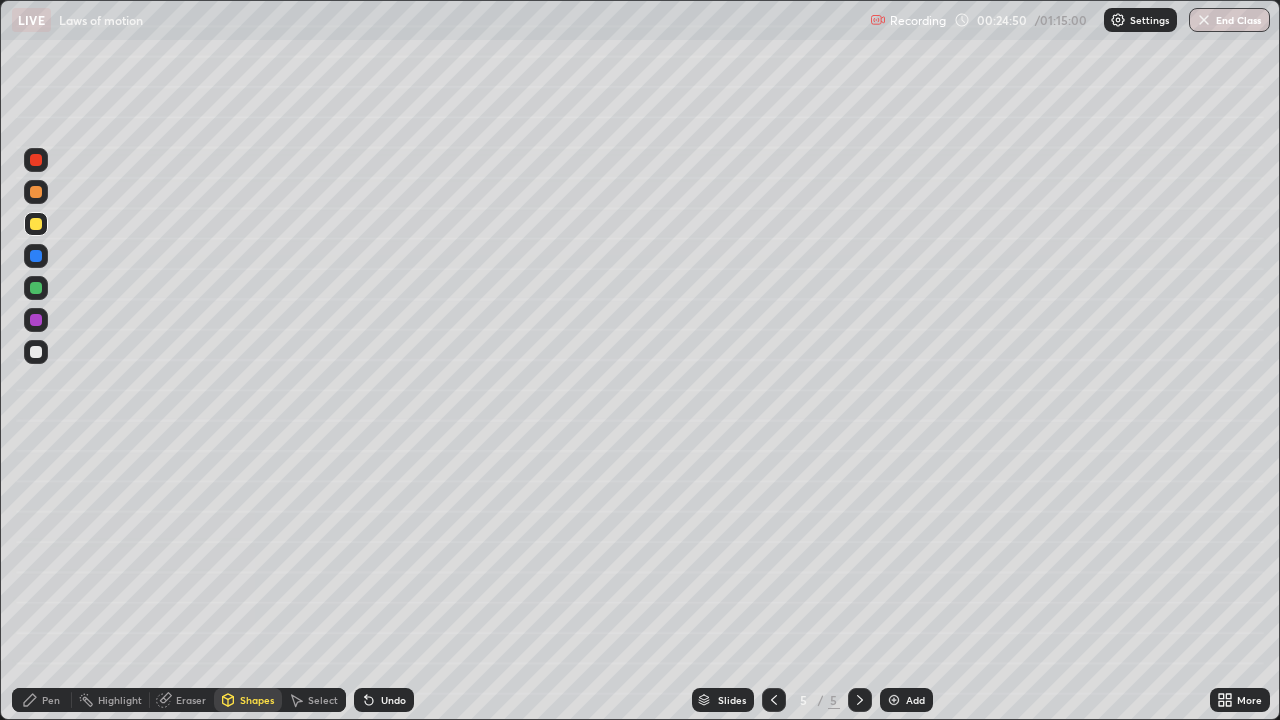 click on "Shapes" at bounding box center (248, 700) 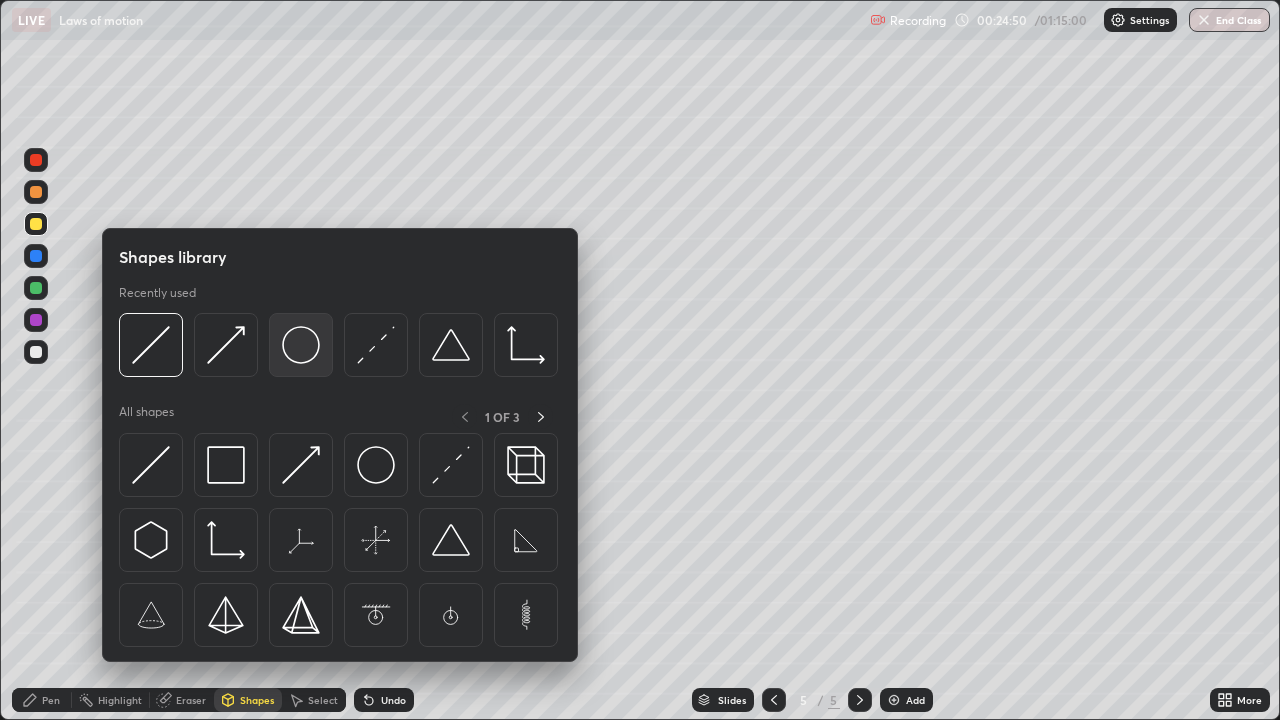 click at bounding box center (301, 345) 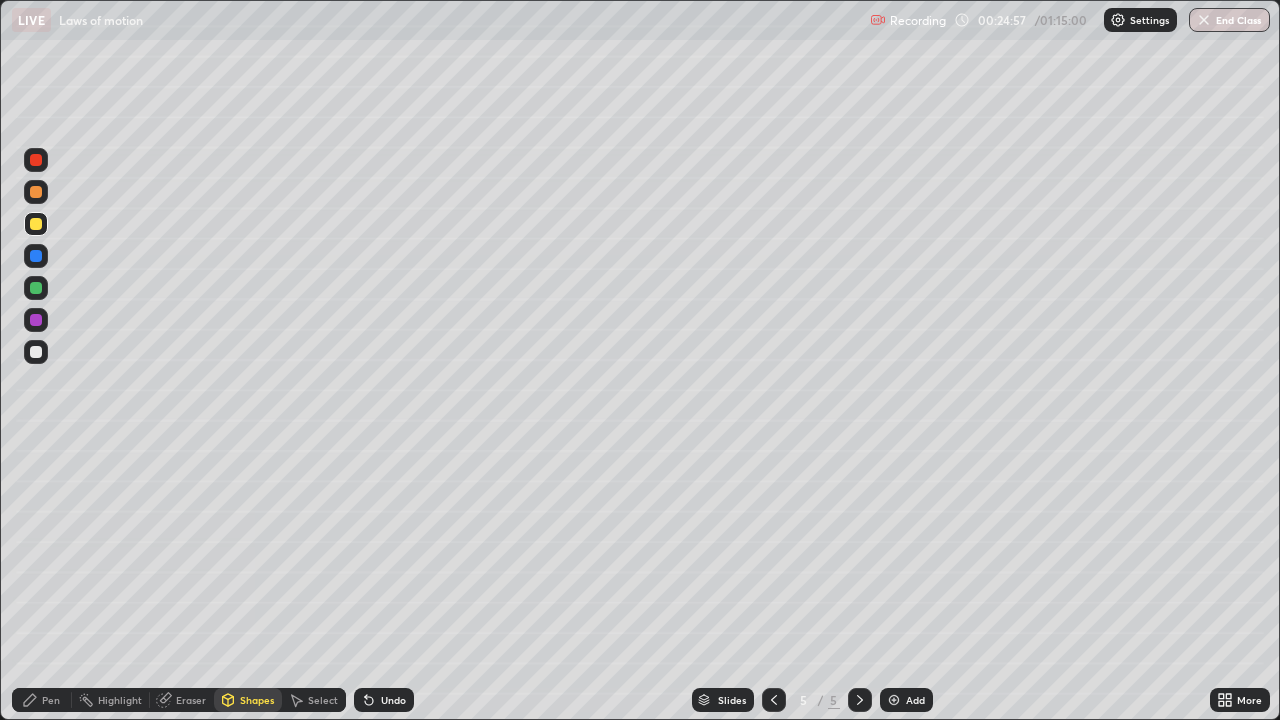 click on "Shapes" at bounding box center (257, 700) 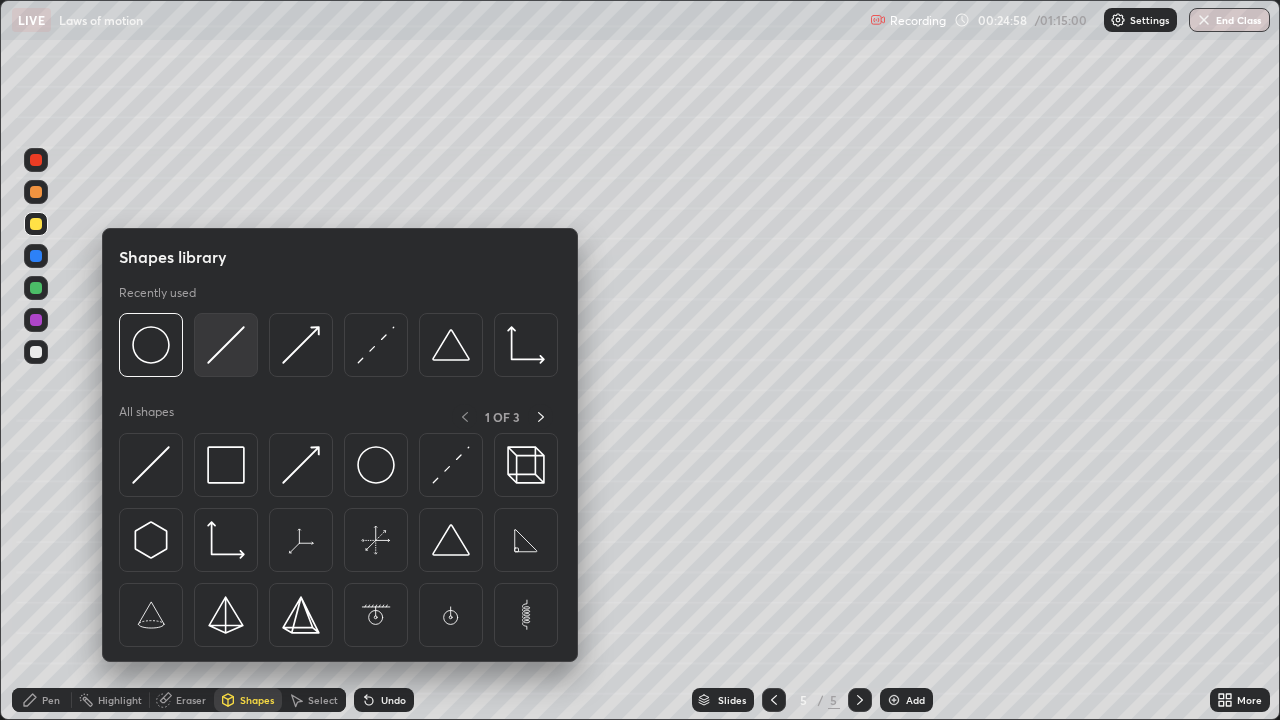 click at bounding box center (226, 345) 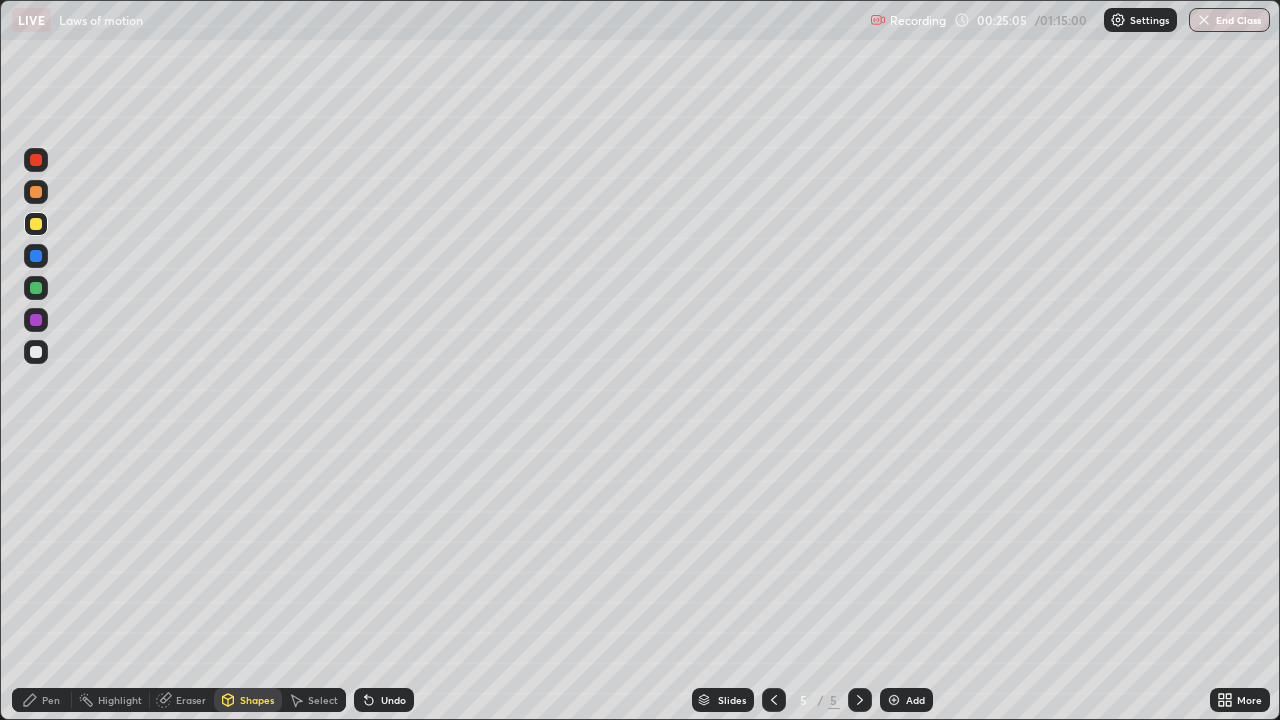 click on "Pen" at bounding box center [42, 700] 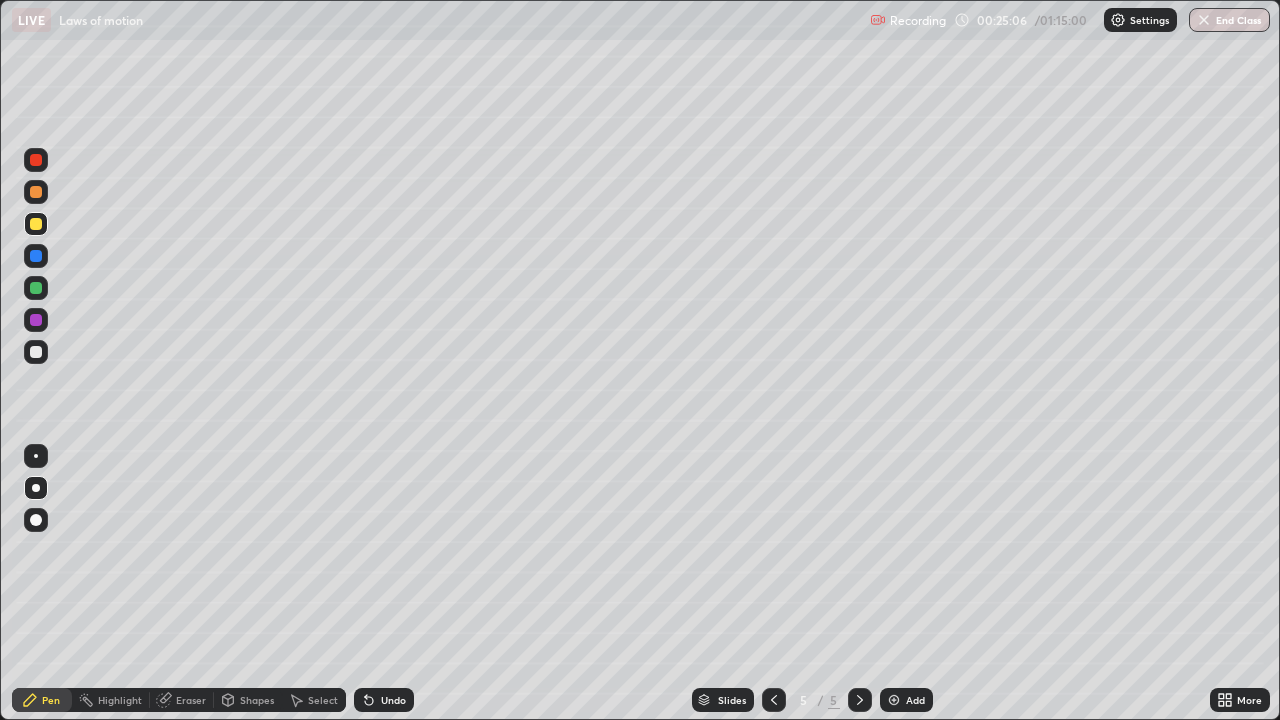 click at bounding box center (36, 352) 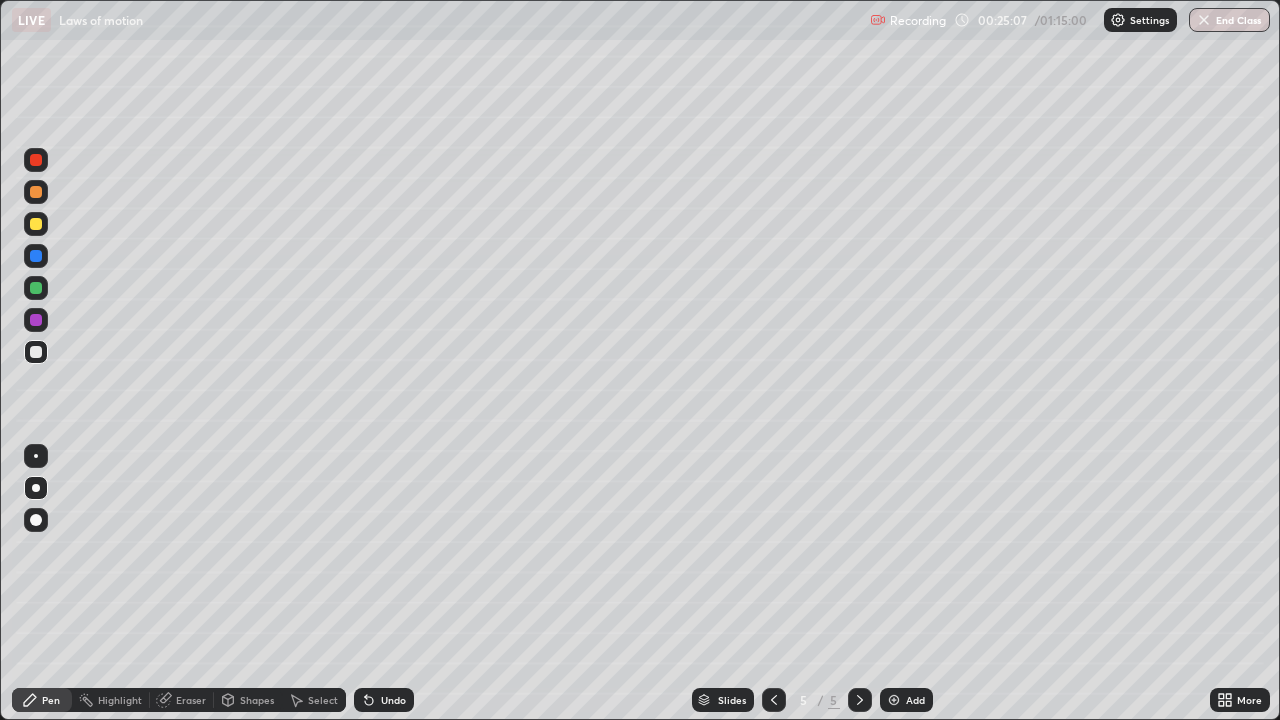 click at bounding box center (36, 224) 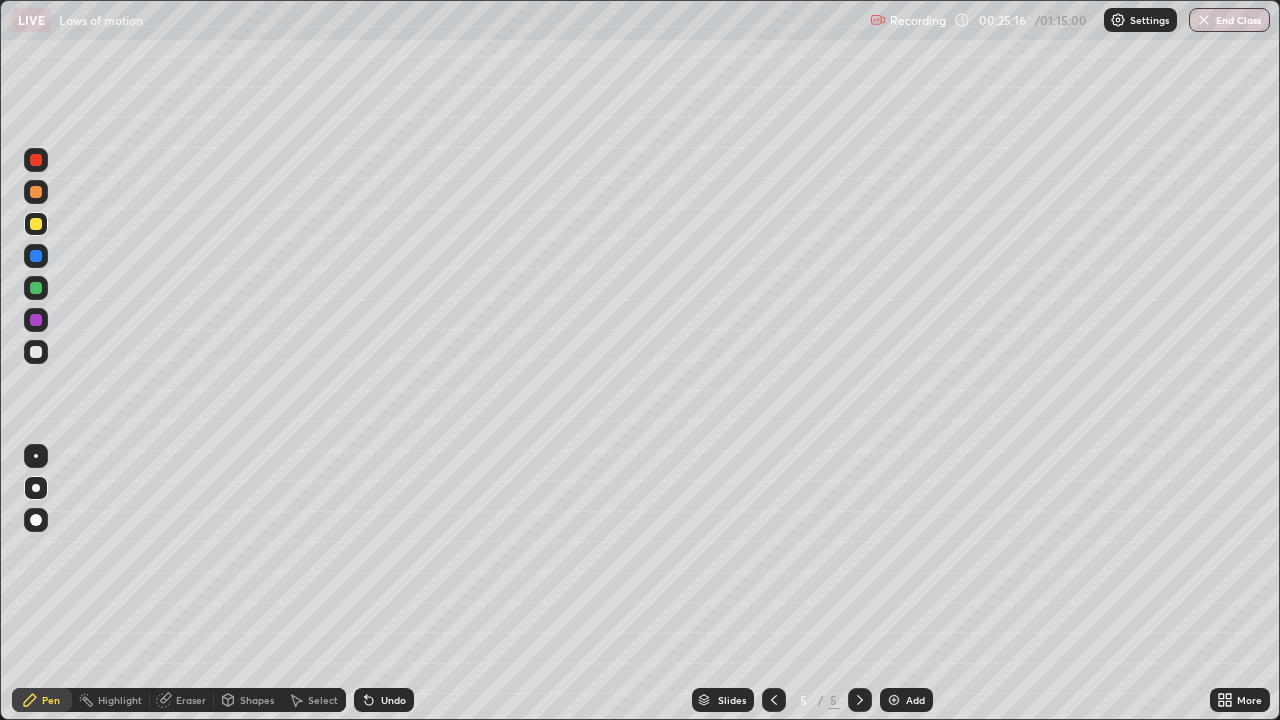 click on "Undo" at bounding box center (393, 700) 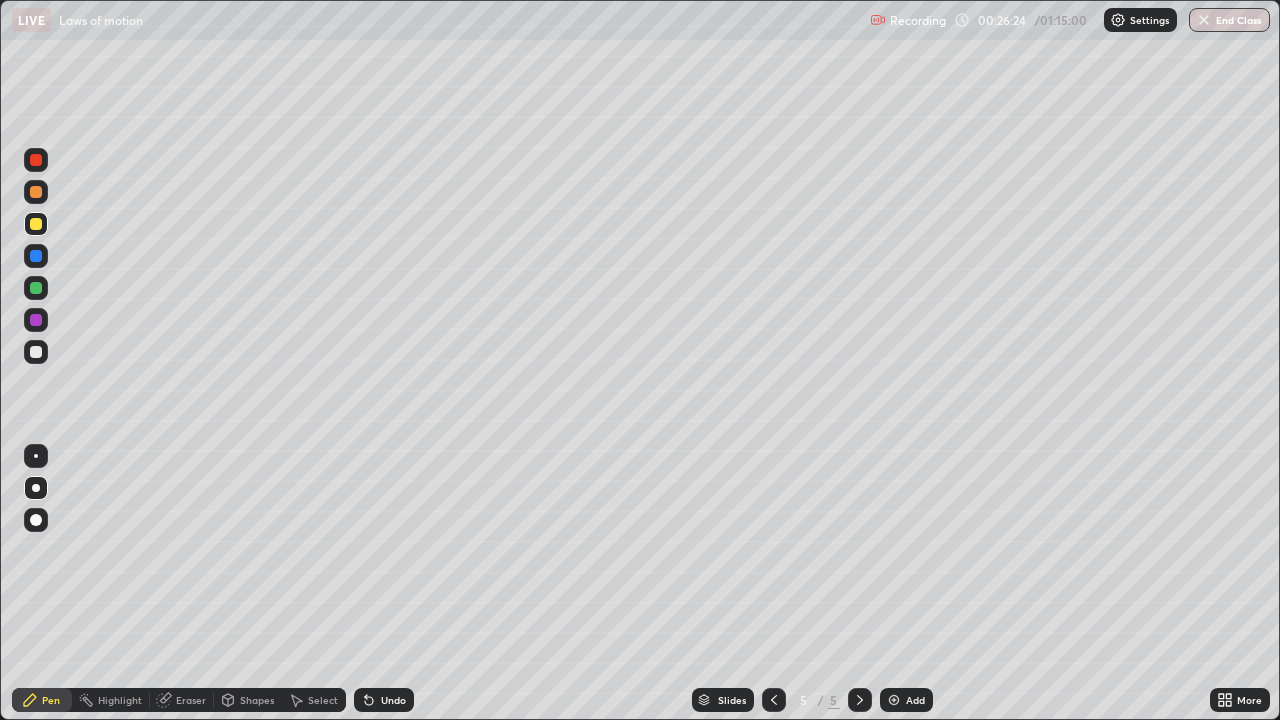 click on "Undo" at bounding box center (384, 700) 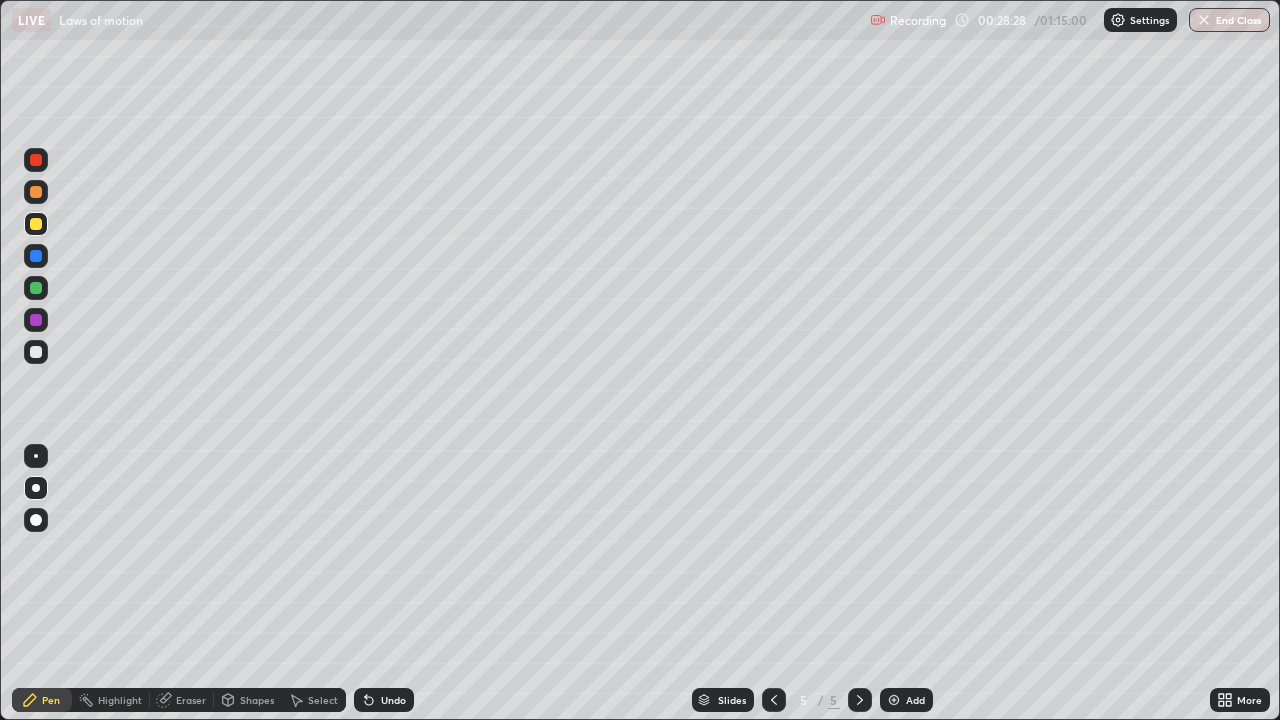 click at bounding box center [894, 700] 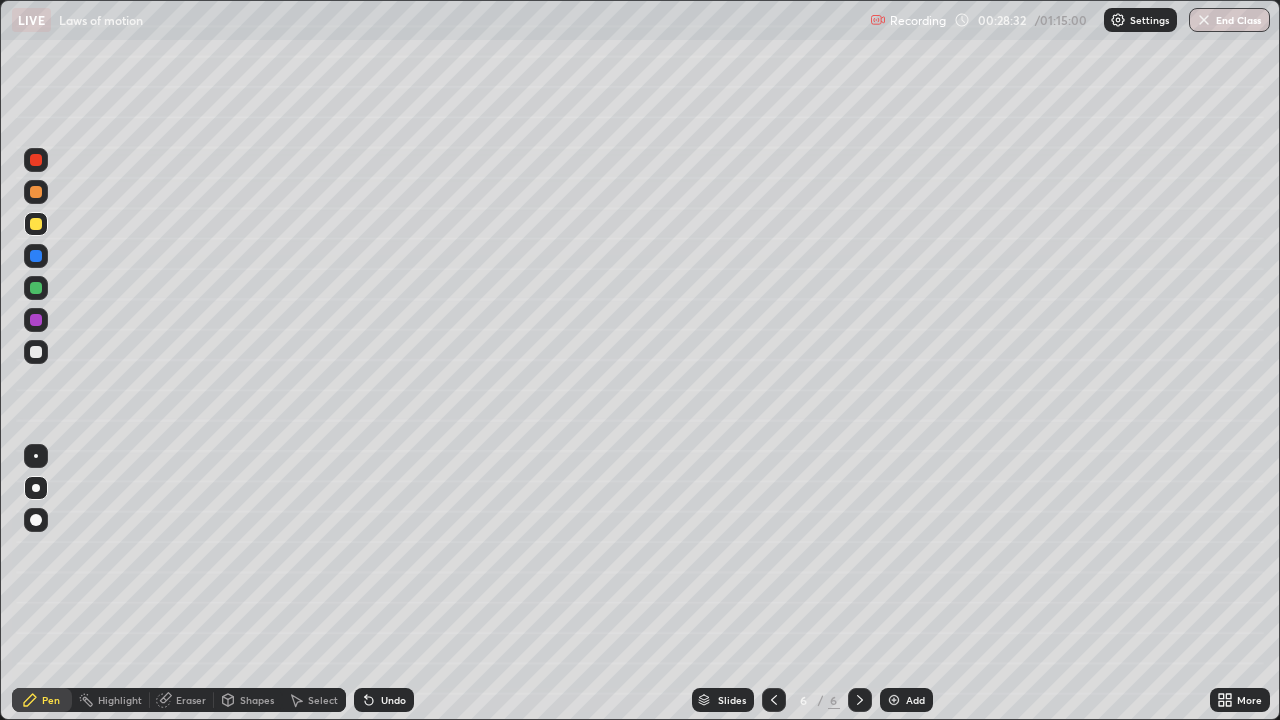 click on "Shapes" at bounding box center [257, 700] 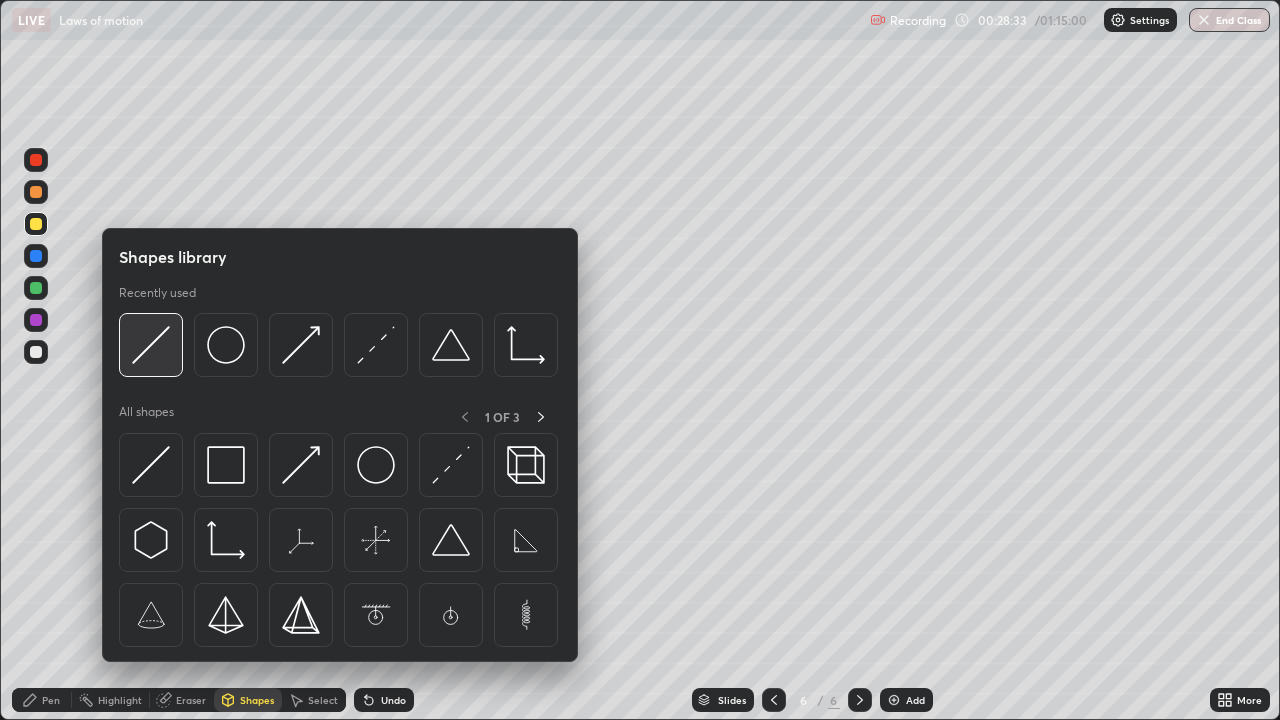 click at bounding box center [151, 345] 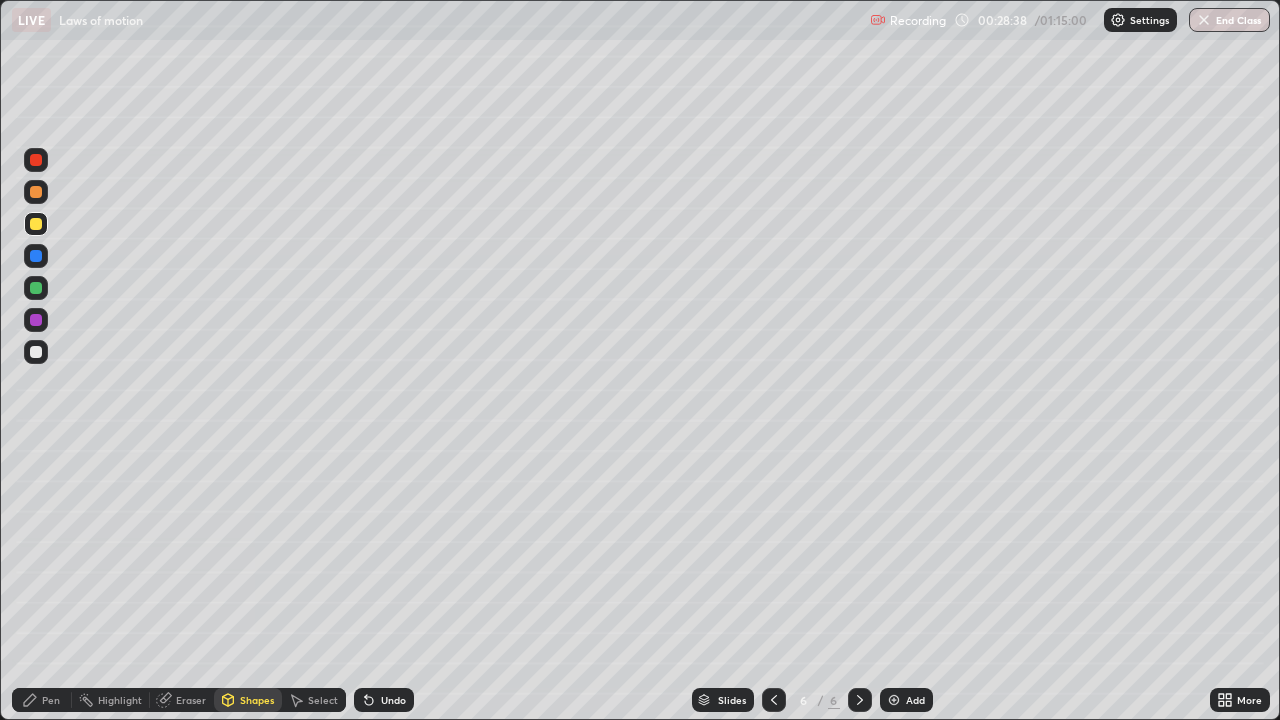 click on "Shapes" at bounding box center (248, 700) 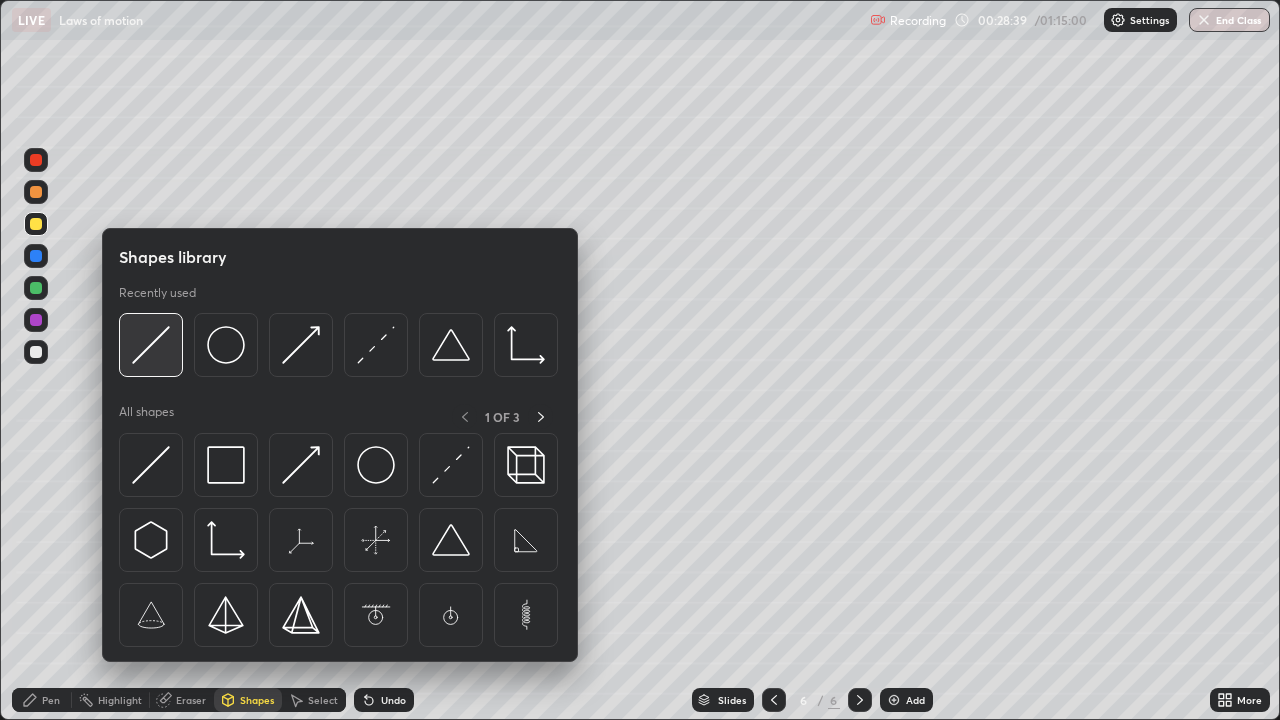 click at bounding box center (151, 345) 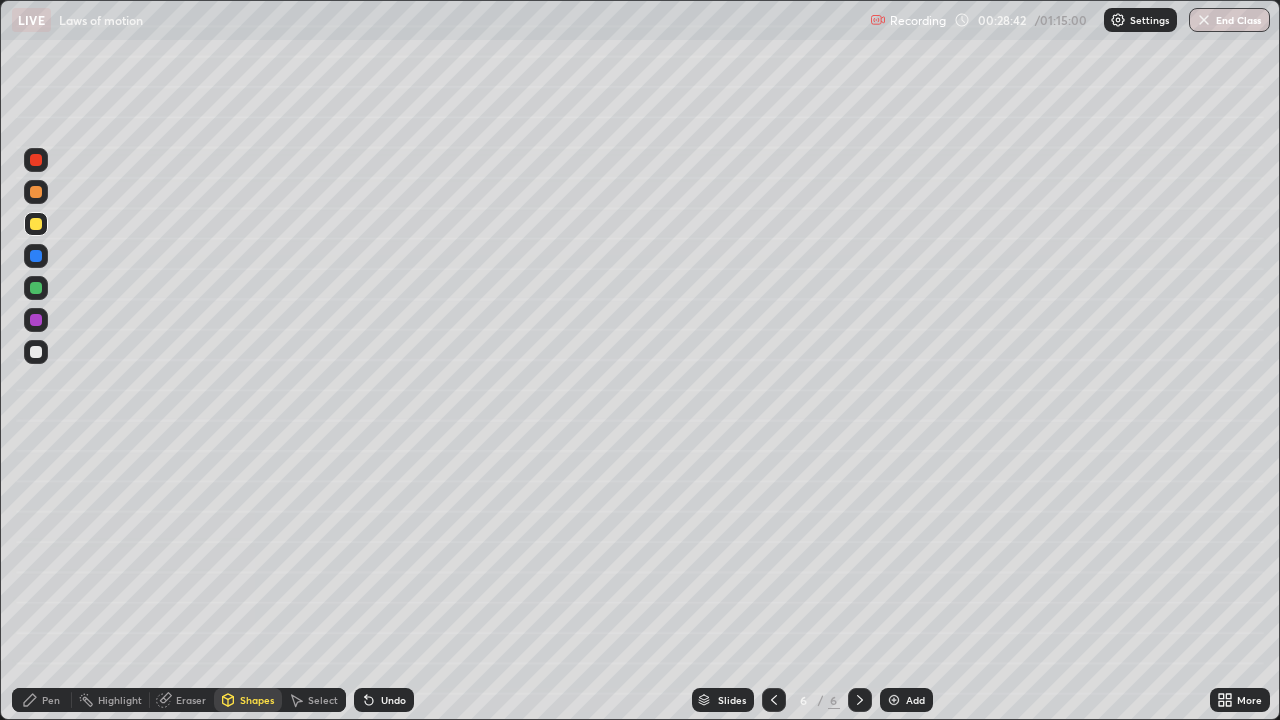 click at bounding box center (36, 352) 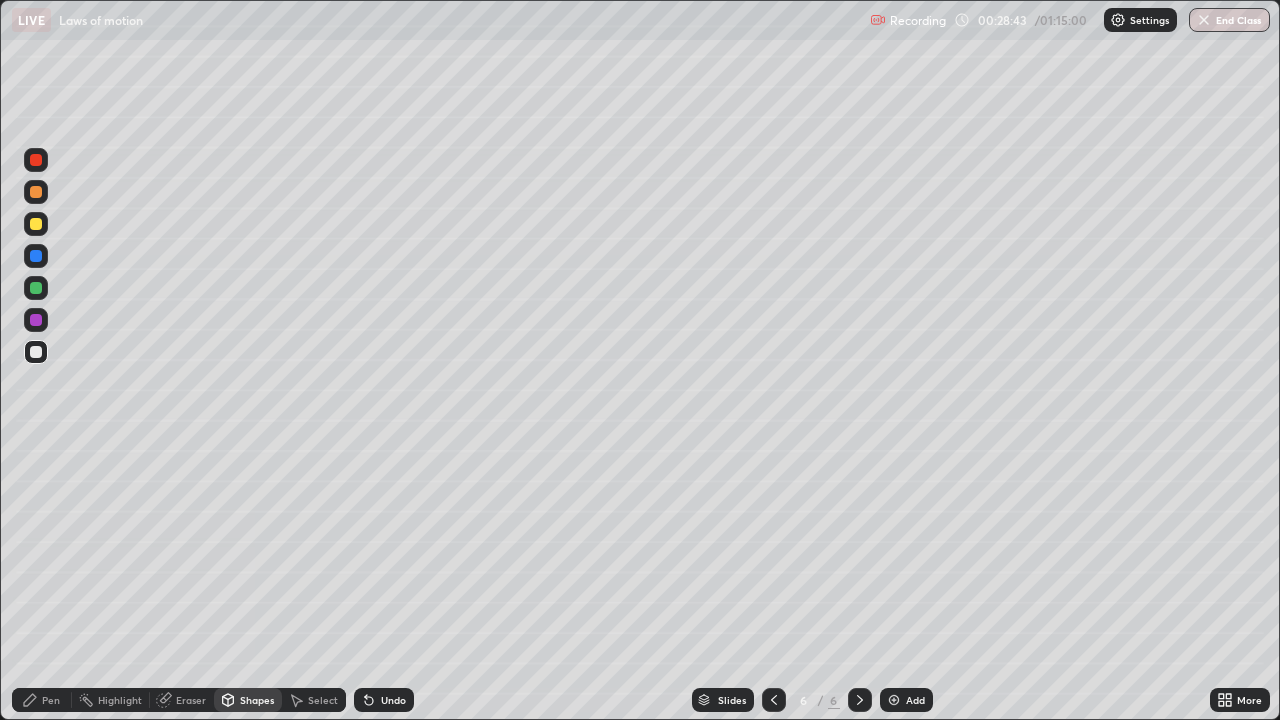 click on "Shapes" at bounding box center [257, 700] 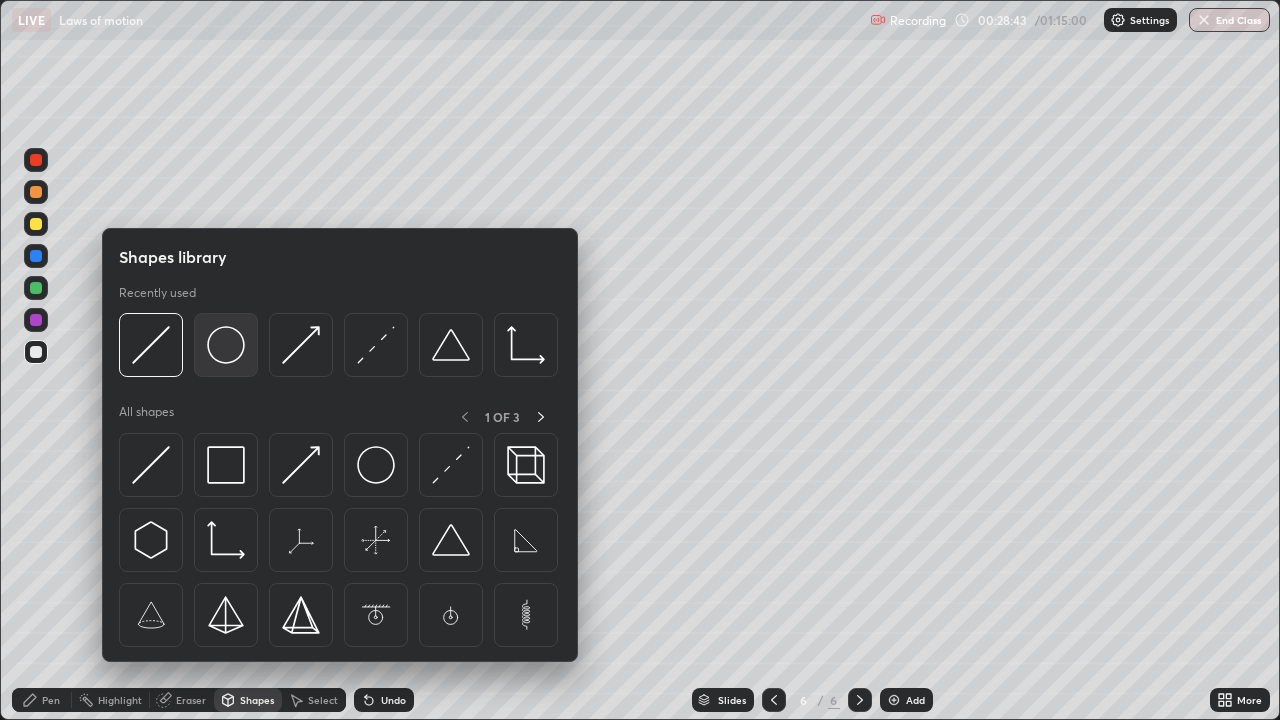click at bounding box center [226, 345] 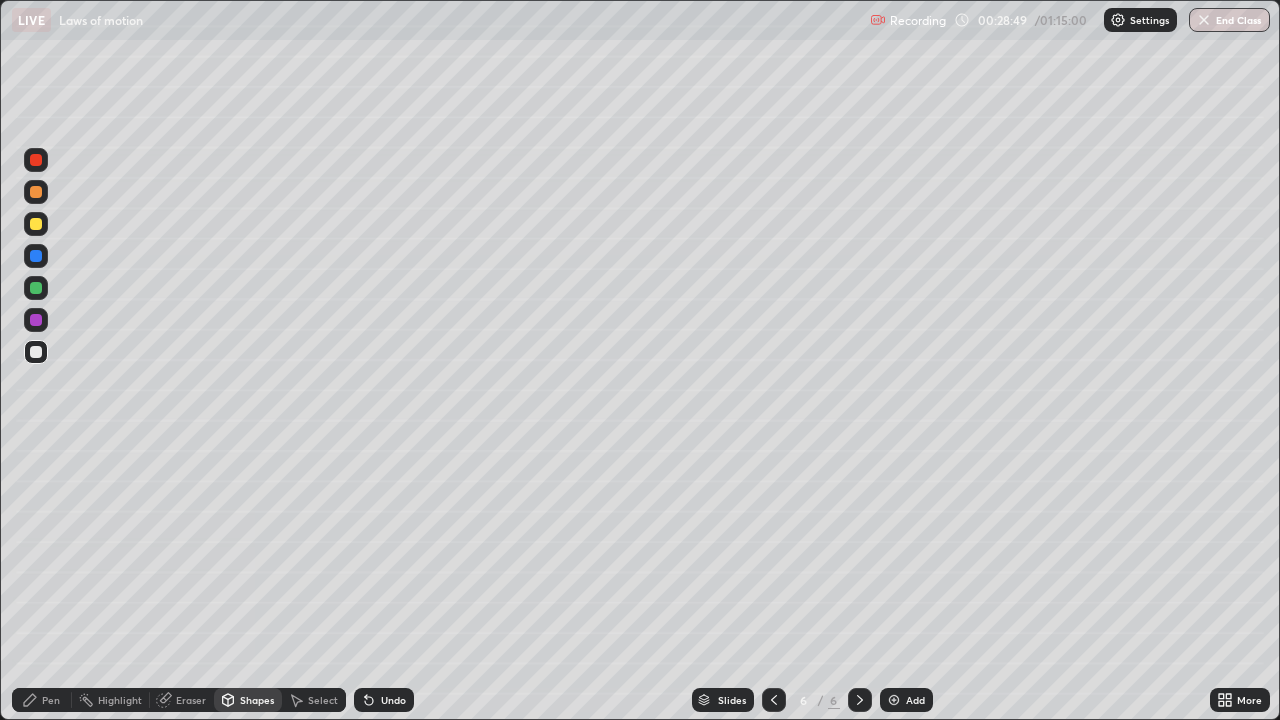click on "Shapes" at bounding box center (257, 700) 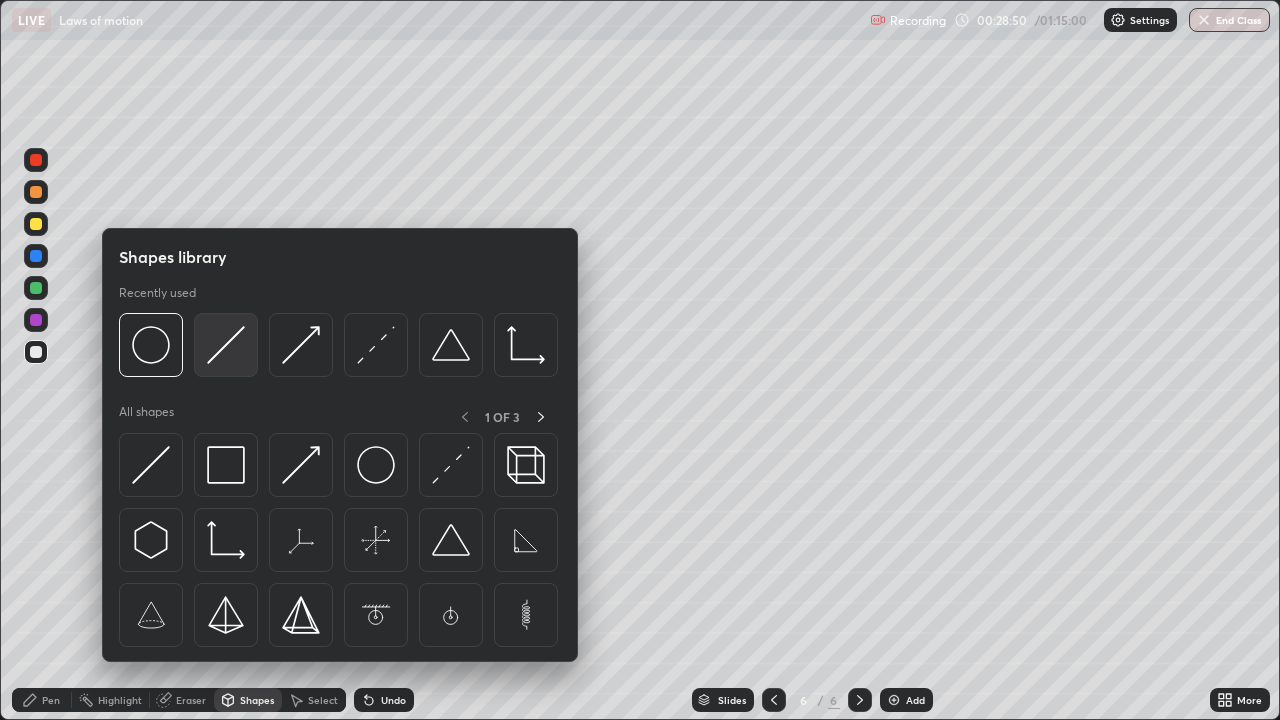 click at bounding box center [226, 345] 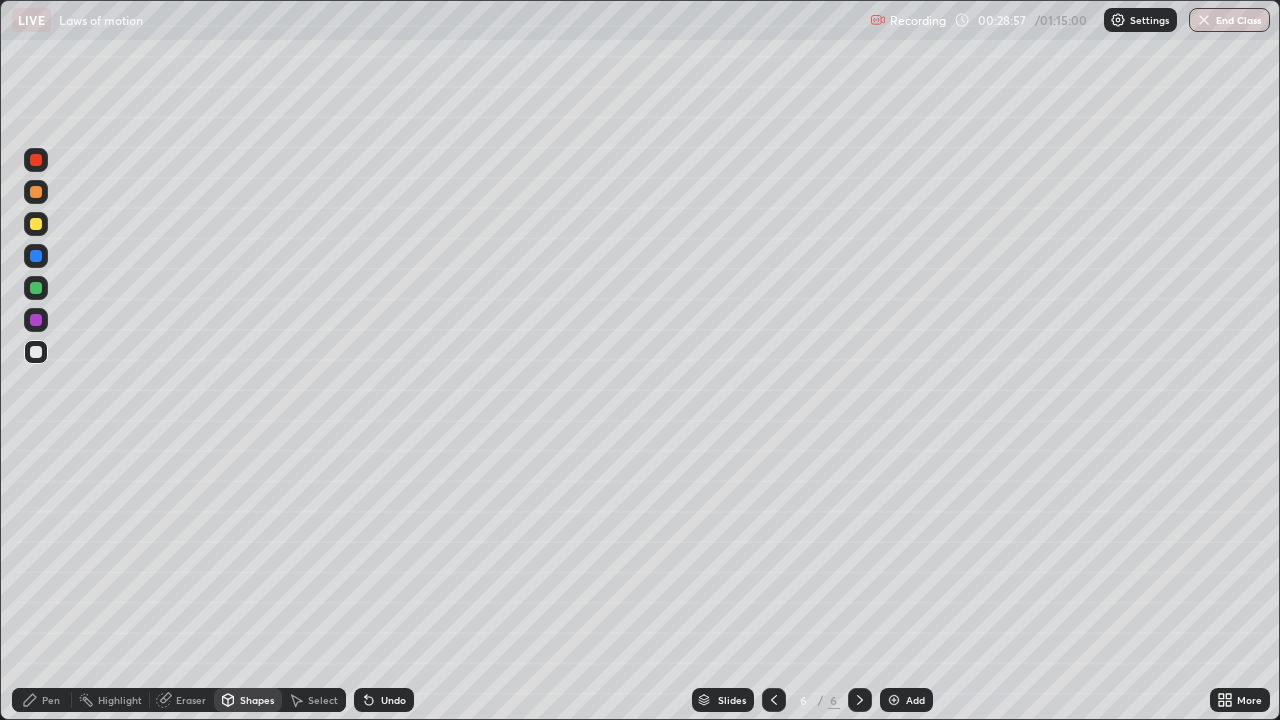 click on "Pen" at bounding box center [51, 700] 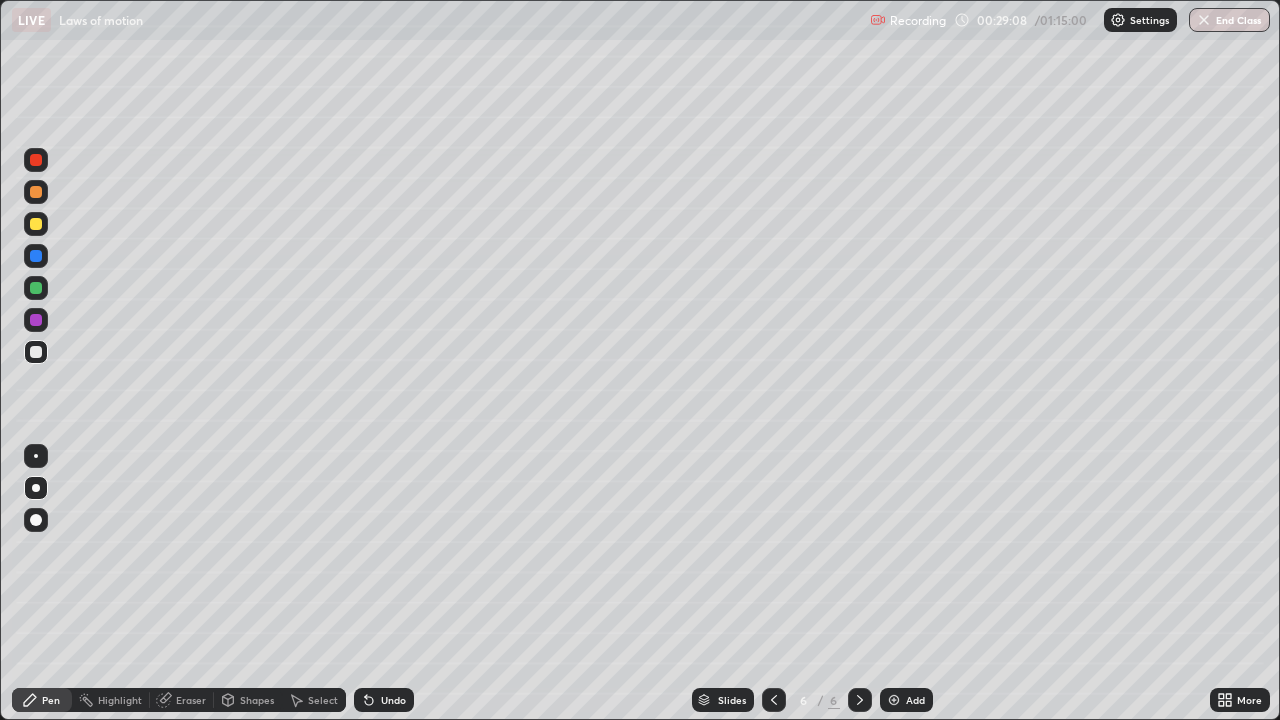 click on "Shapes" at bounding box center [257, 700] 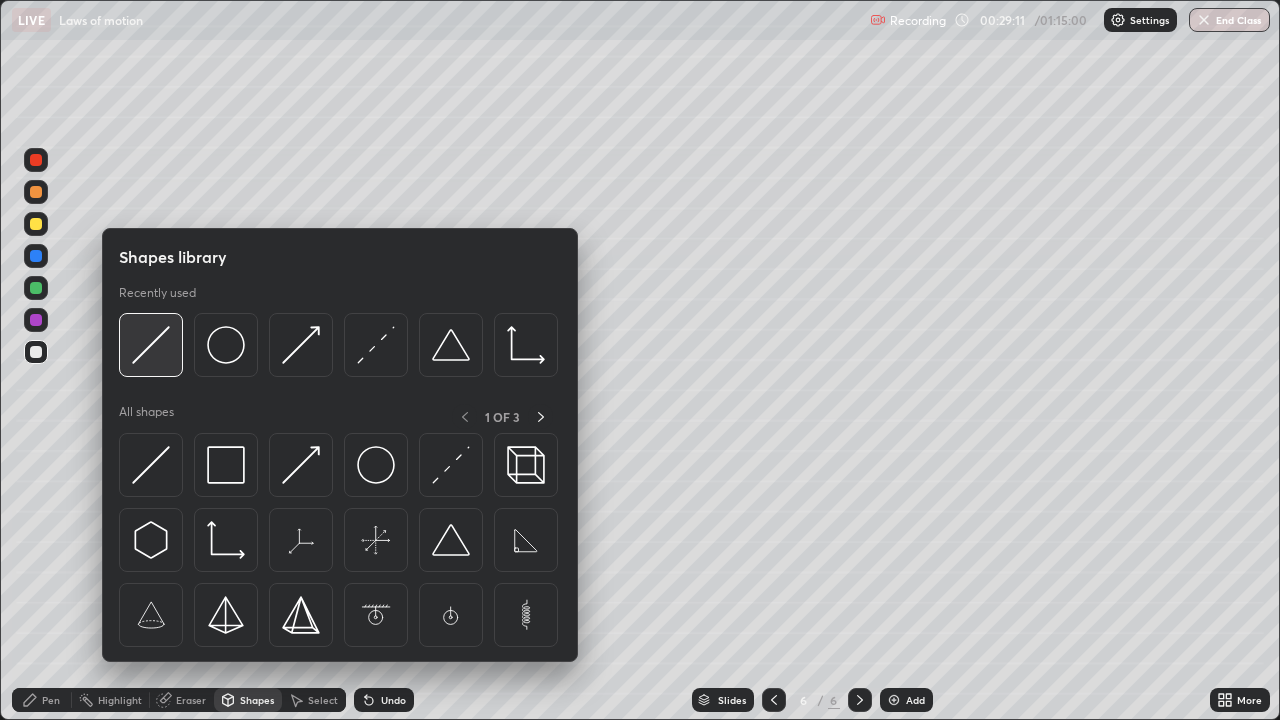 click at bounding box center (151, 345) 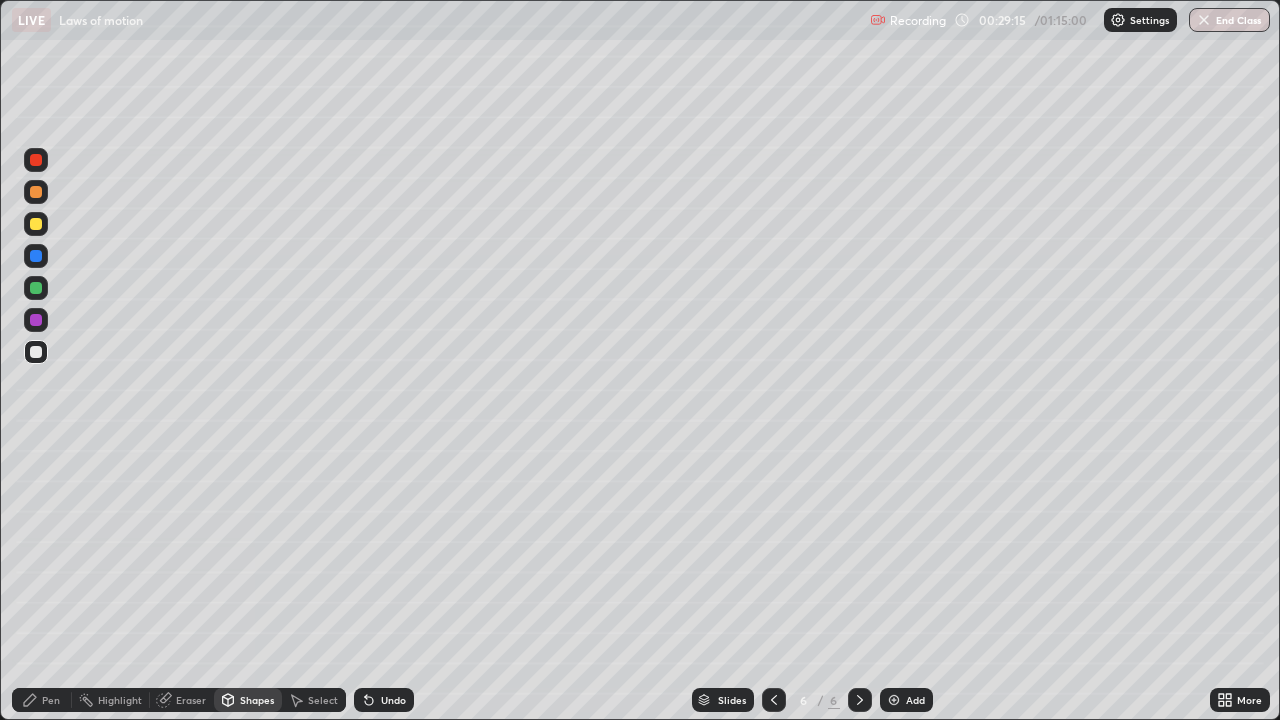click on "Pen" at bounding box center (51, 700) 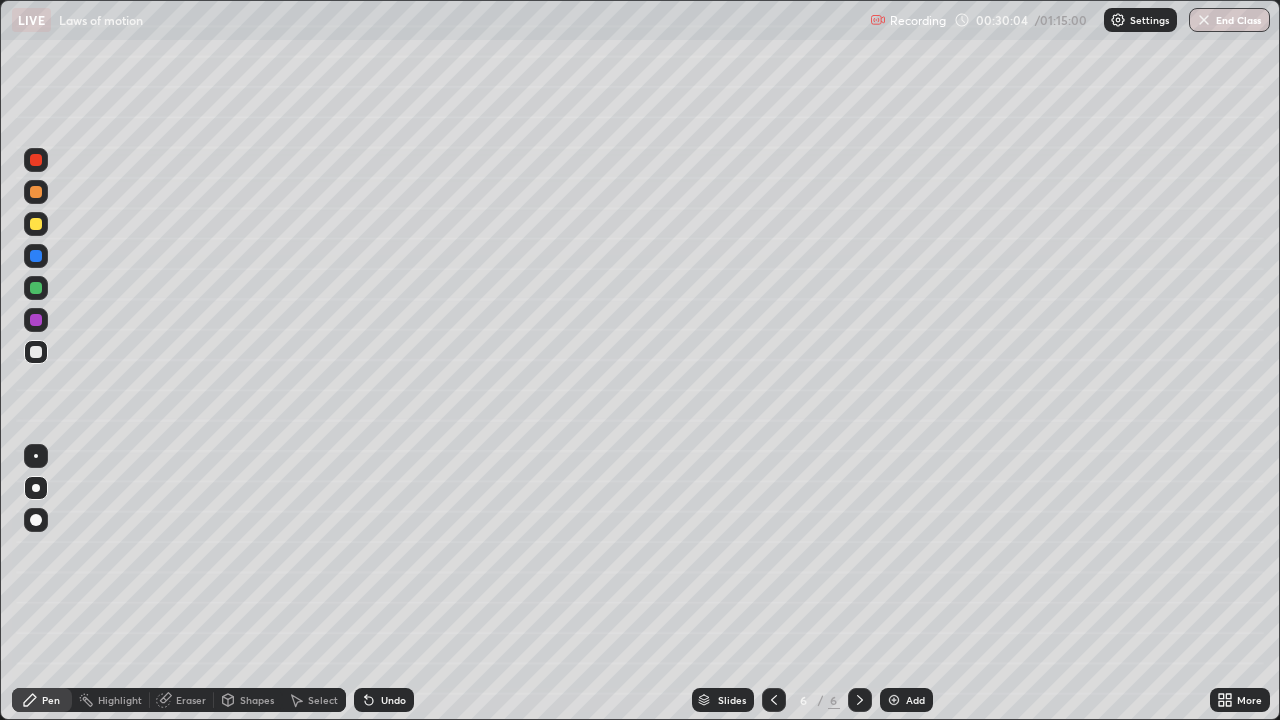 click 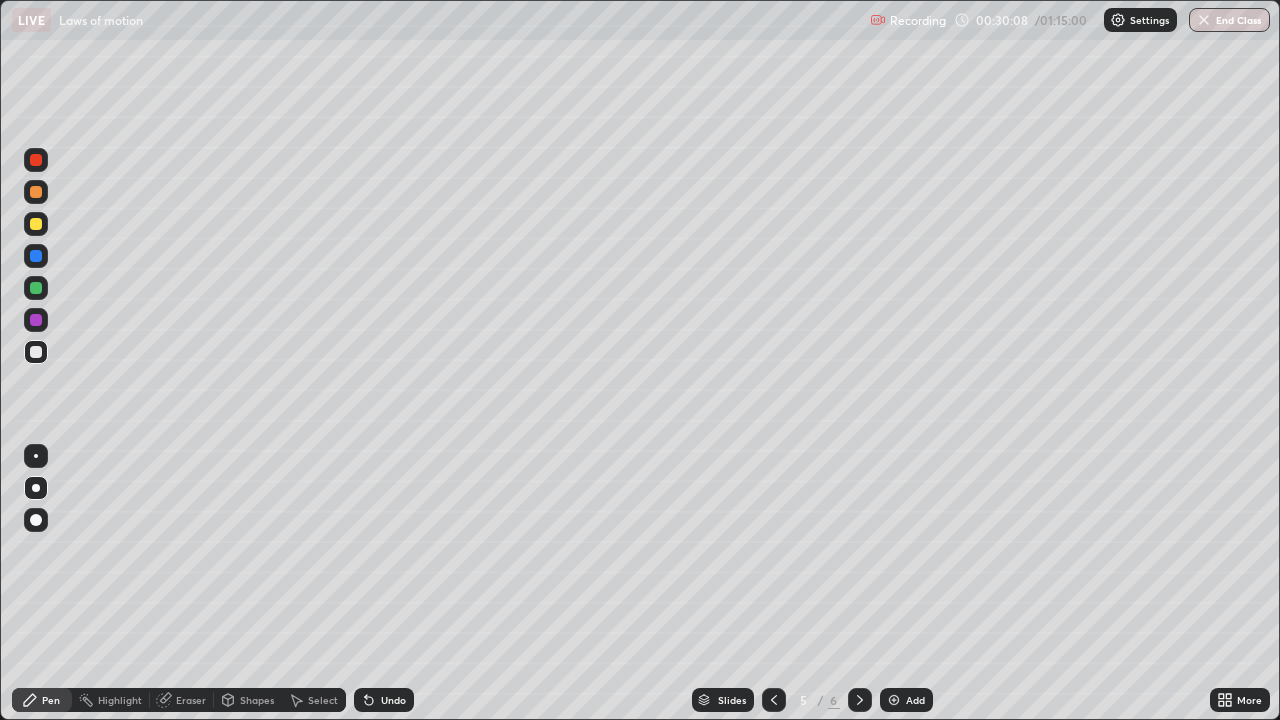 click 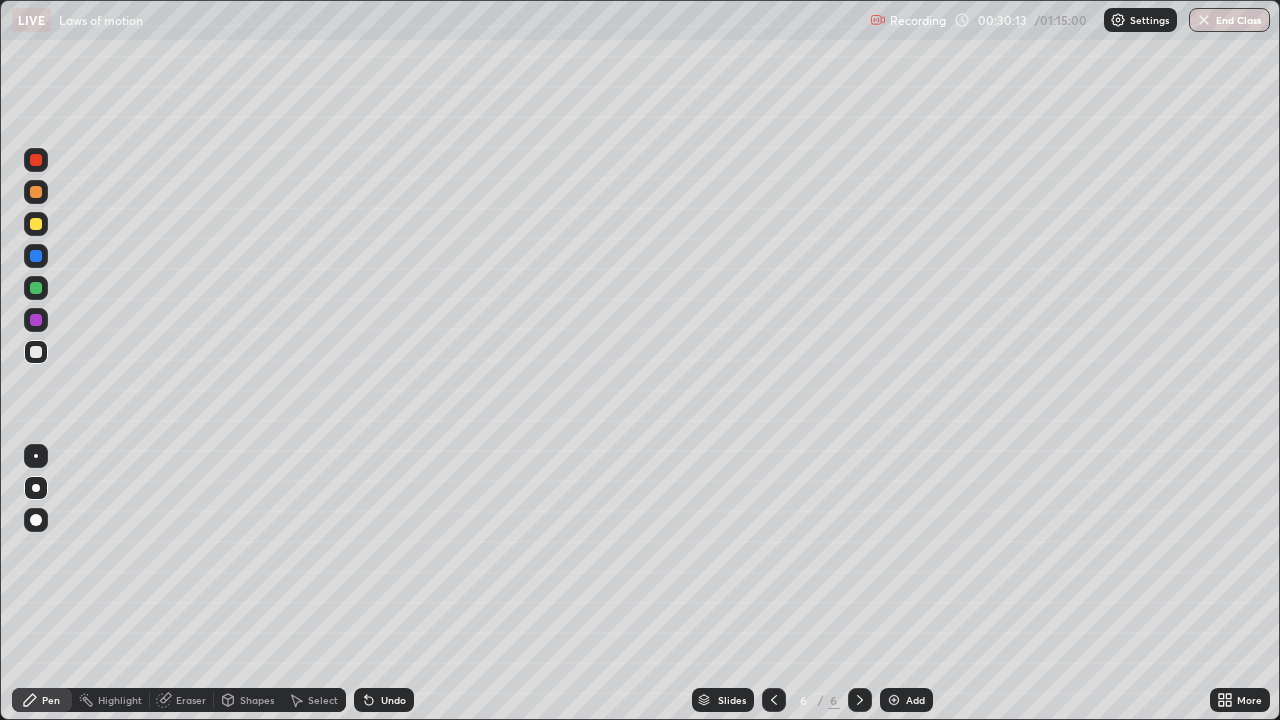 click at bounding box center [36, 160] 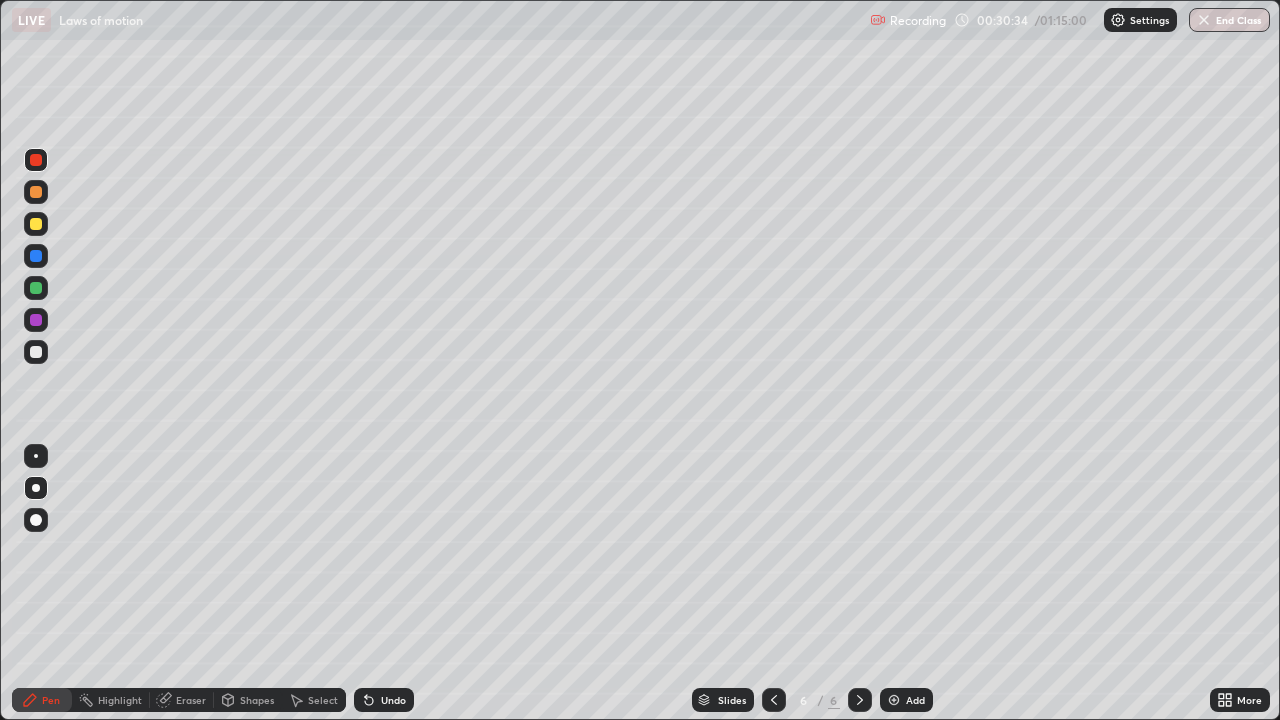 click on "Undo" at bounding box center [393, 700] 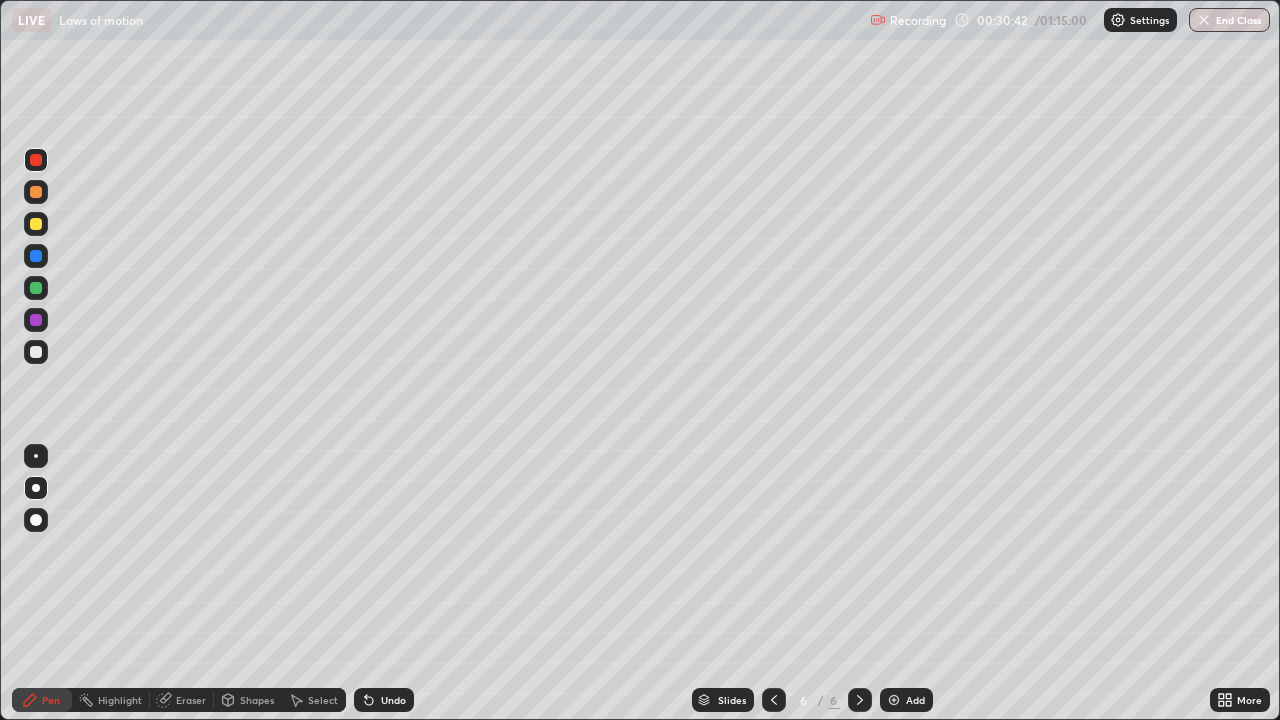 click at bounding box center [36, 352] 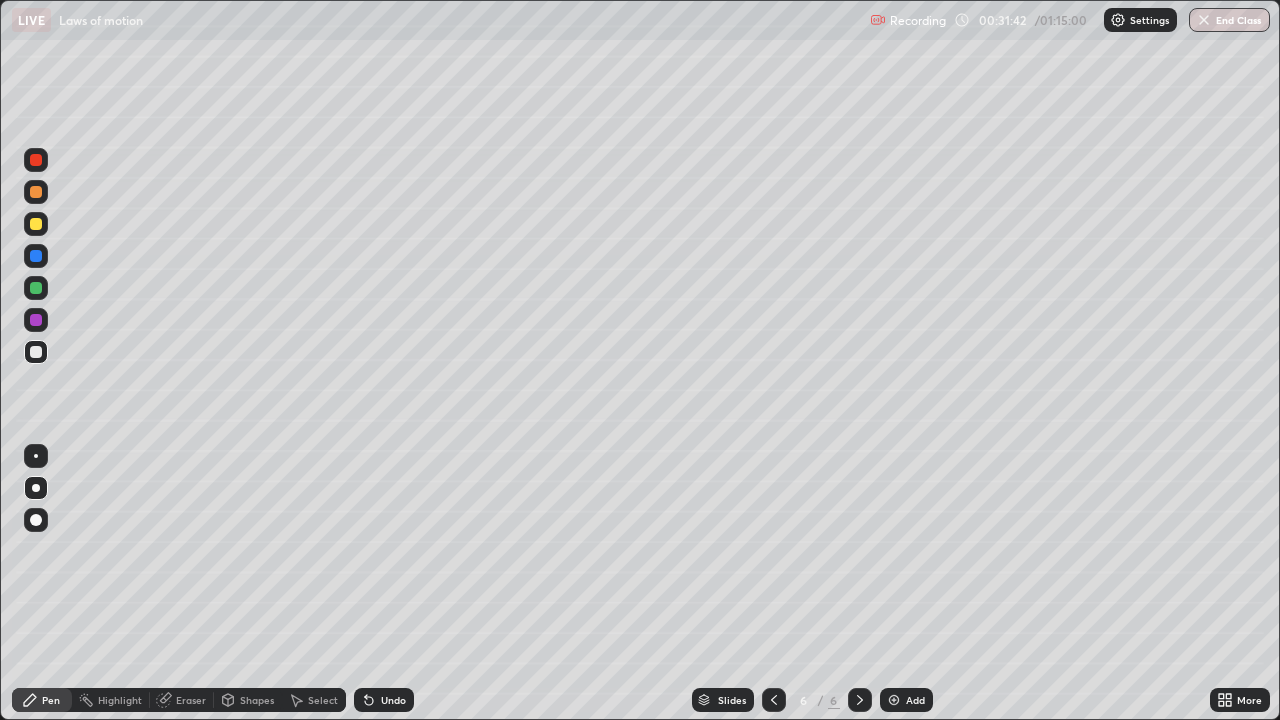 click 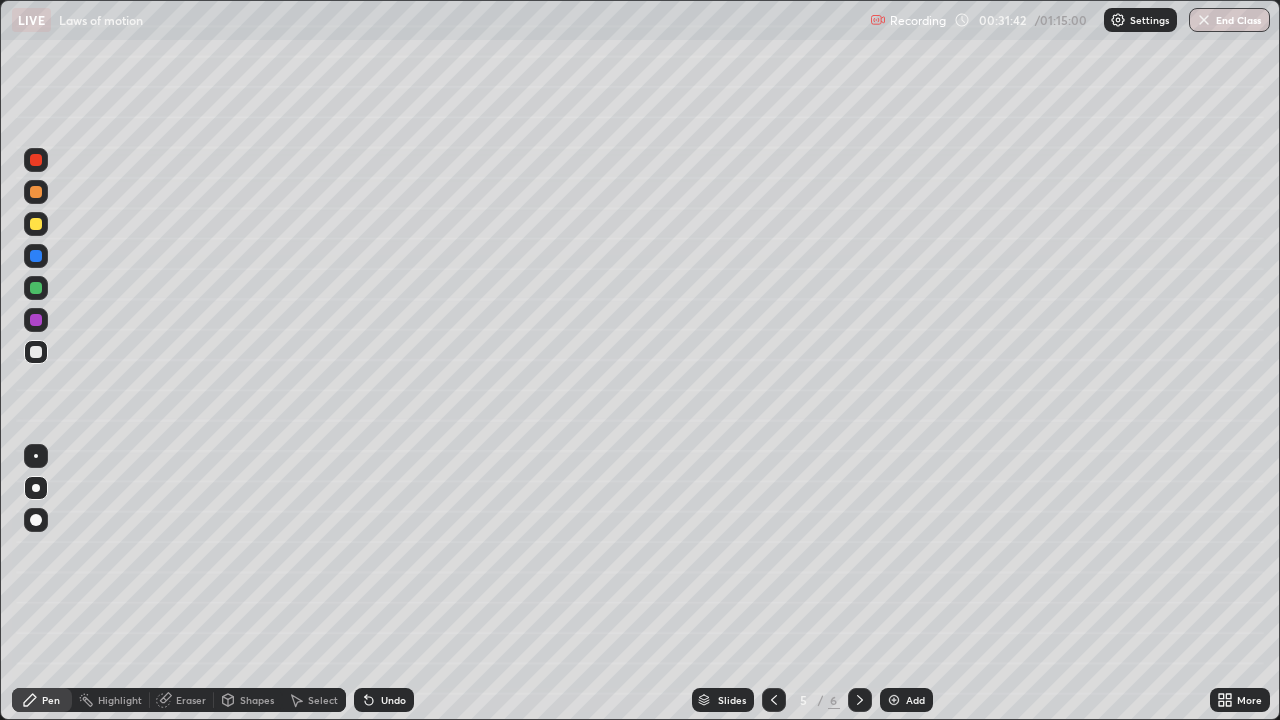 click 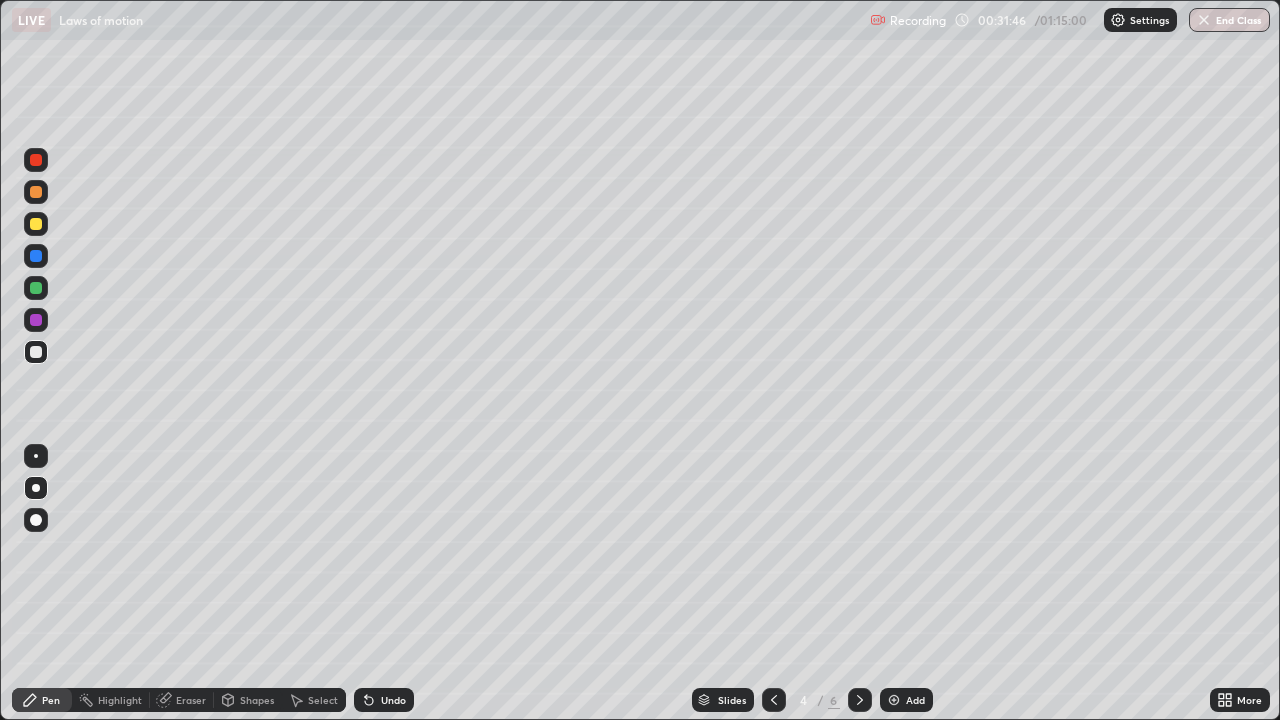 click 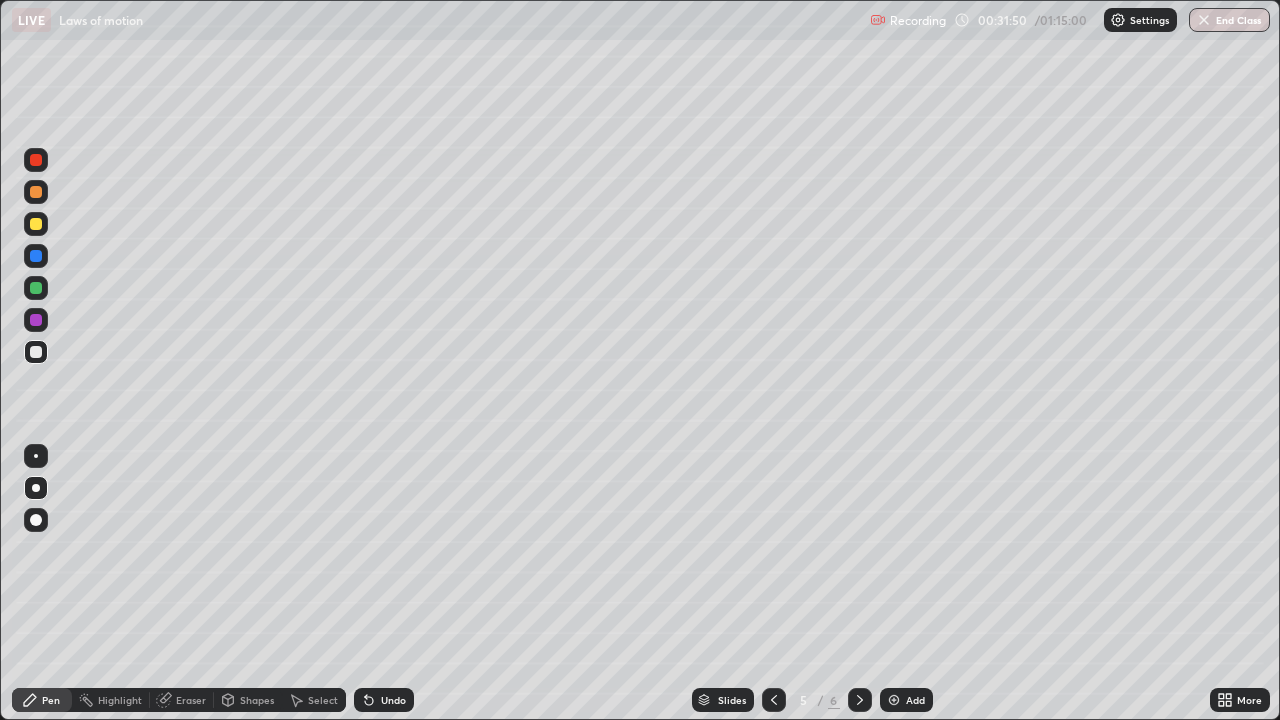 click 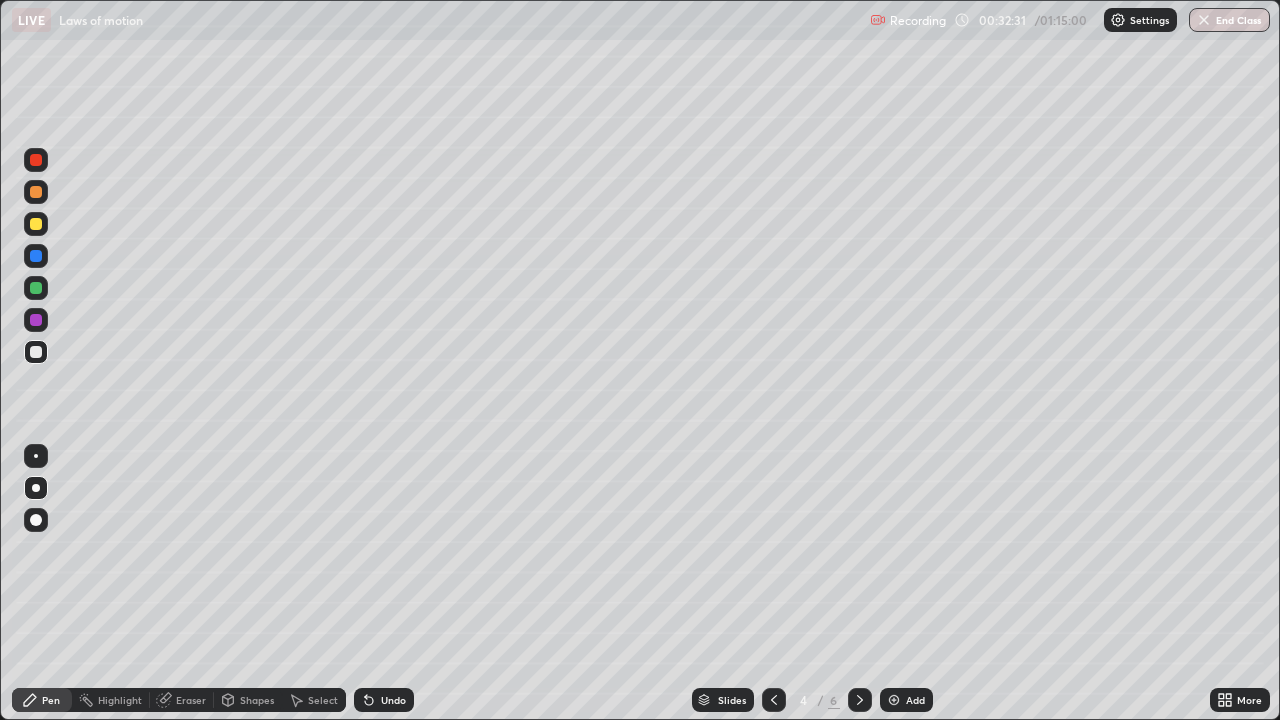 click 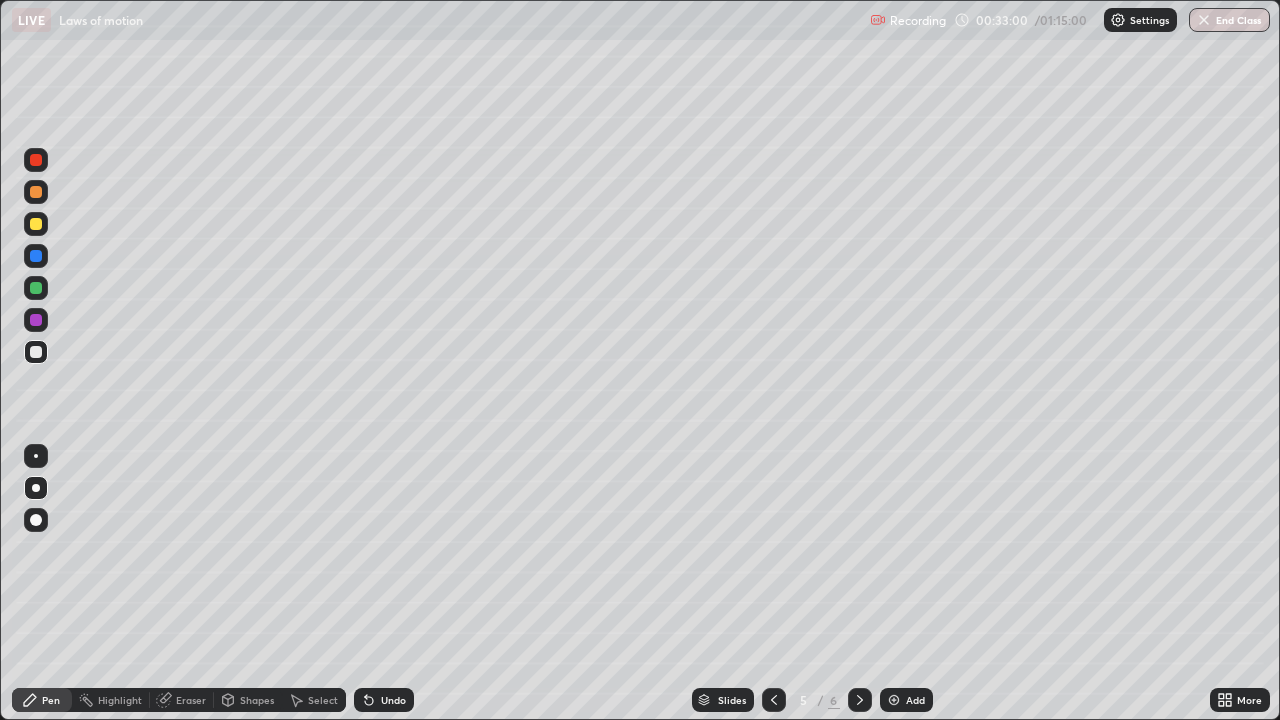 click 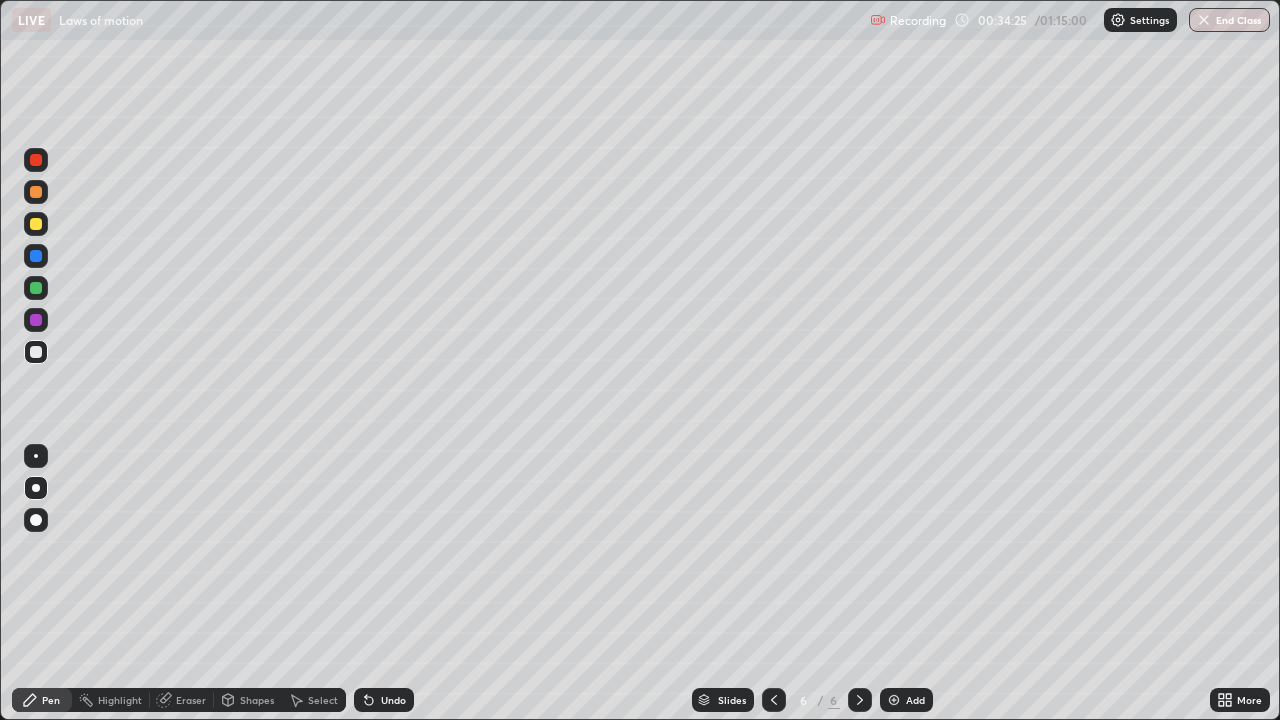 click on "Eraser" at bounding box center [191, 700] 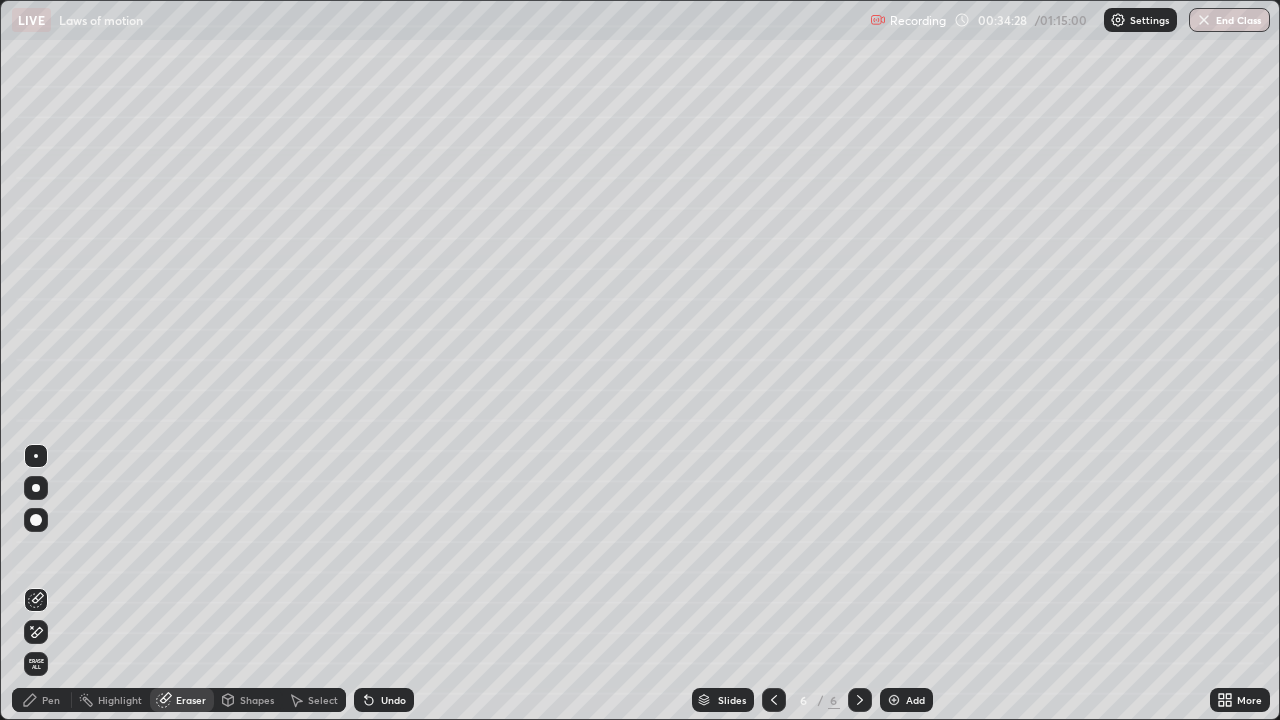 click on "Pen" at bounding box center [51, 700] 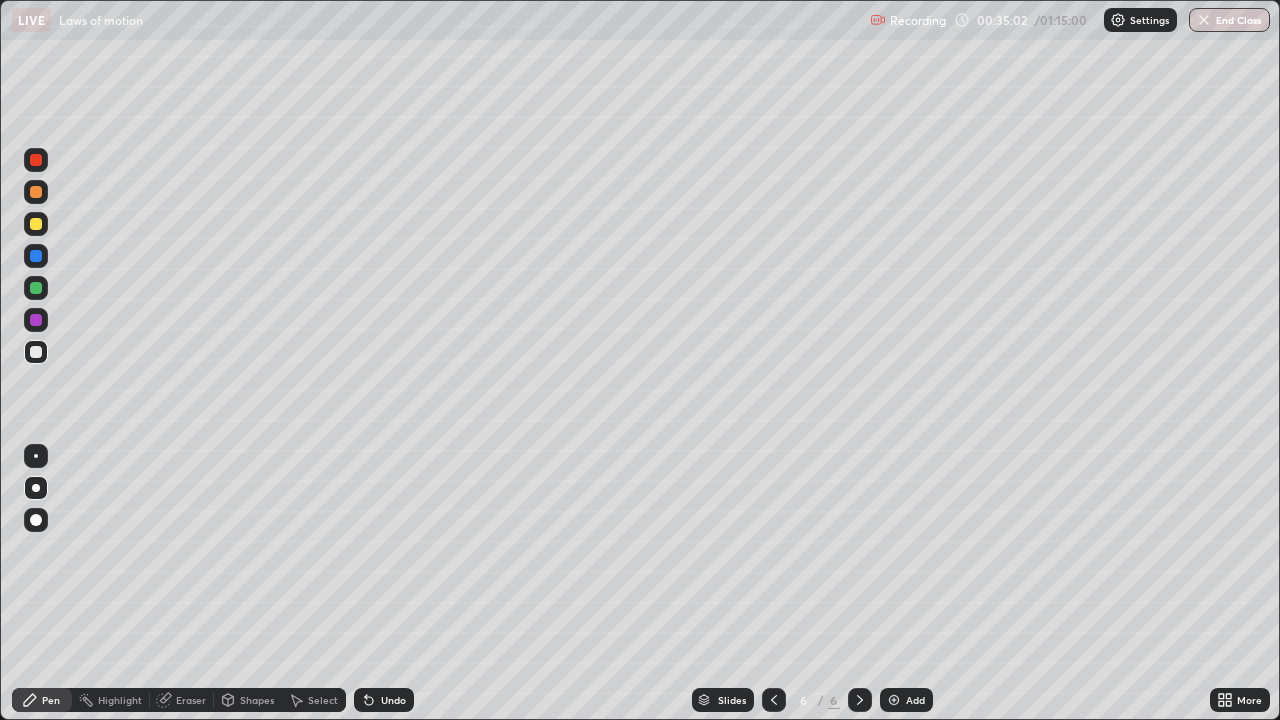 click on "Shapes" at bounding box center (257, 700) 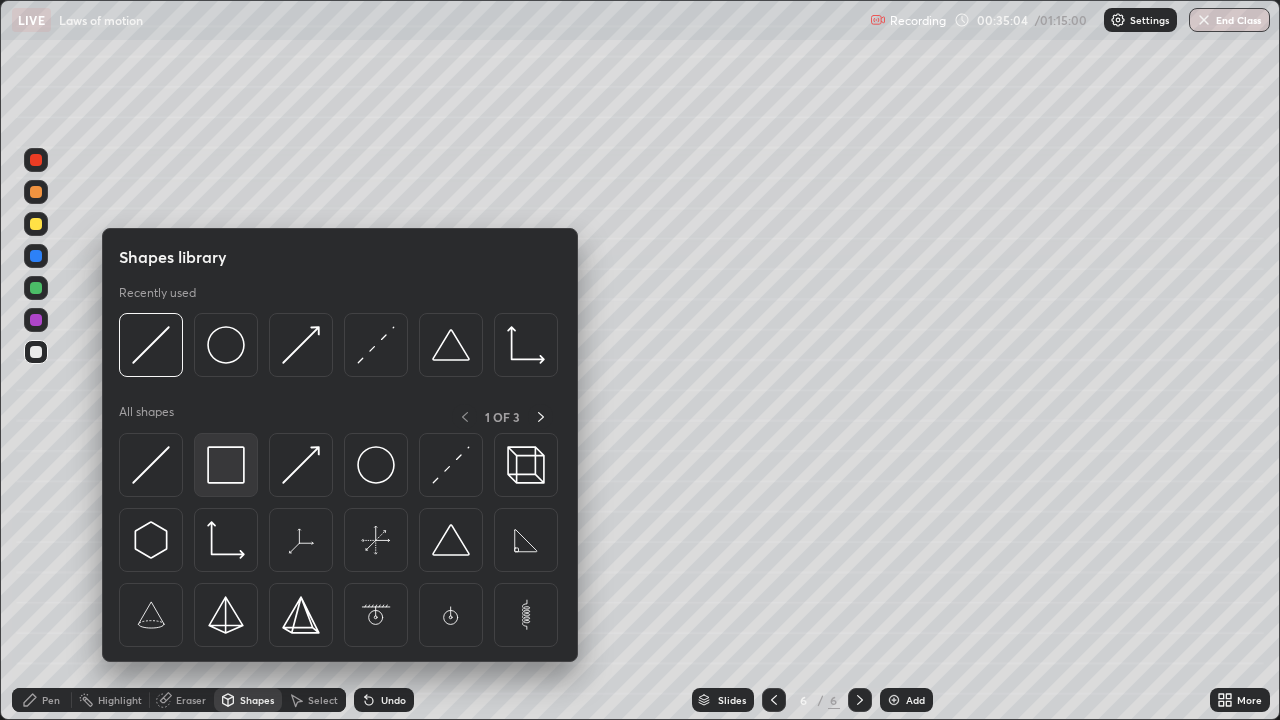 click at bounding box center (226, 465) 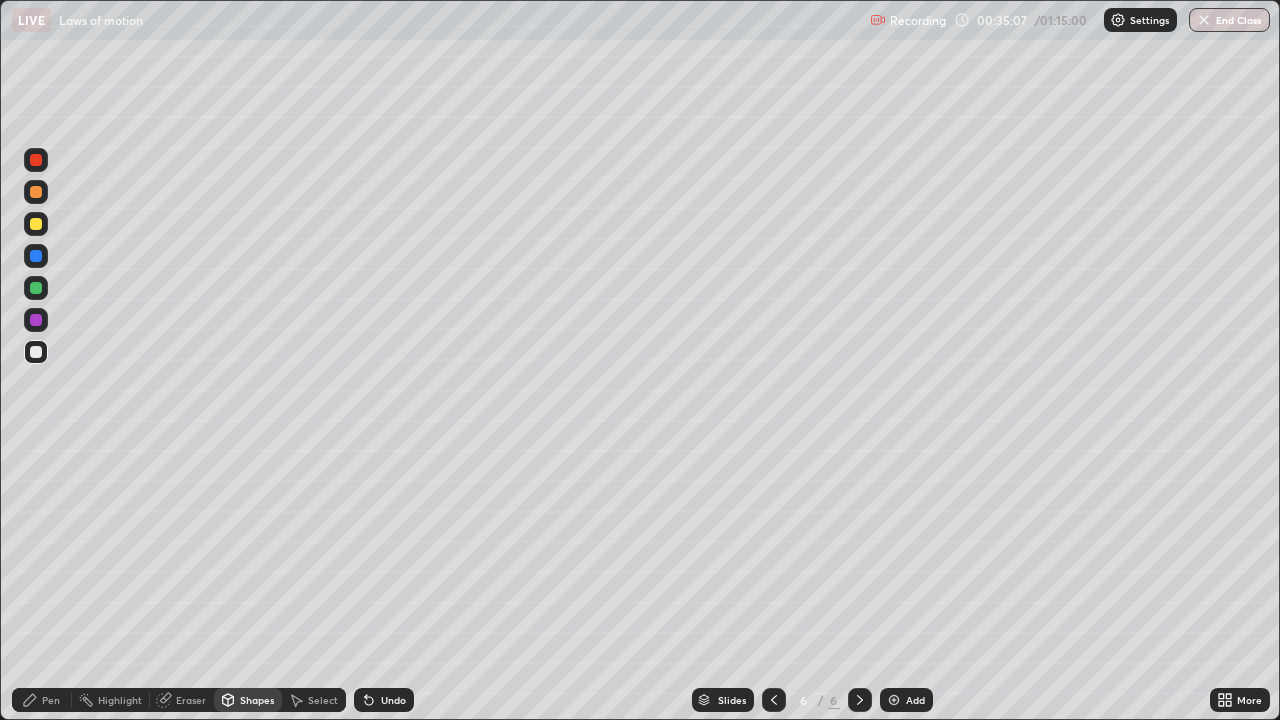 click on "Shapes" at bounding box center (248, 700) 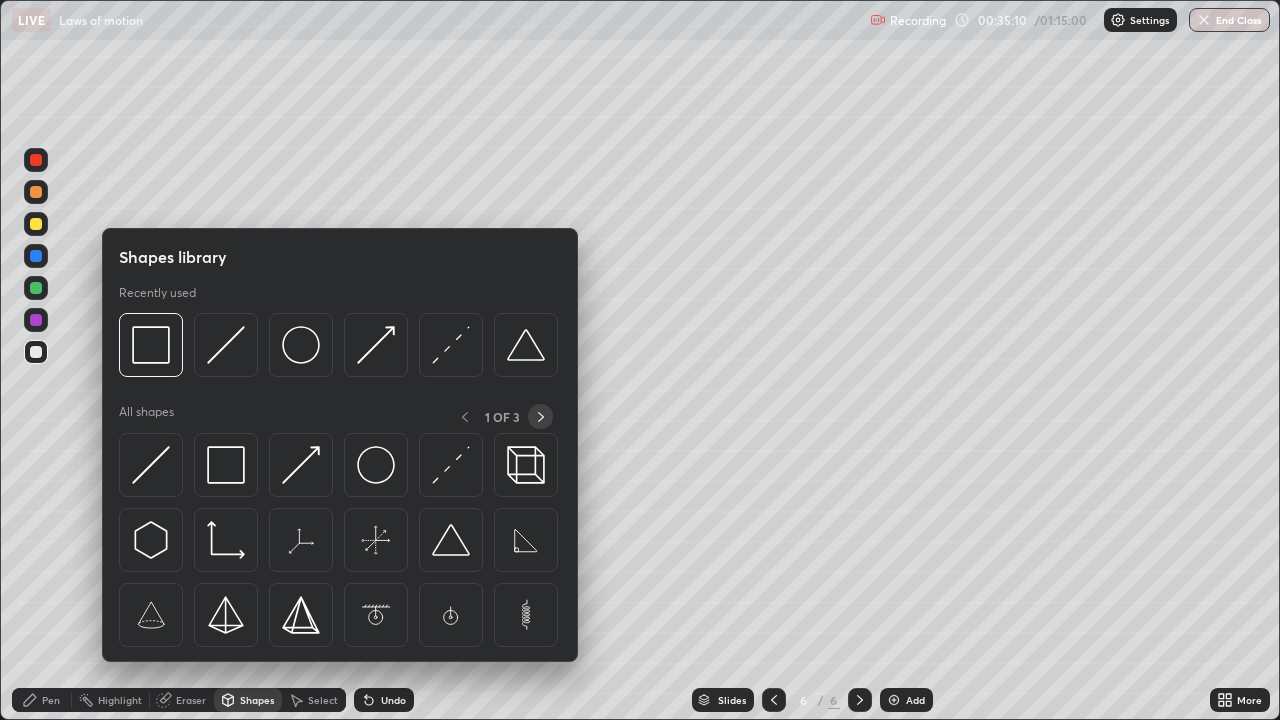 click 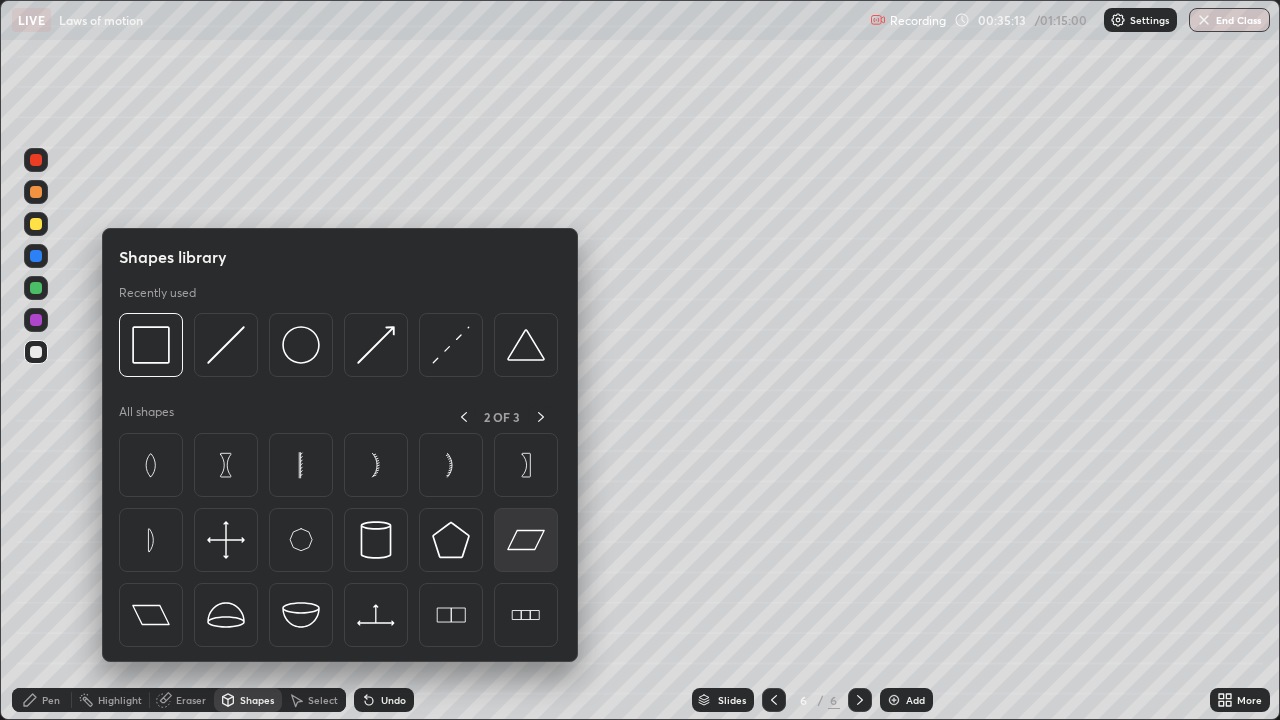 click at bounding box center [526, 540] 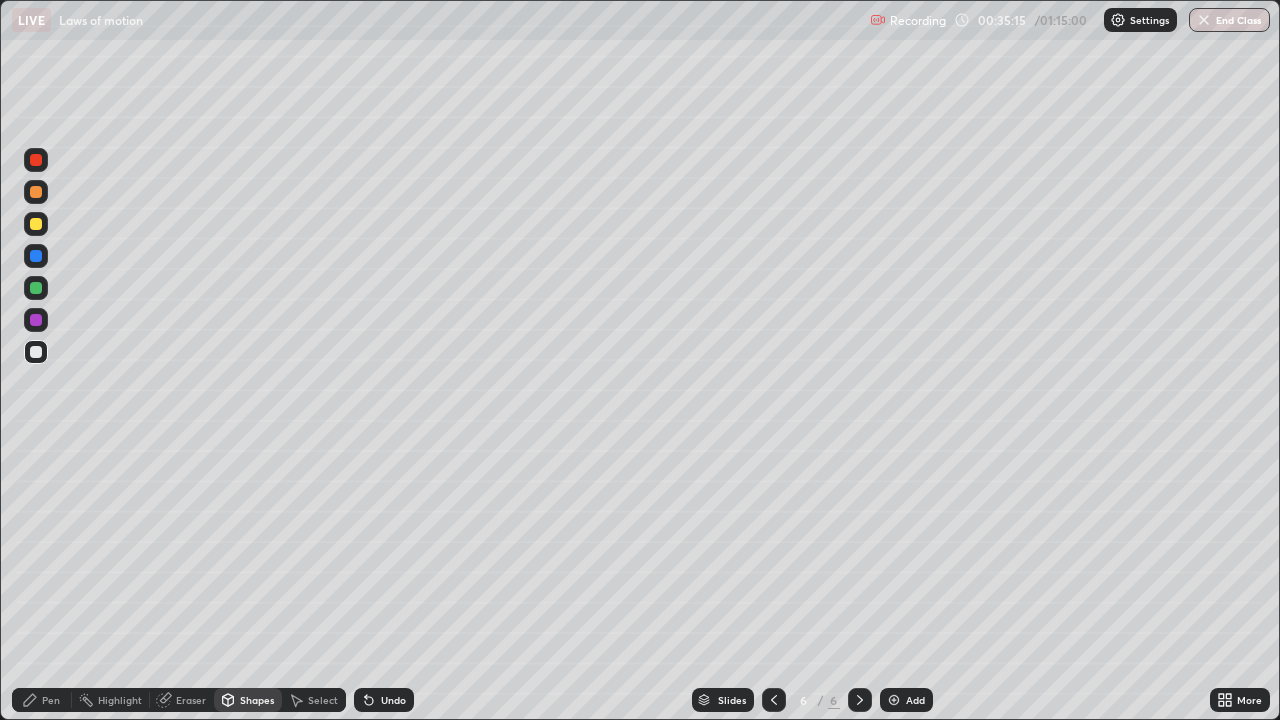click on "Undo" at bounding box center (384, 700) 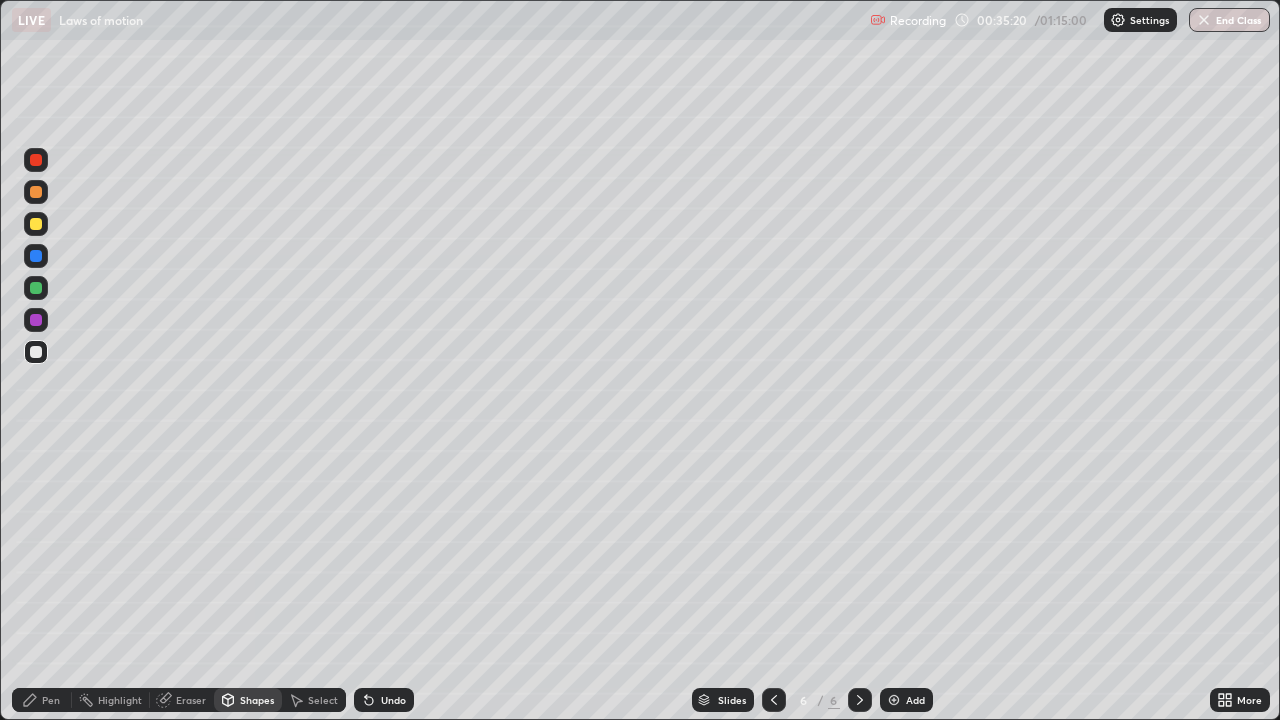 click on "Pen" at bounding box center (51, 700) 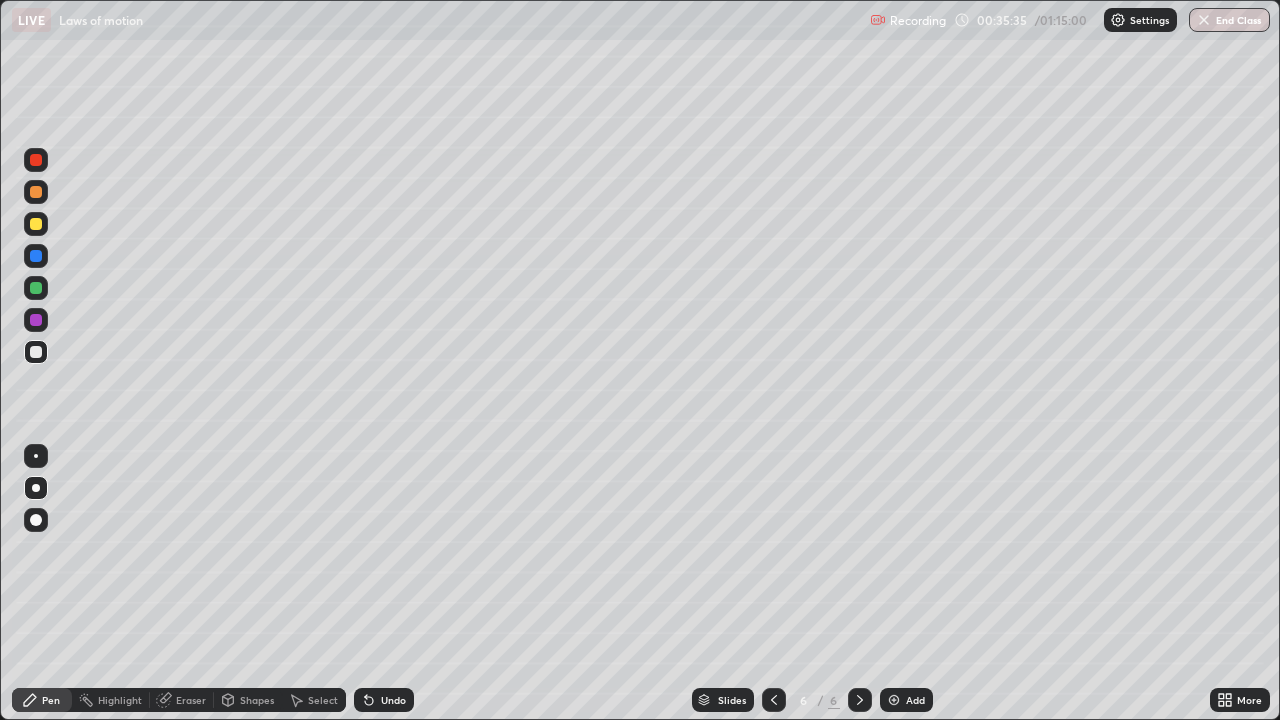 click on "Shapes" at bounding box center [257, 700] 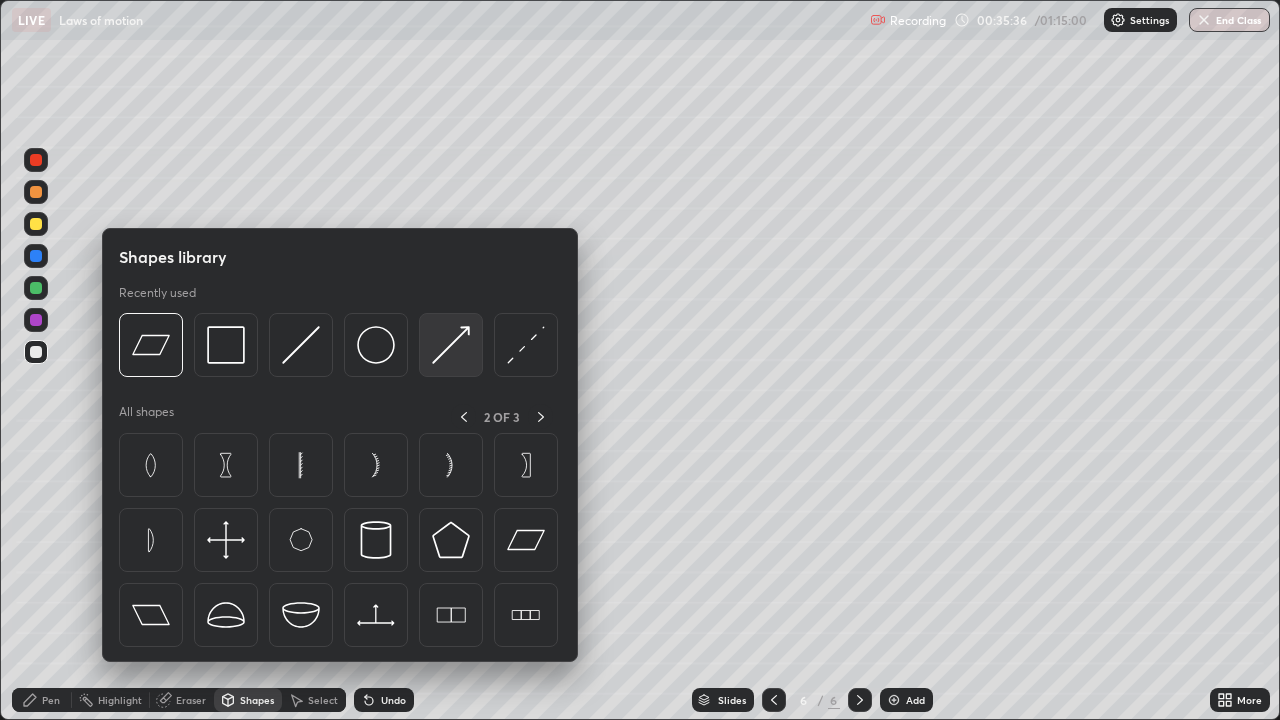 click at bounding box center (451, 345) 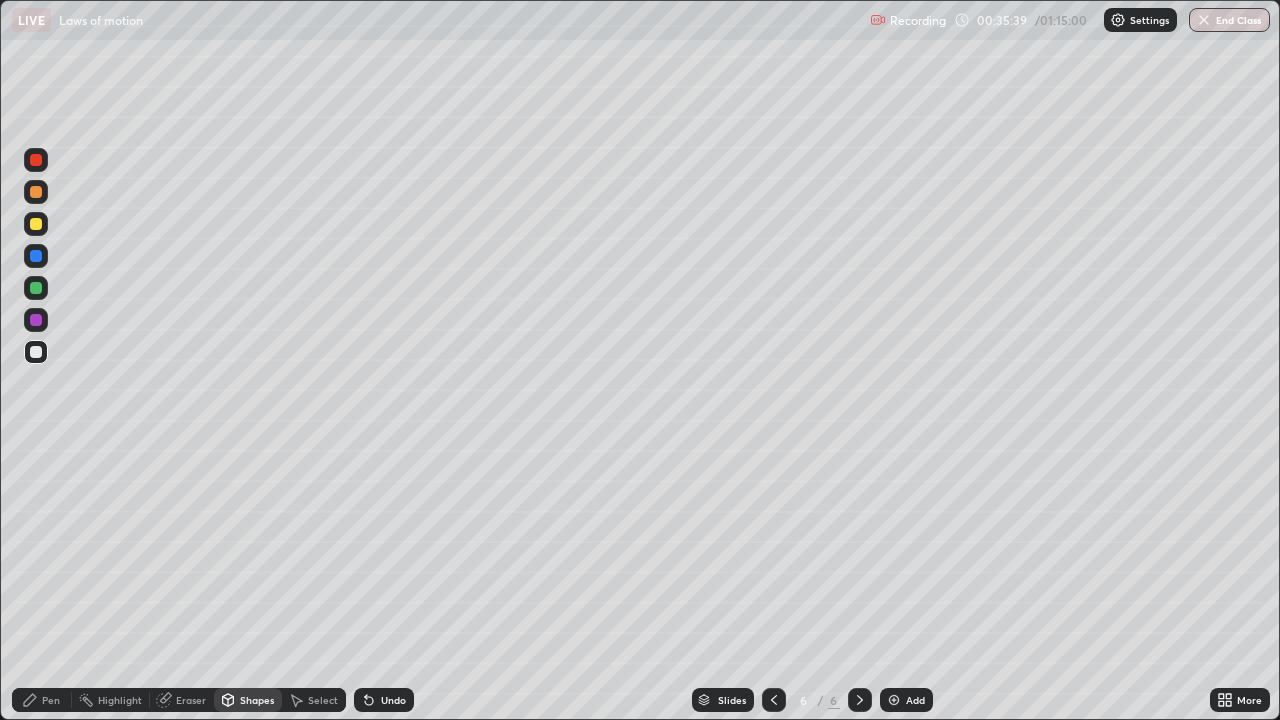 click 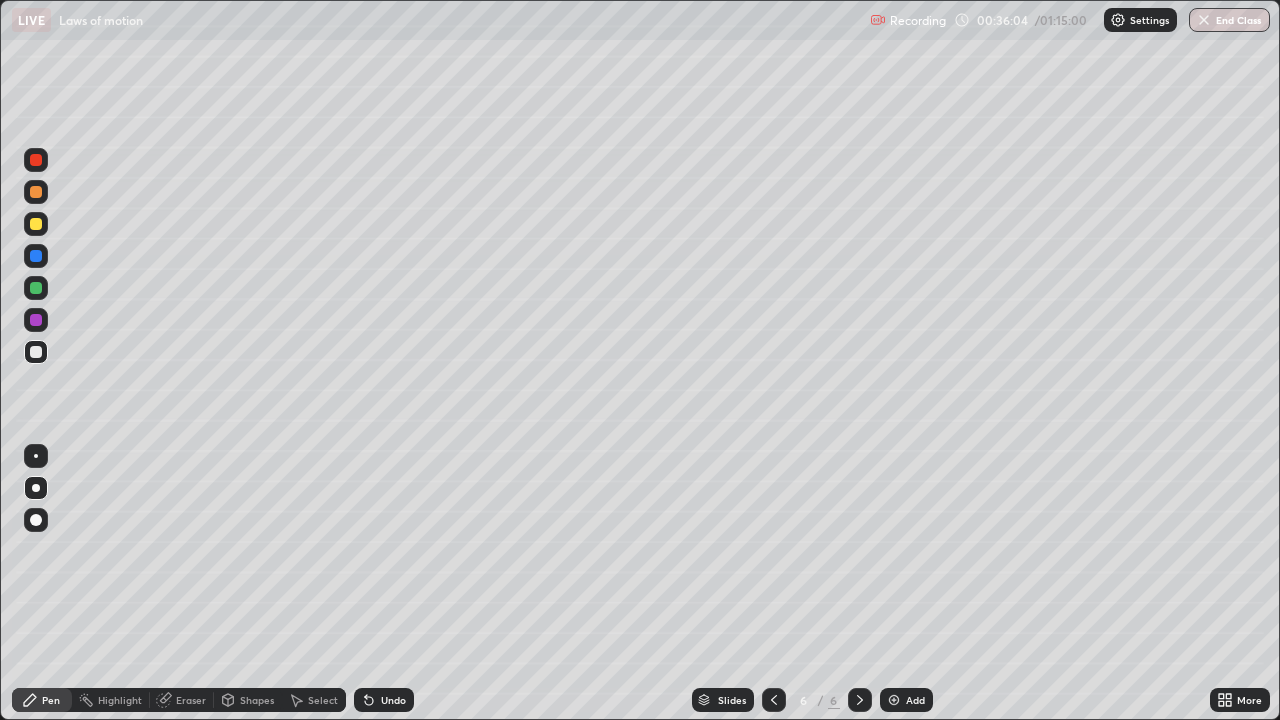 click on "Shapes" at bounding box center (257, 700) 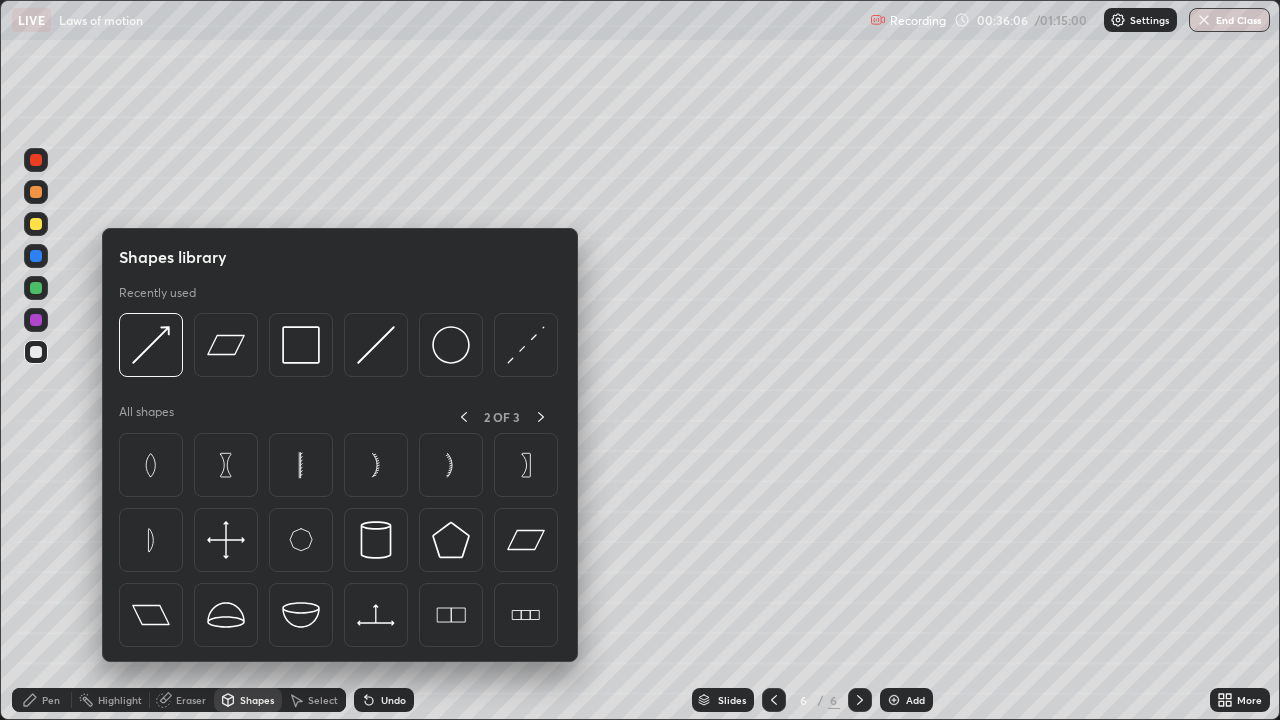 click at bounding box center (36, 160) 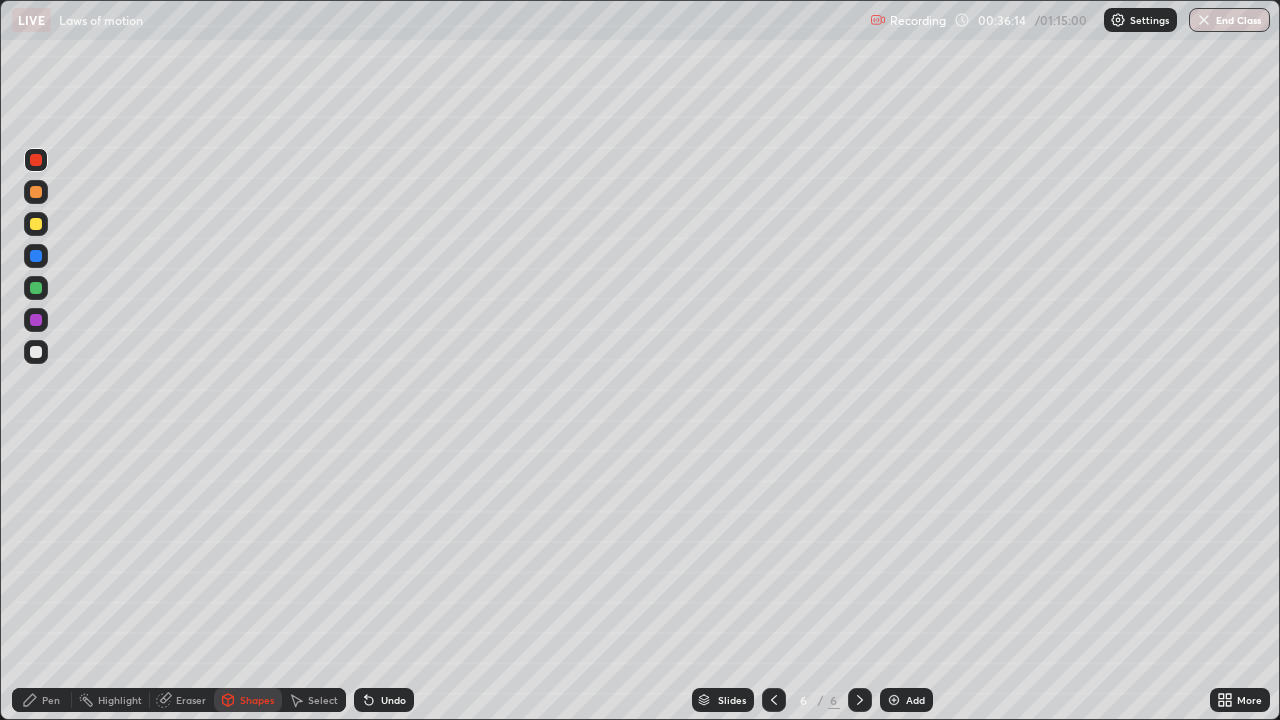 click on "Pen" at bounding box center (51, 700) 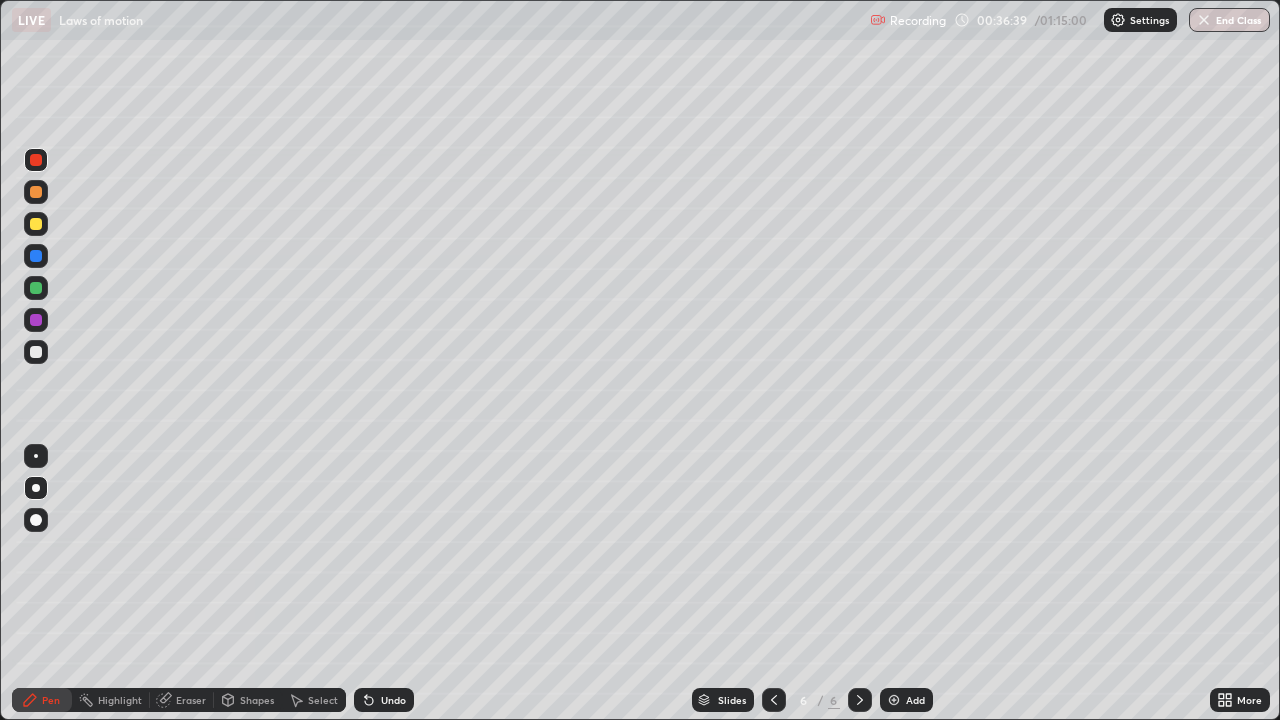 click on "Undo" at bounding box center (393, 700) 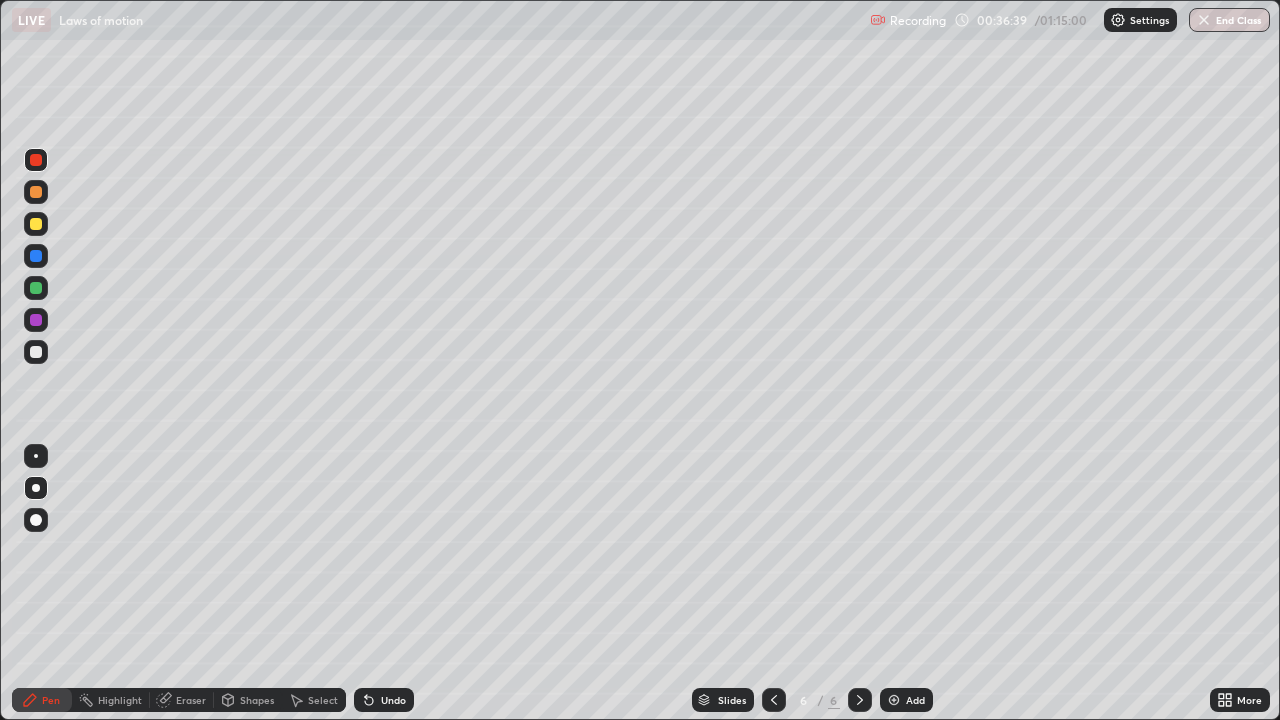 click on "Undo" at bounding box center (384, 700) 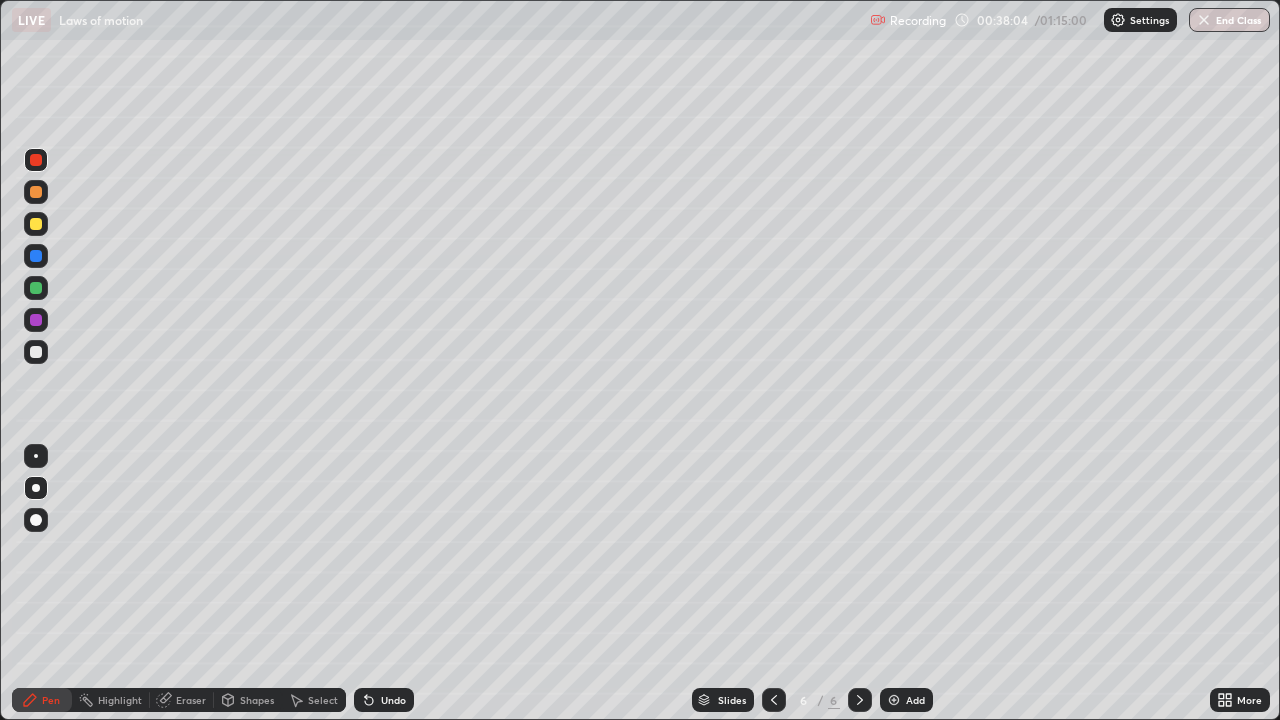 click on "Undo" at bounding box center (393, 700) 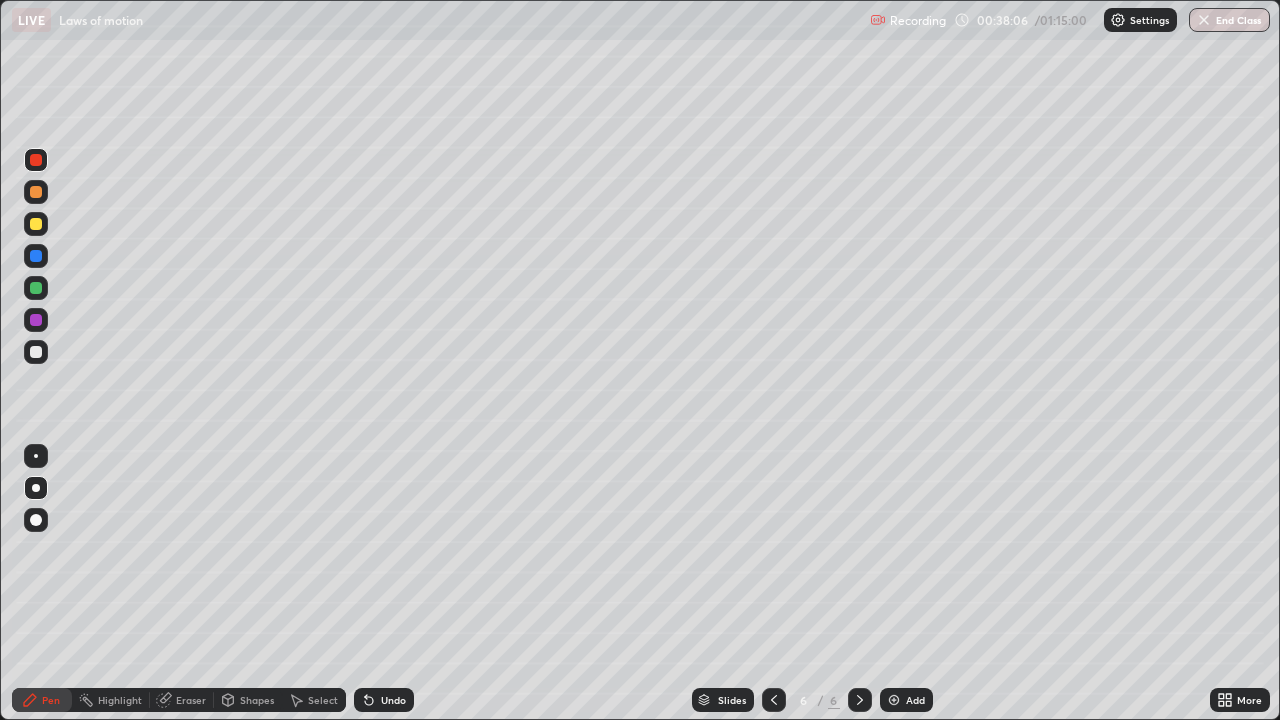 click on "Undo" at bounding box center (393, 700) 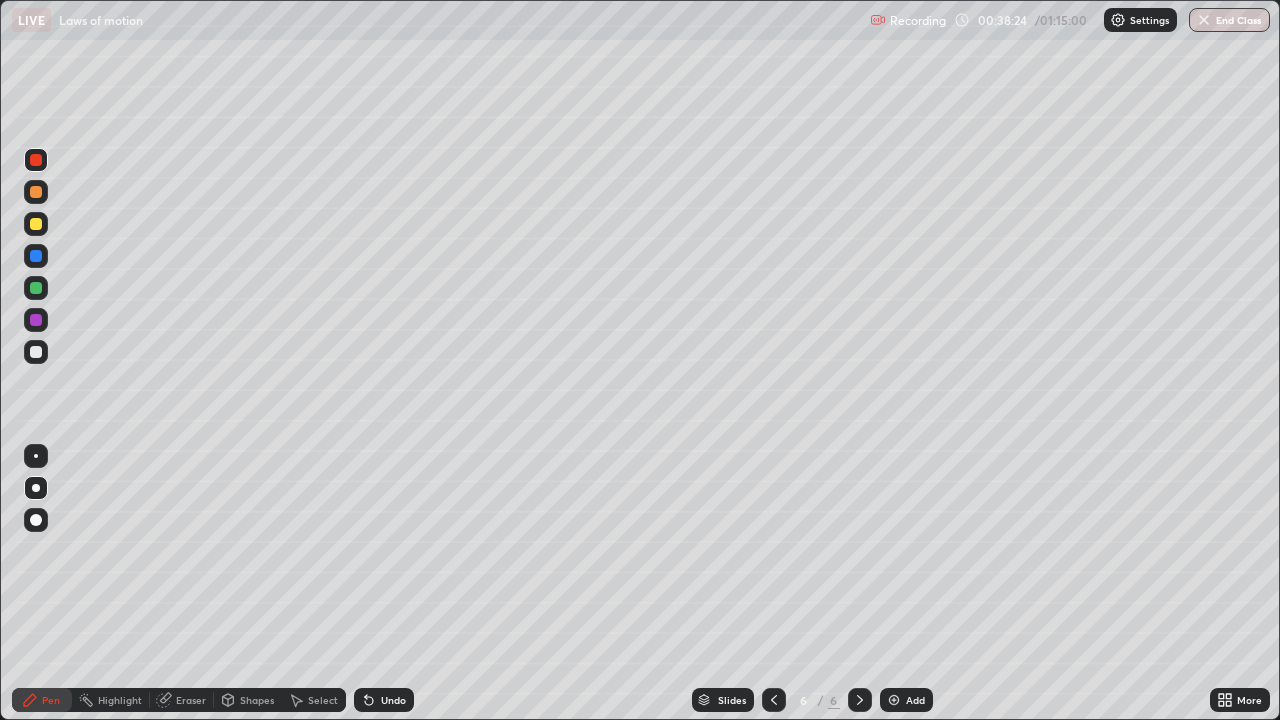 click on "Undo" at bounding box center (393, 700) 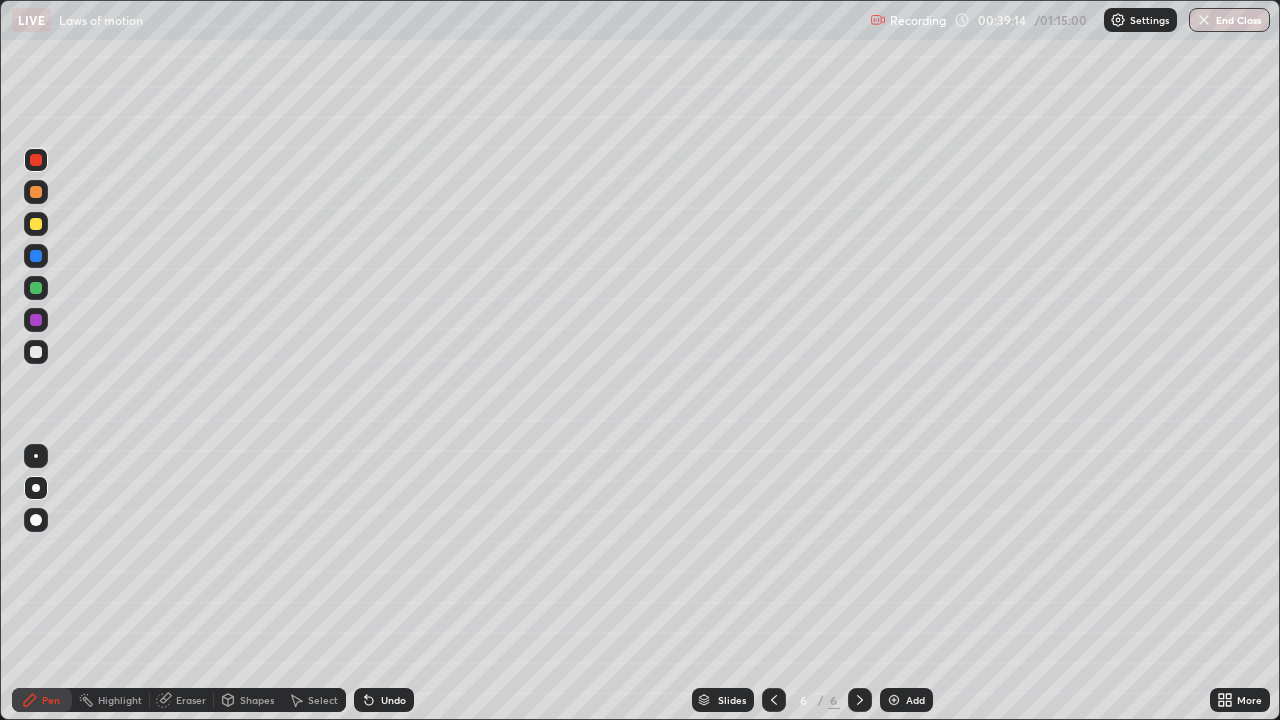 click on "Slides 6 / 6 Add" at bounding box center (812, 700) 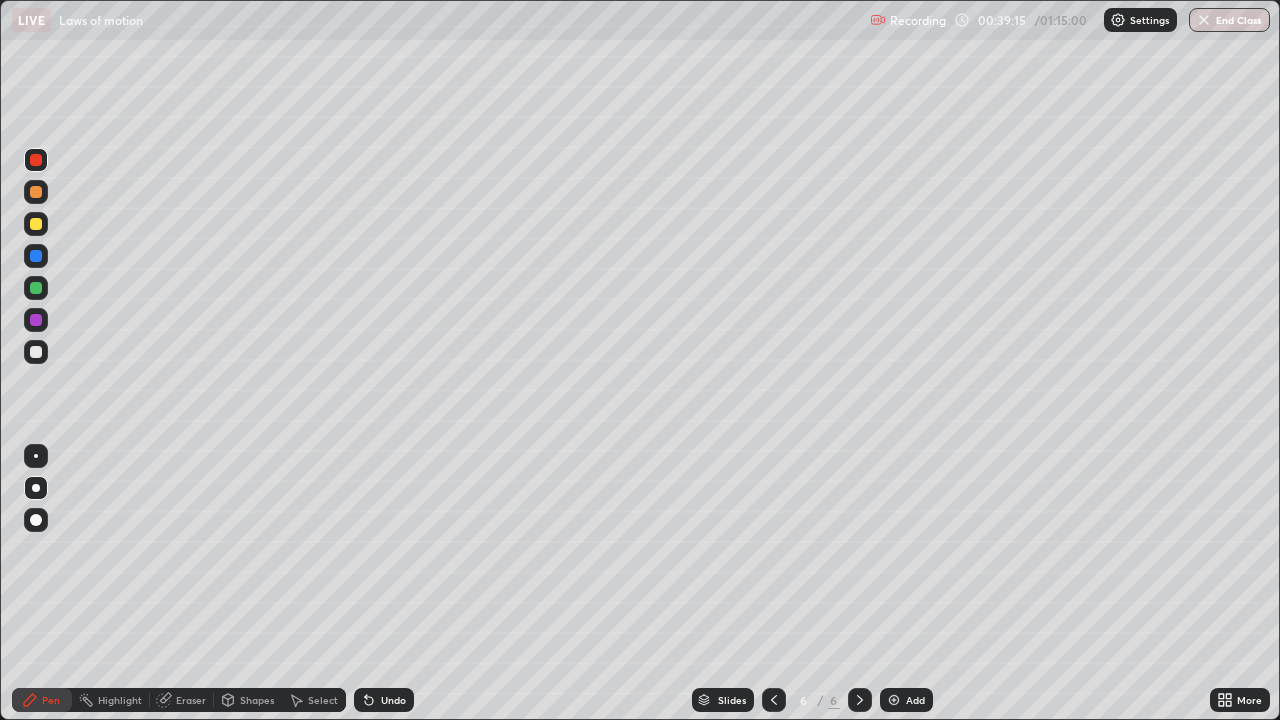 click on "Slides 6 / 6 Add" at bounding box center (812, 700) 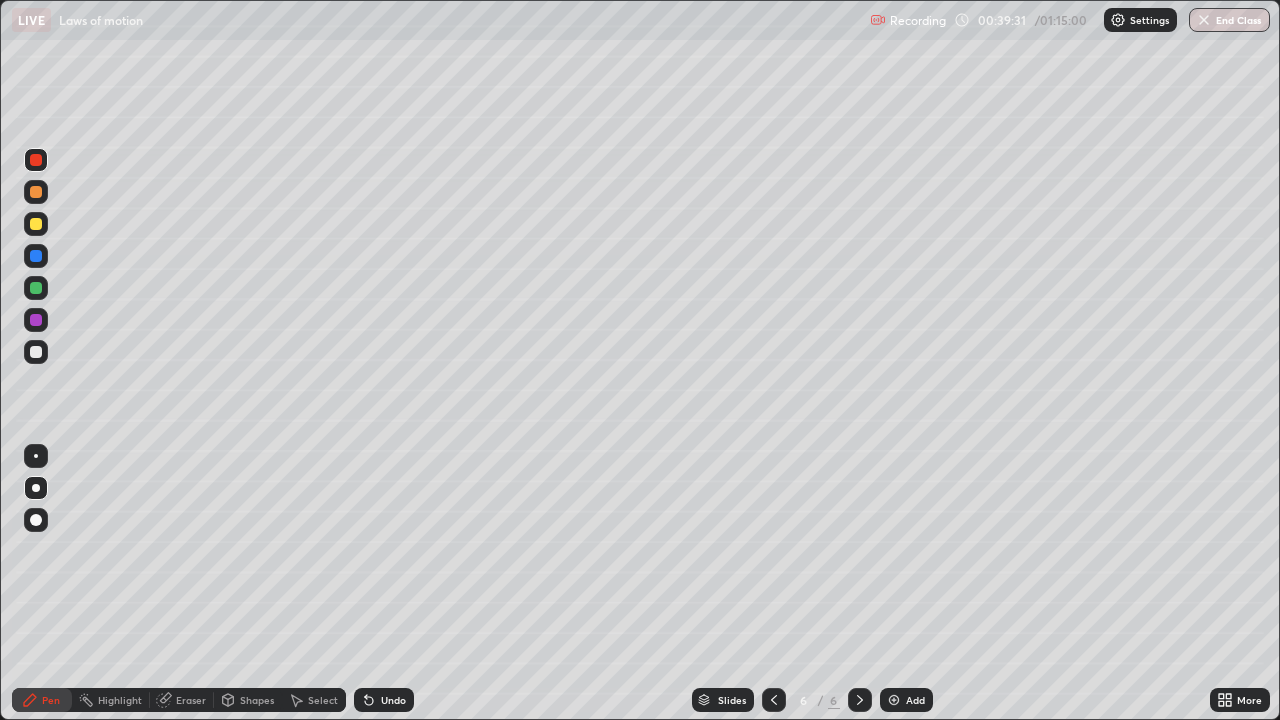 click on "Add" at bounding box center [906, 700] 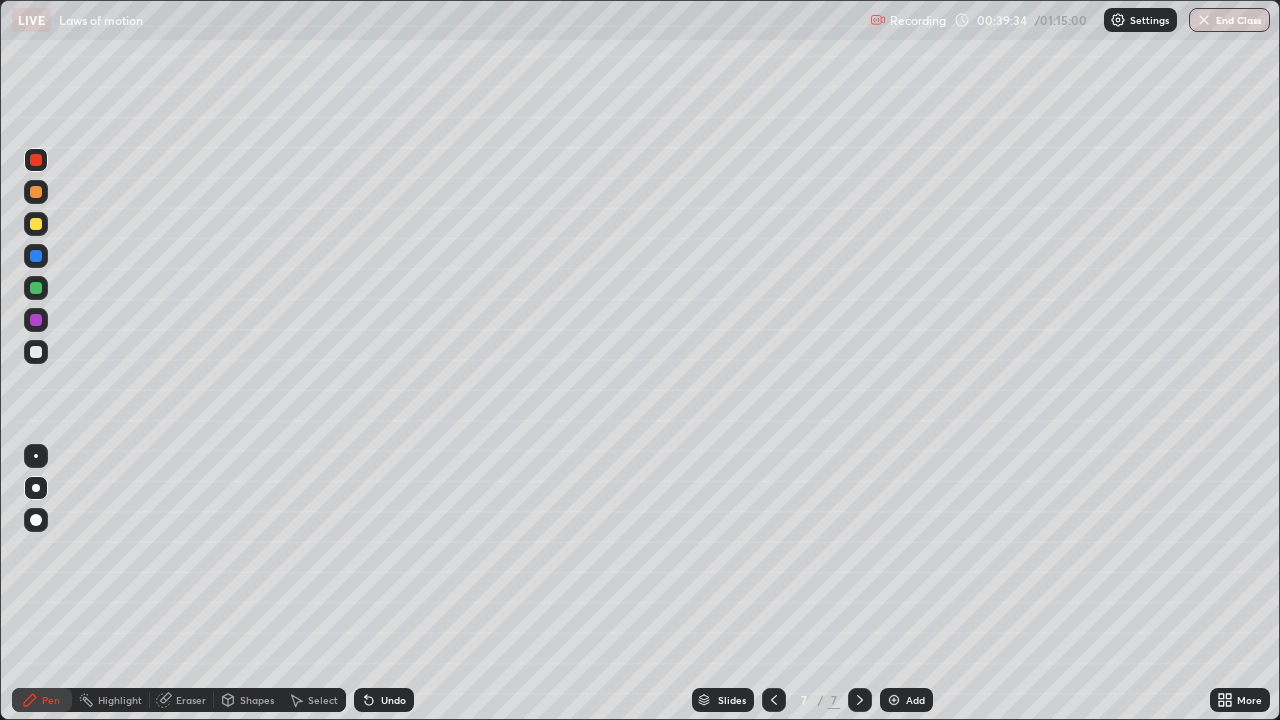 click at bounding box center (36, 352) 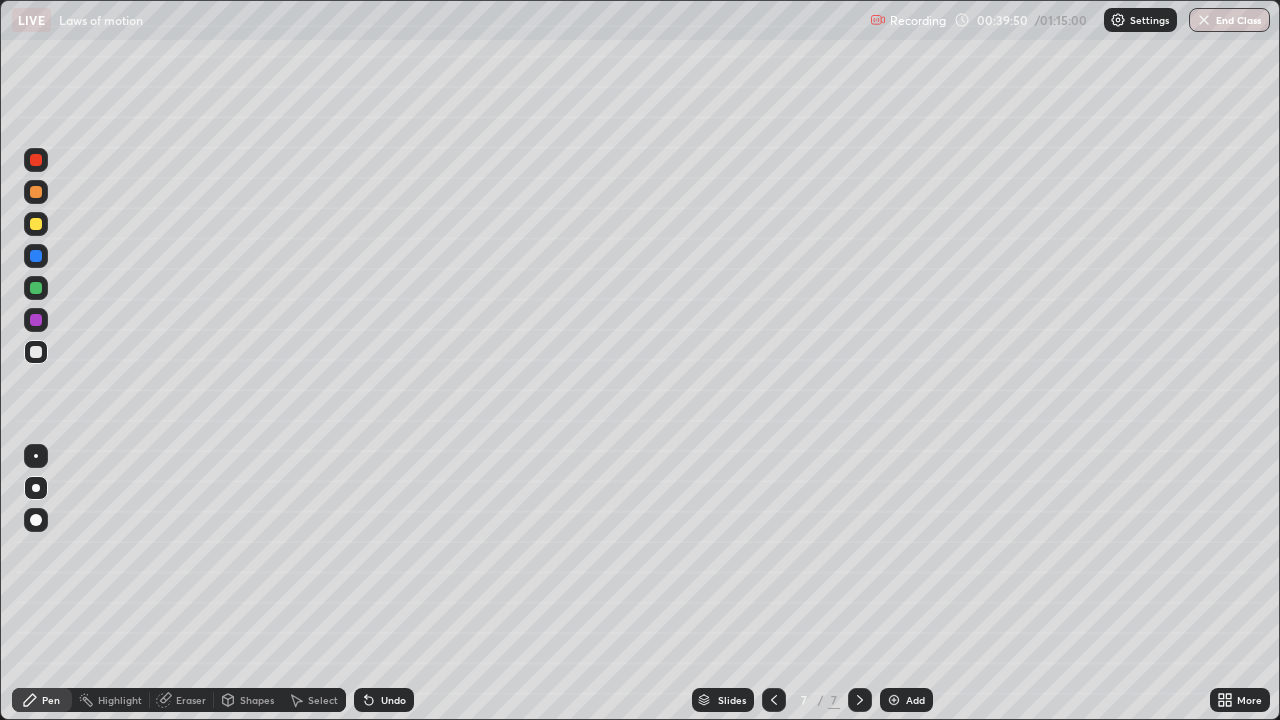 click 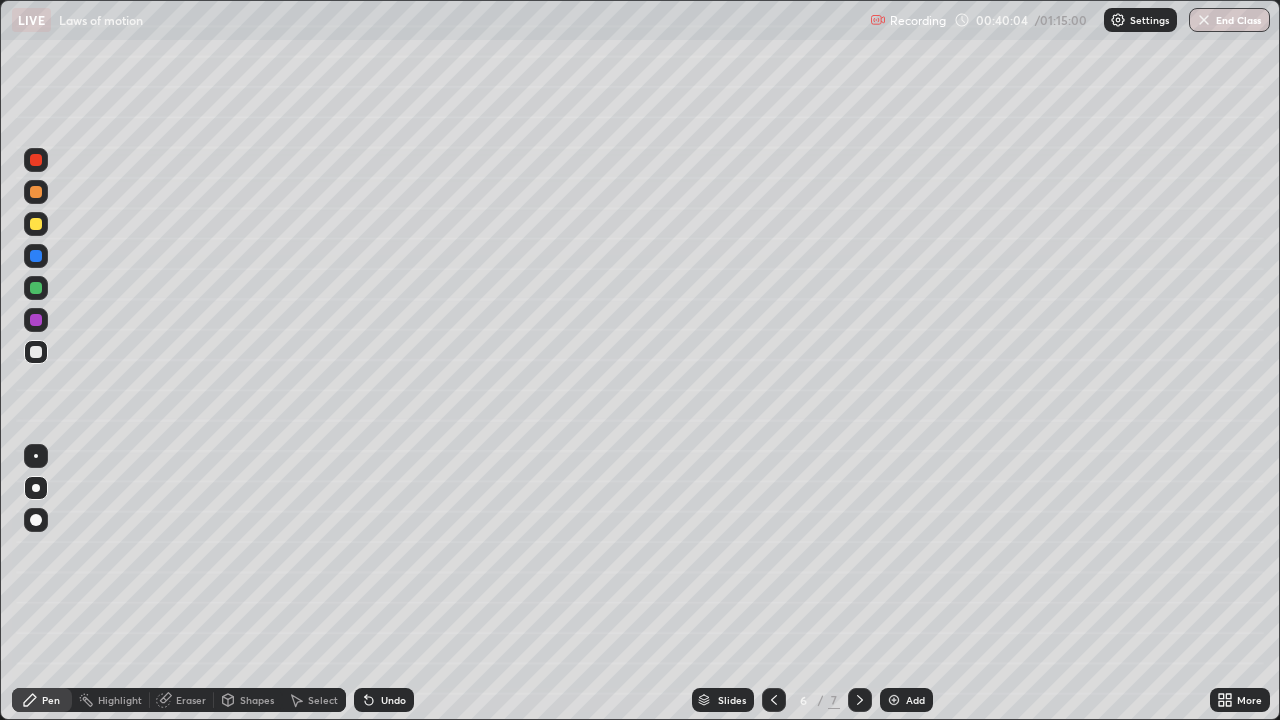 click 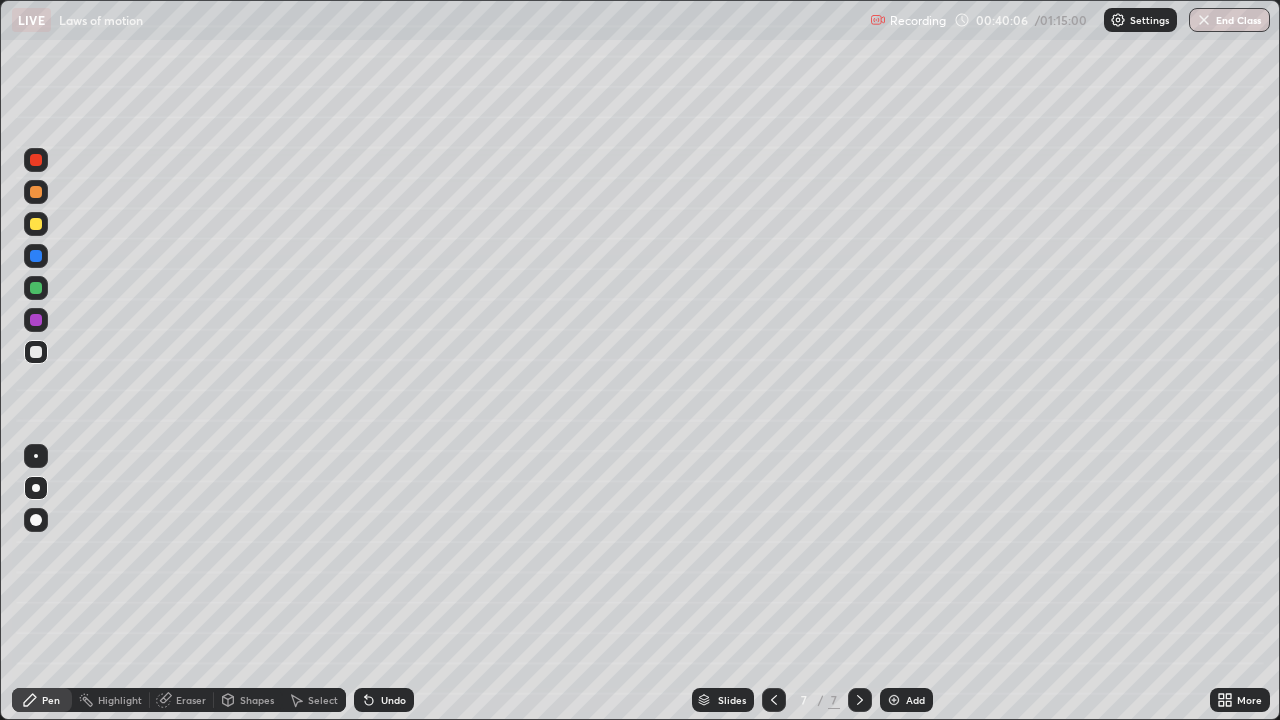 click 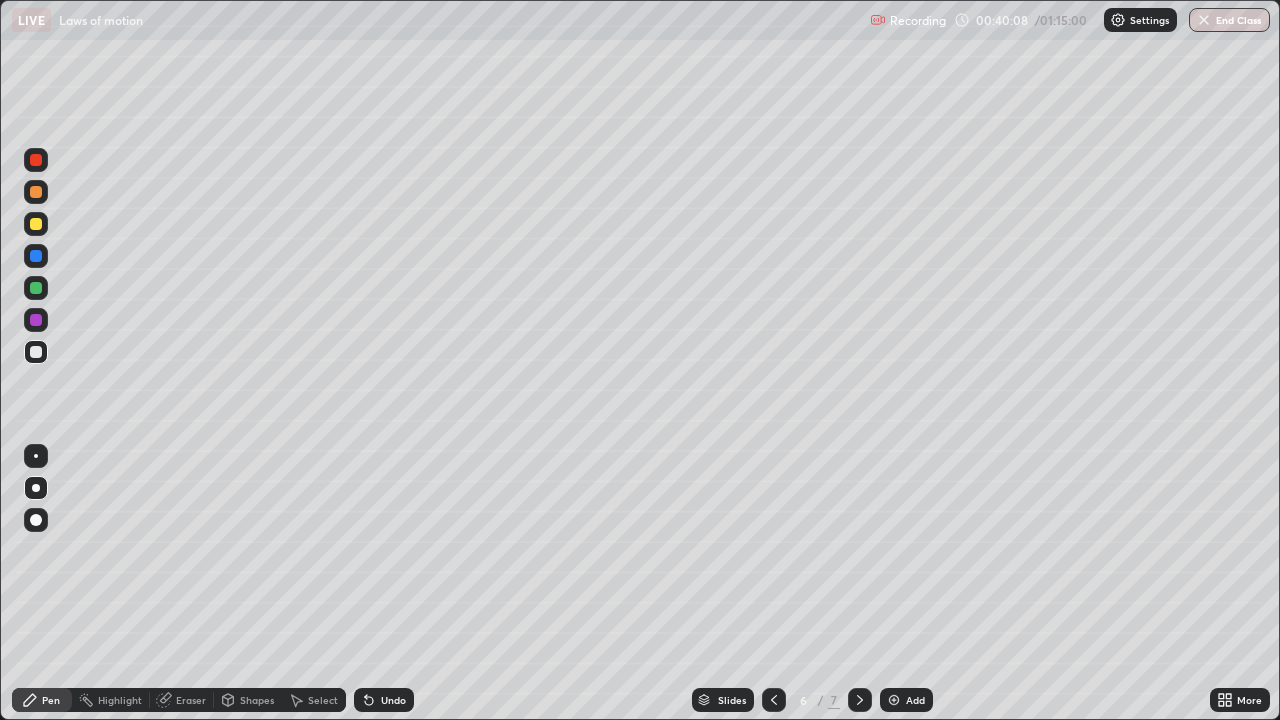 click 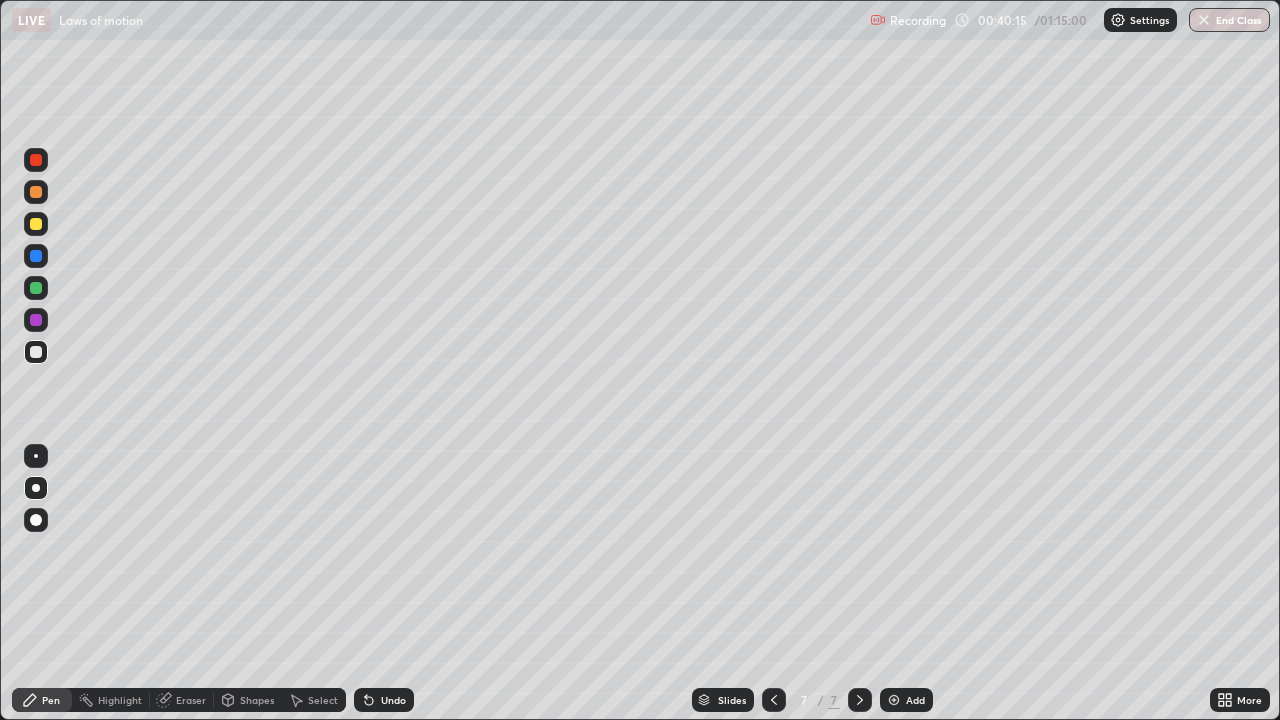 click at bounding box center [36, 224] 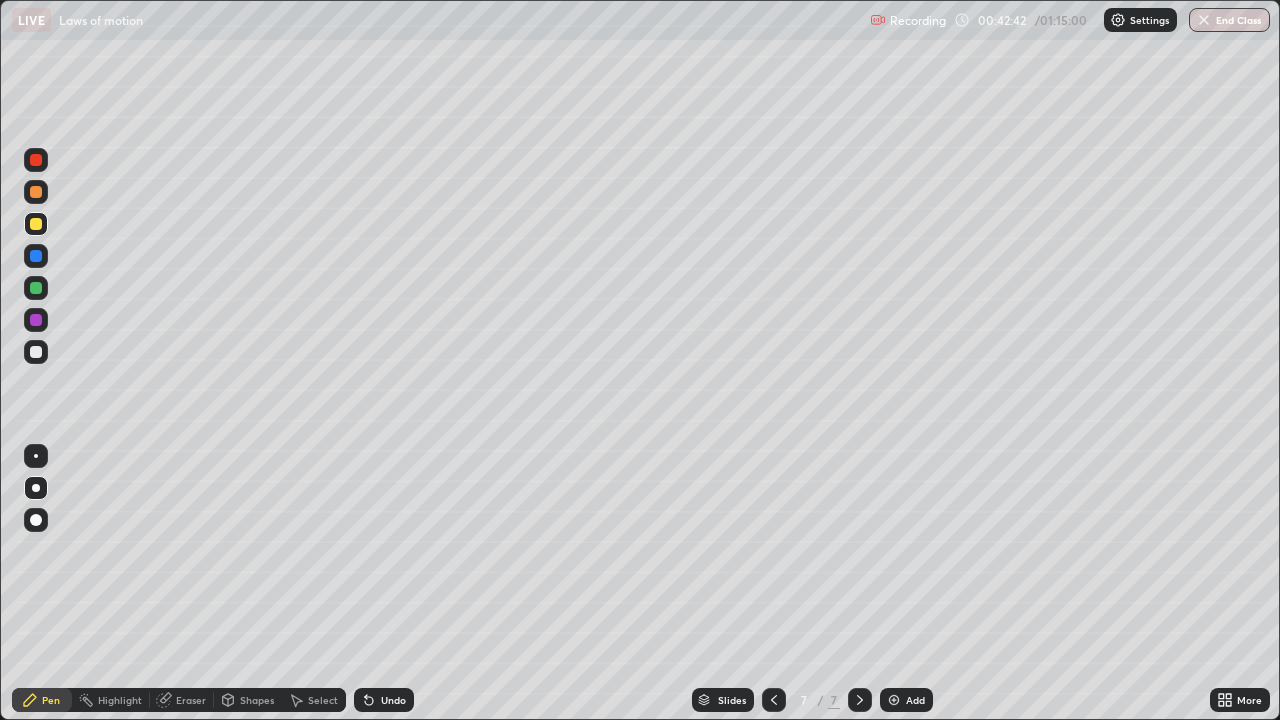 click on "Shapes" at bounding box center [257, 700] 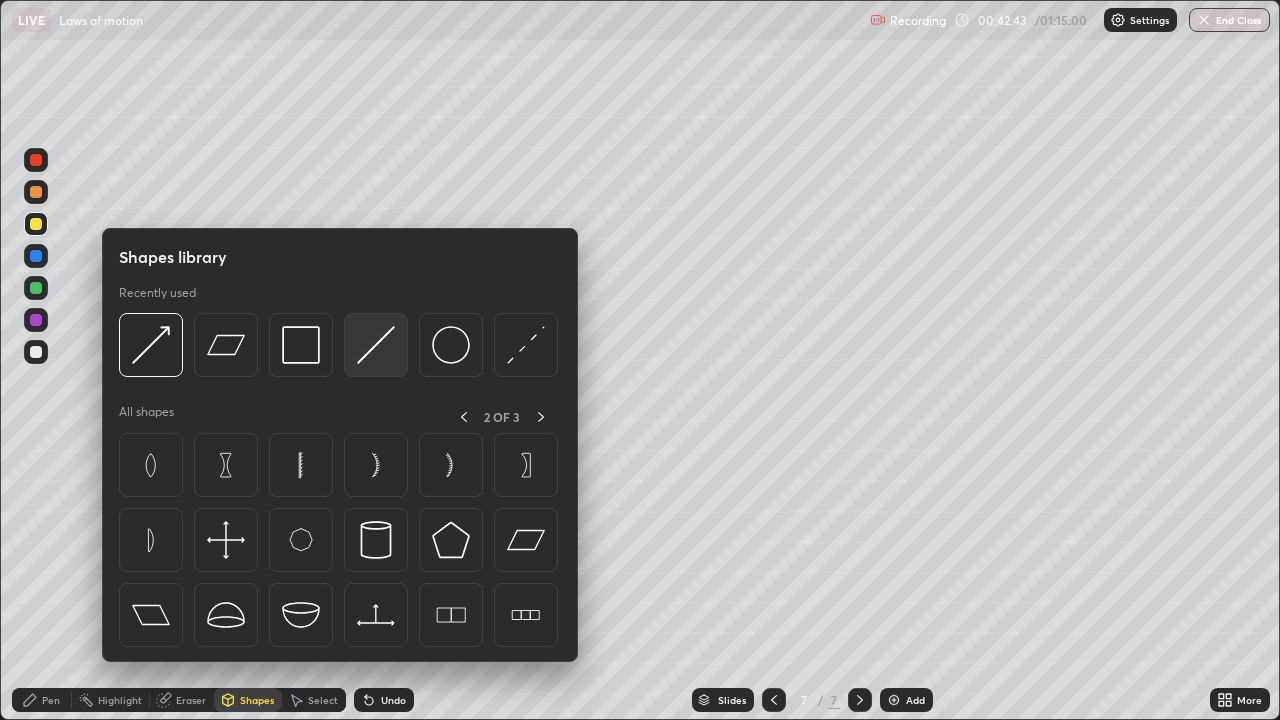 click at bounding box center (376, 345) 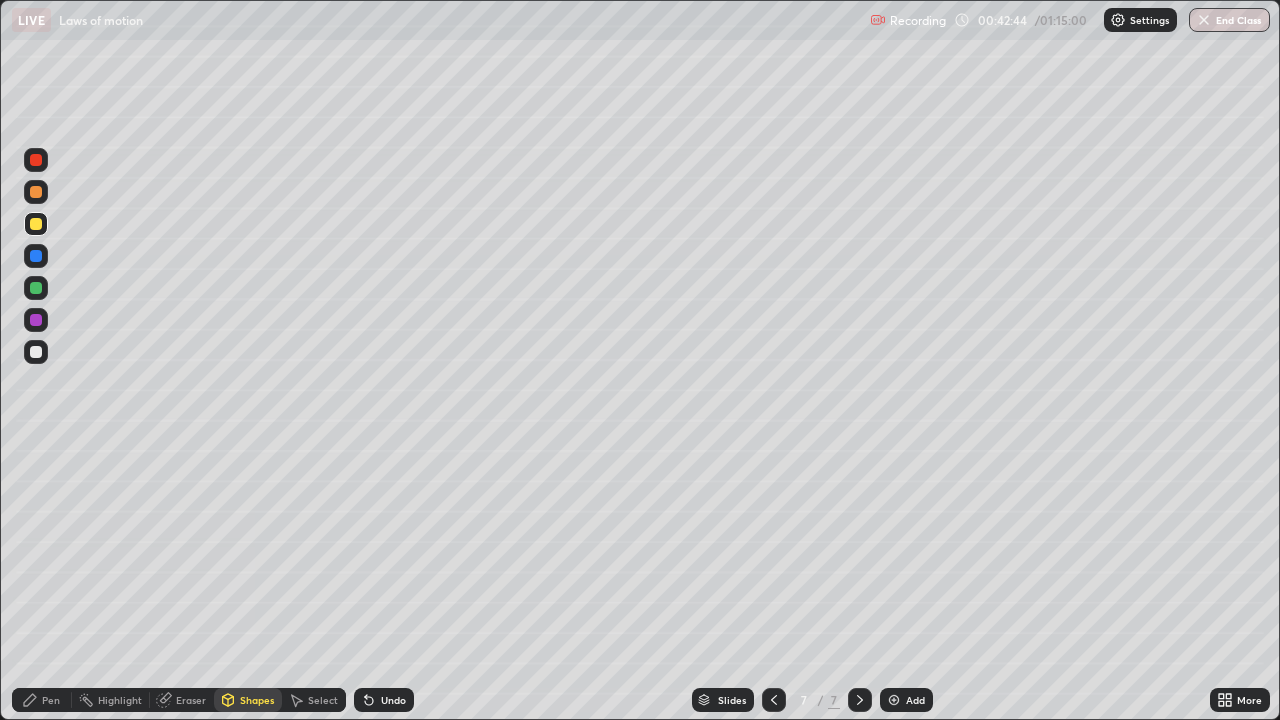 click at bounding box center (36, 352) 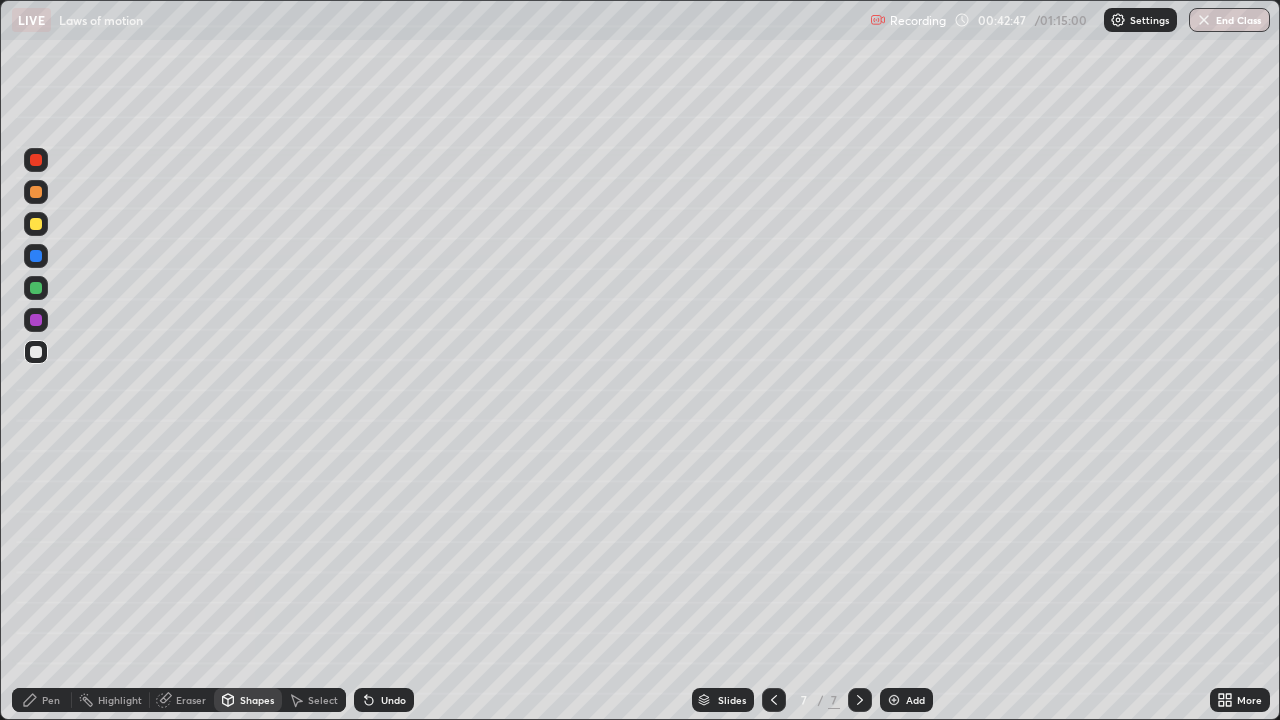 click at bounding box center (36, 320) 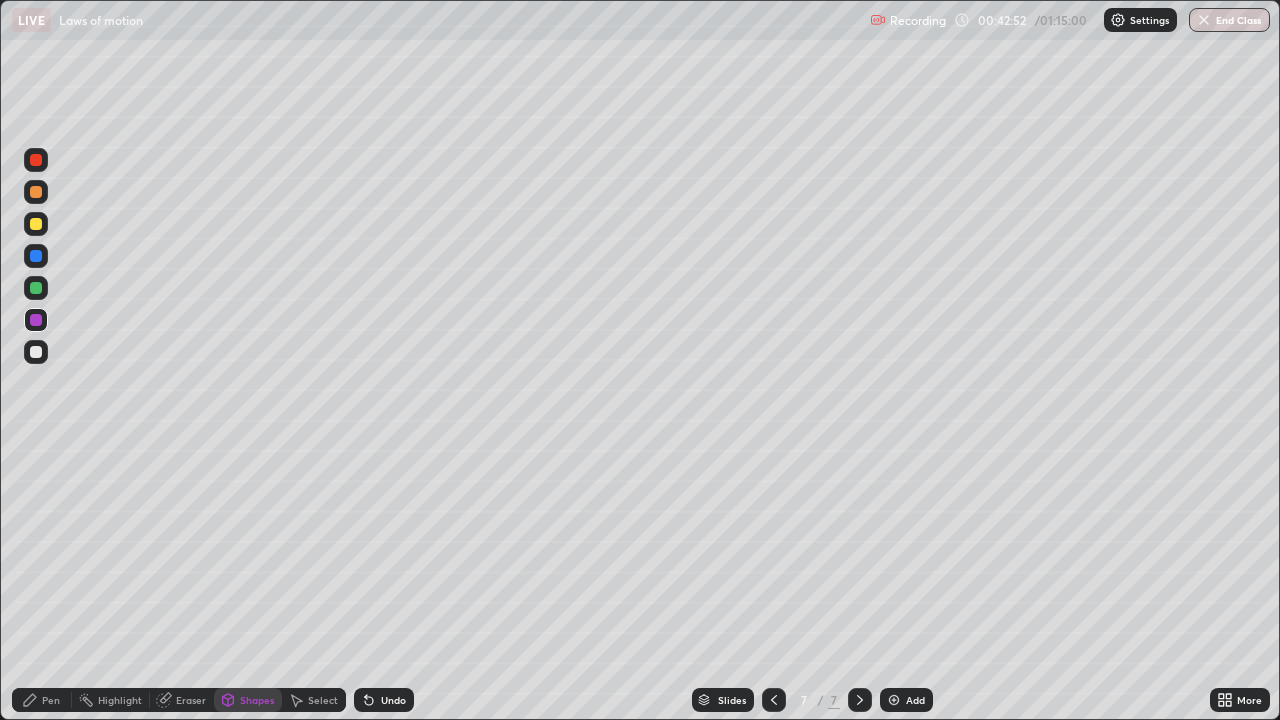 click at bounding box center (36, 288) 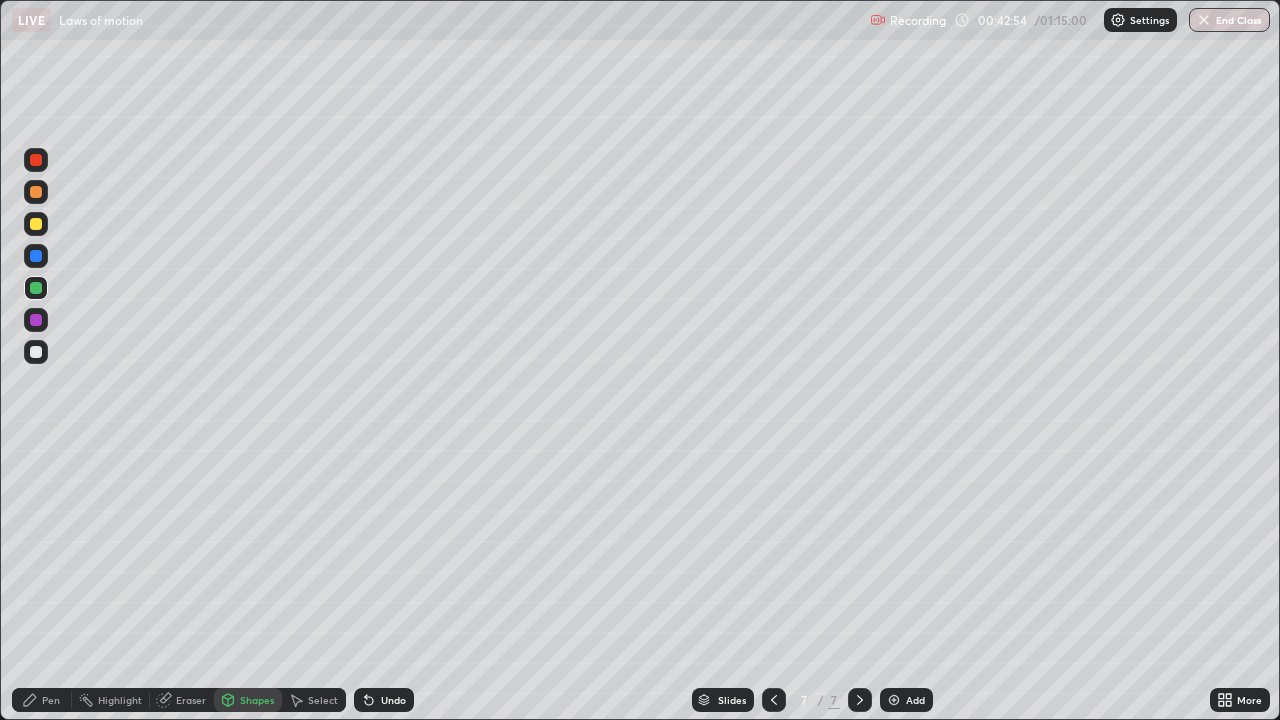 click at bounding box center [36, 224] 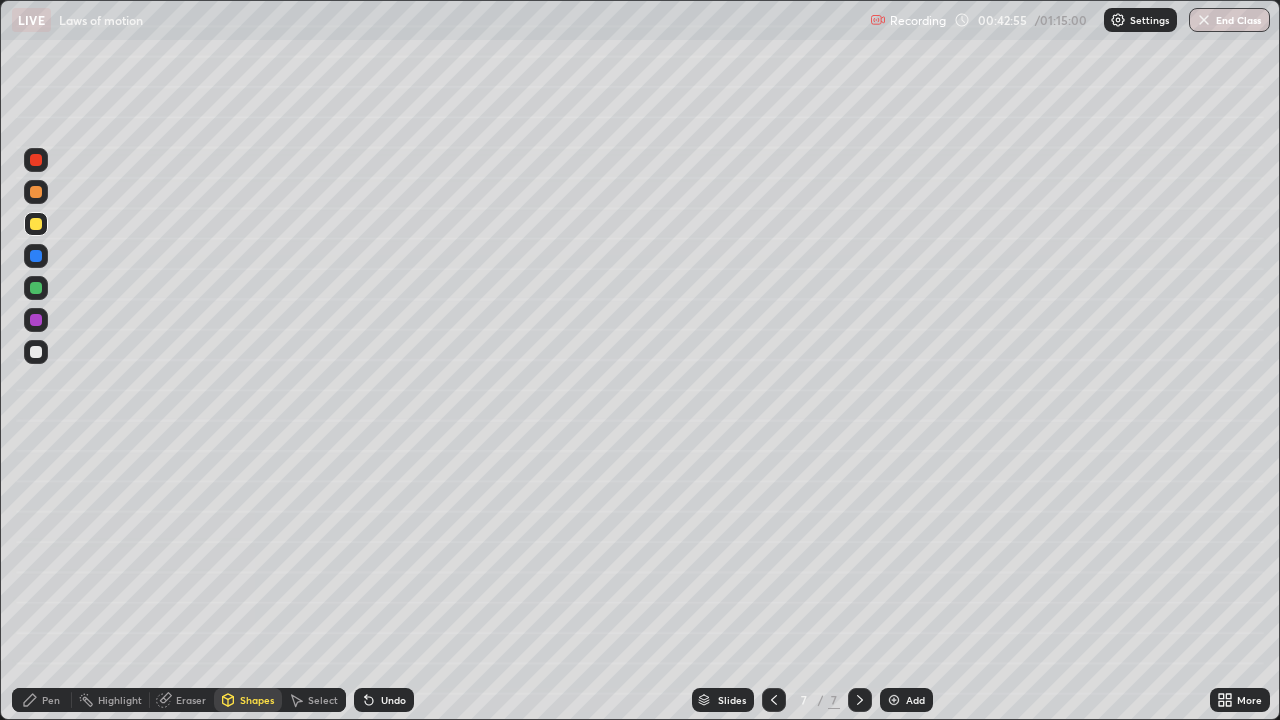 click at bounding box center [36, 192] 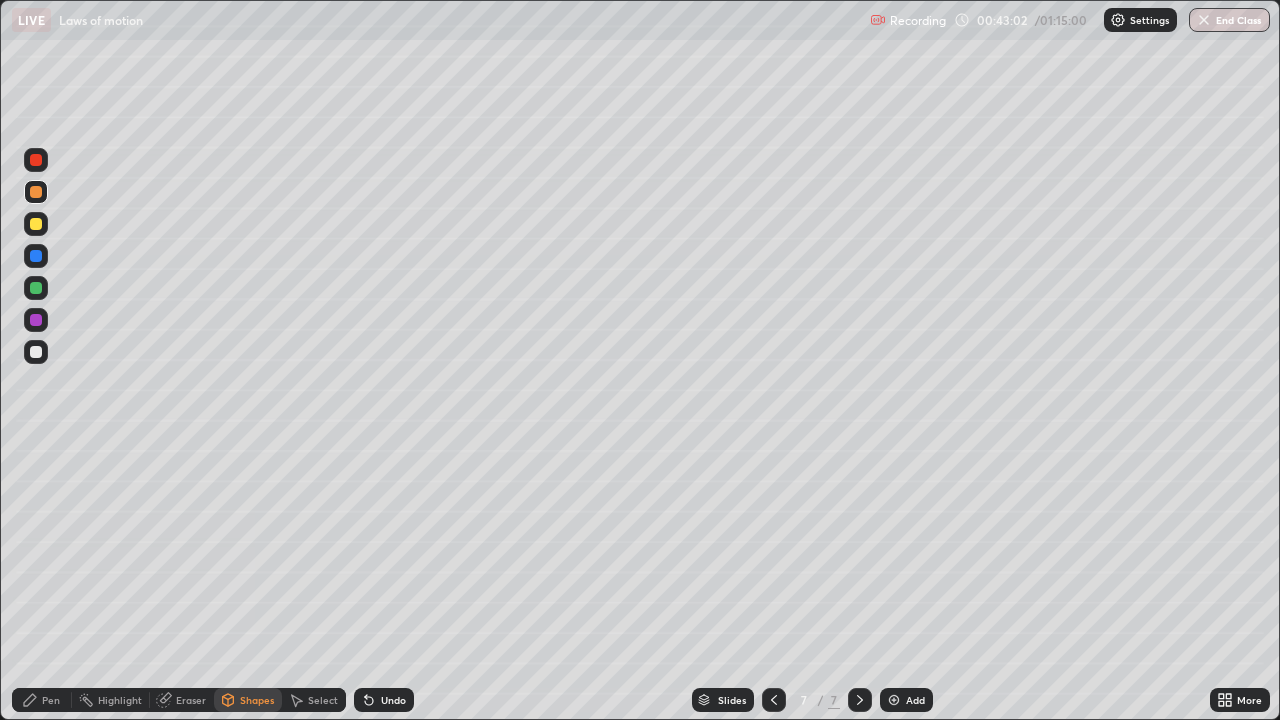 click on "Pen" at bounding box center (51, 700) 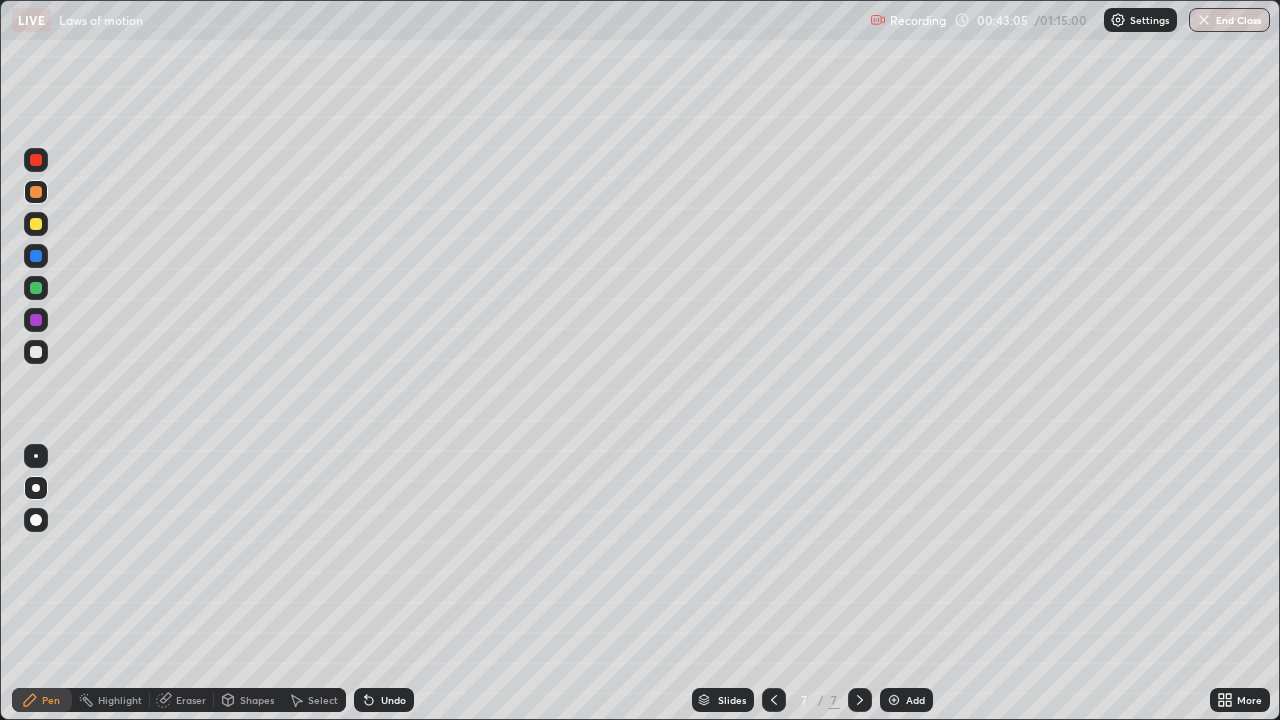 click on "Shapes" at bounding box center [257, 700] 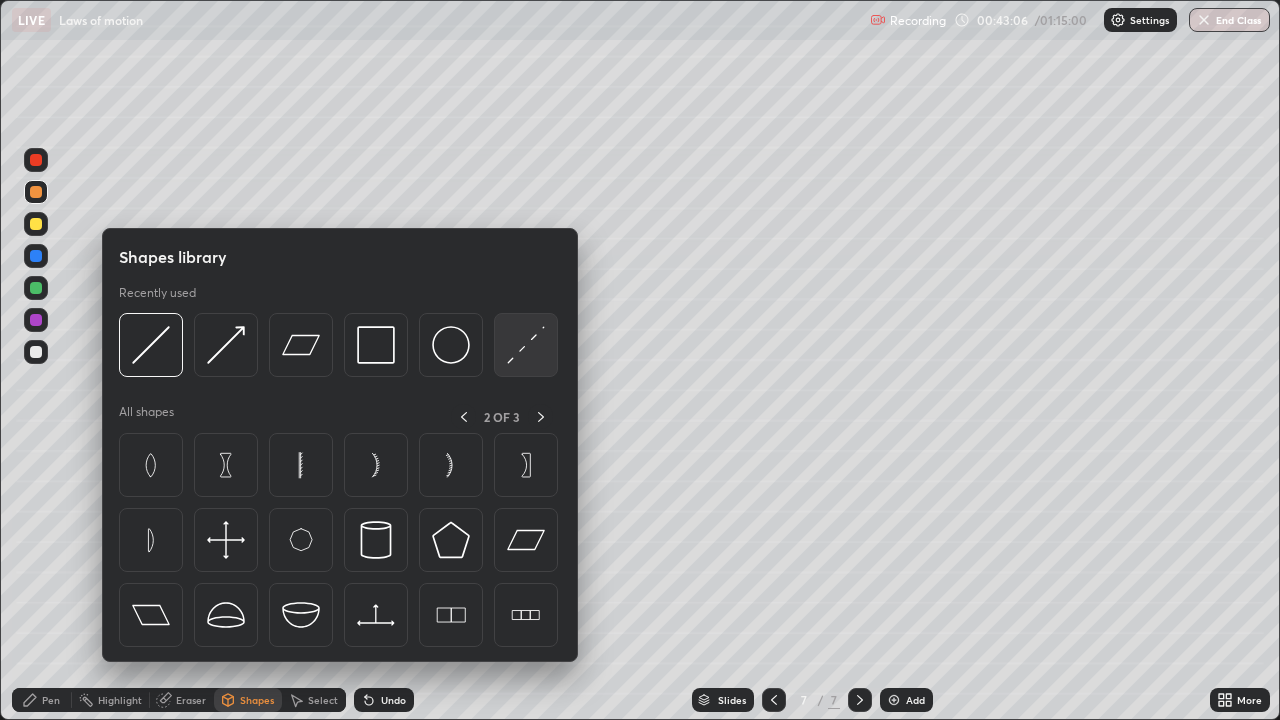 click at bounding box center (526, 345) 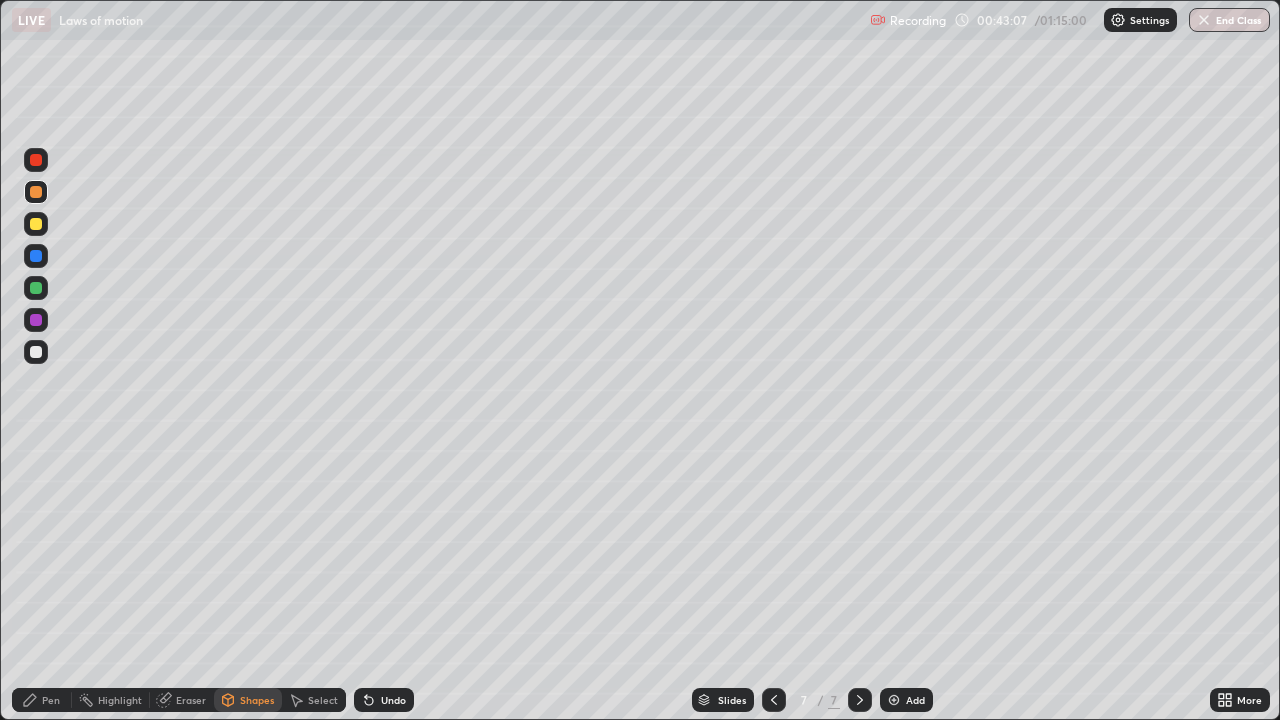 click at bounding box center [36, 256] 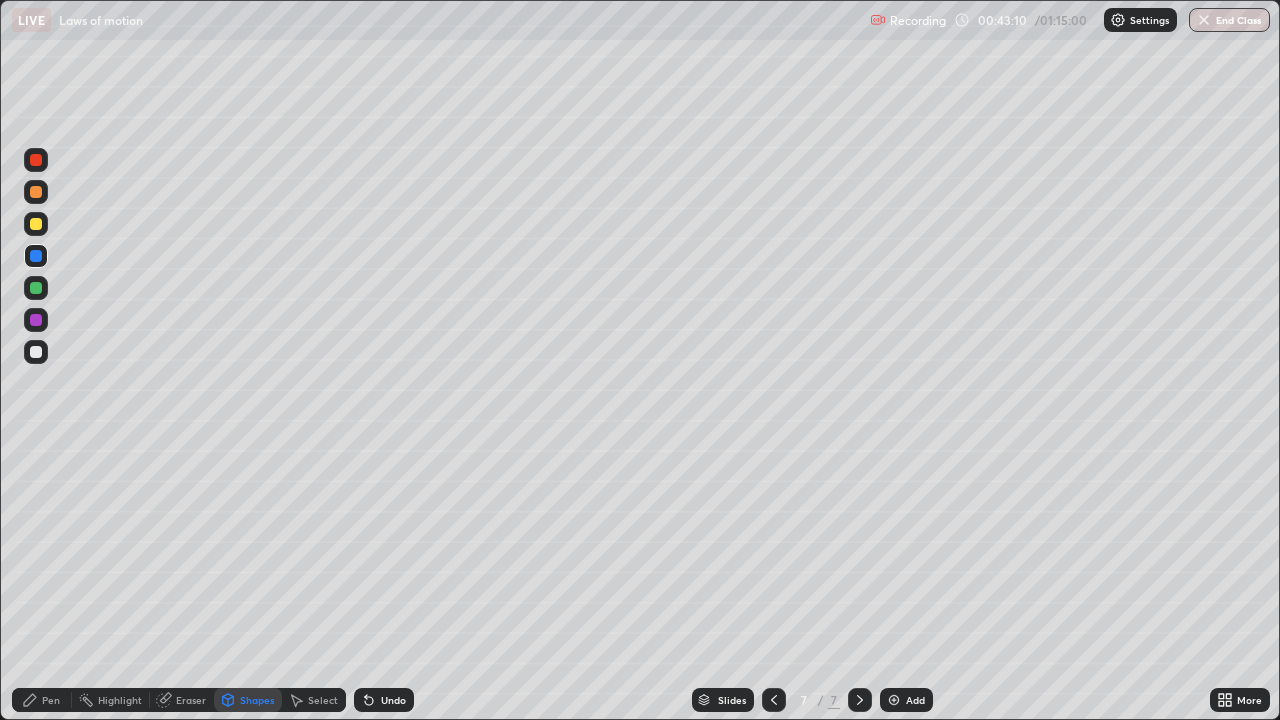 click on "Pen" at bounding box center [51, 700] 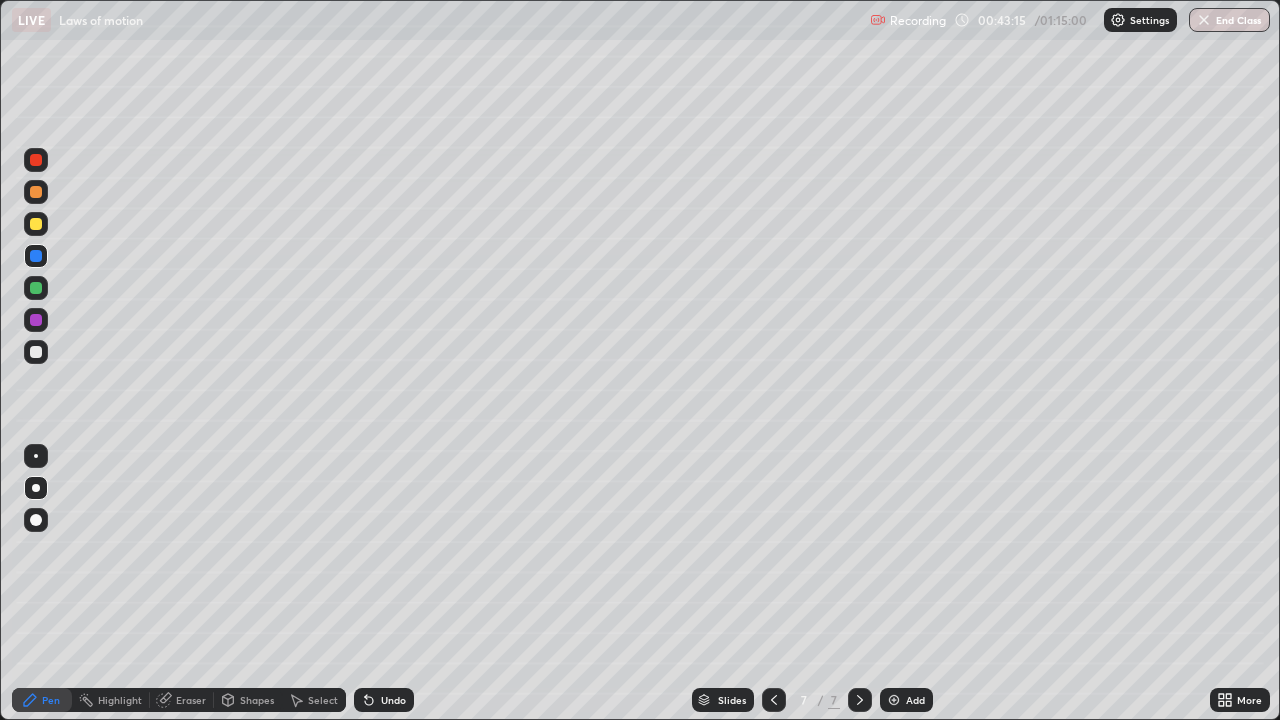 click on "Shapes" at bounding box center [257, 700] 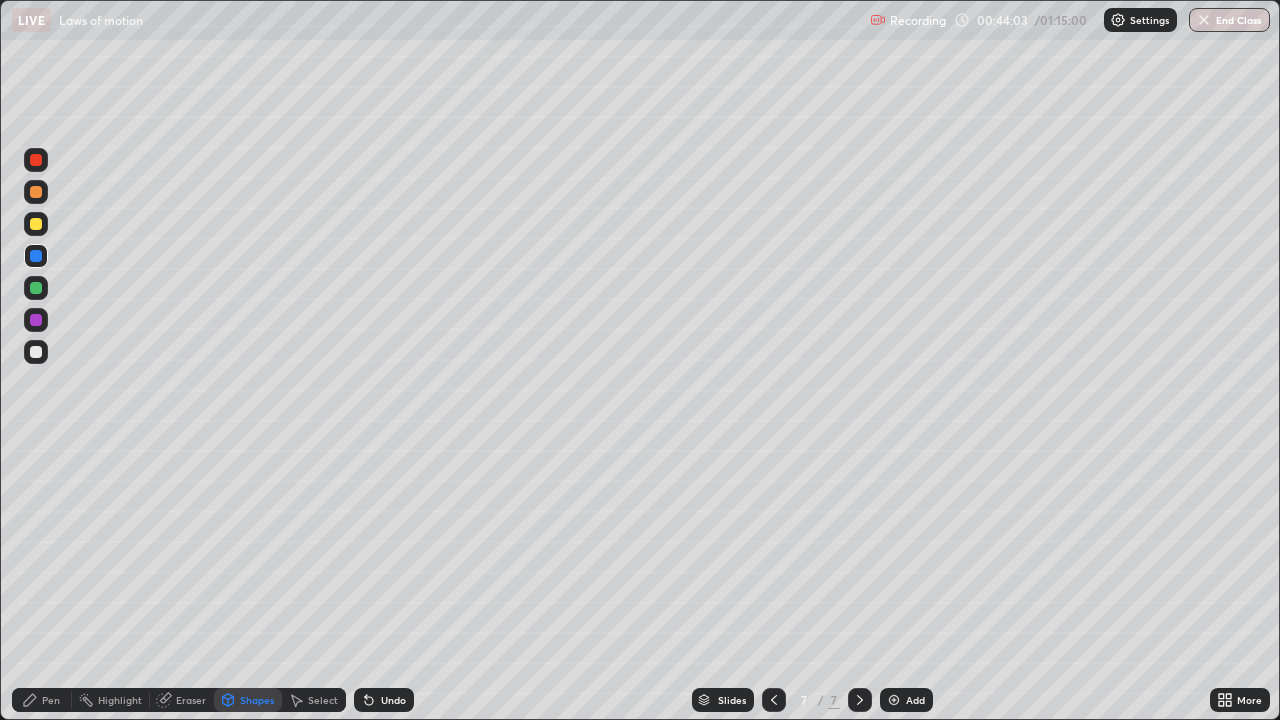 click on "Undo" at bounding box center [393, 700] 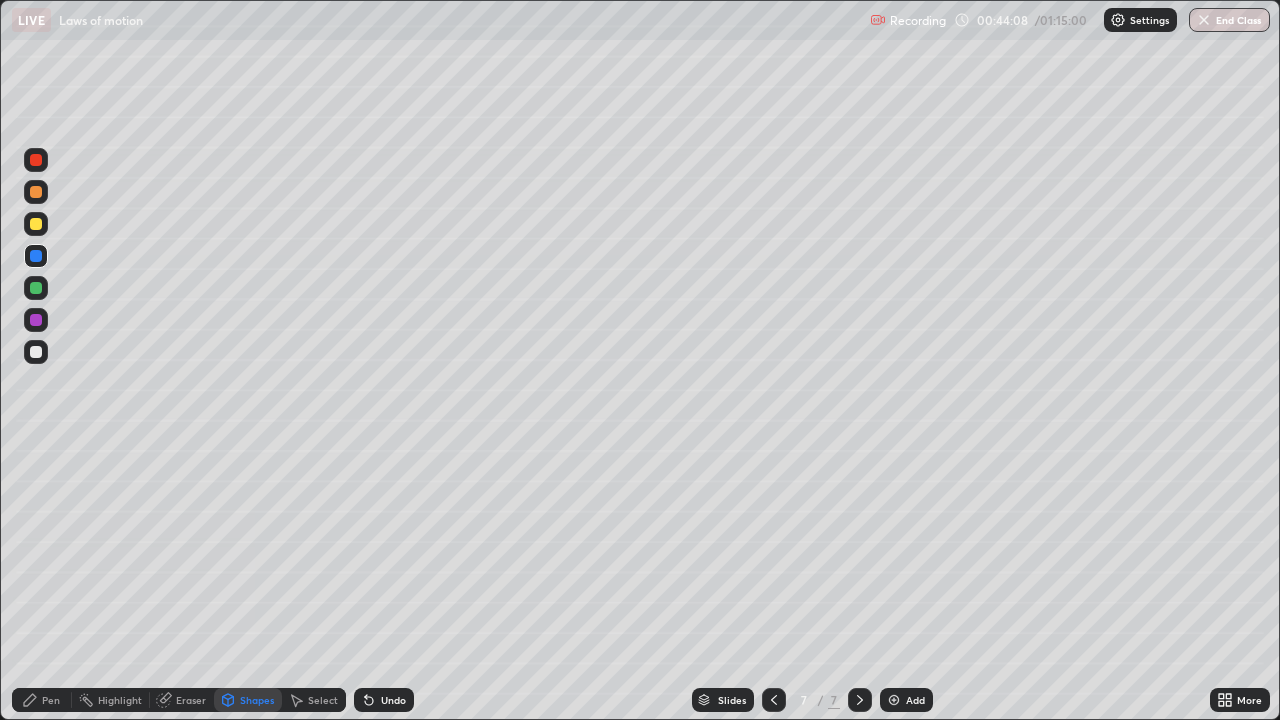 click on "Undo" at bounding box center [393, 700] 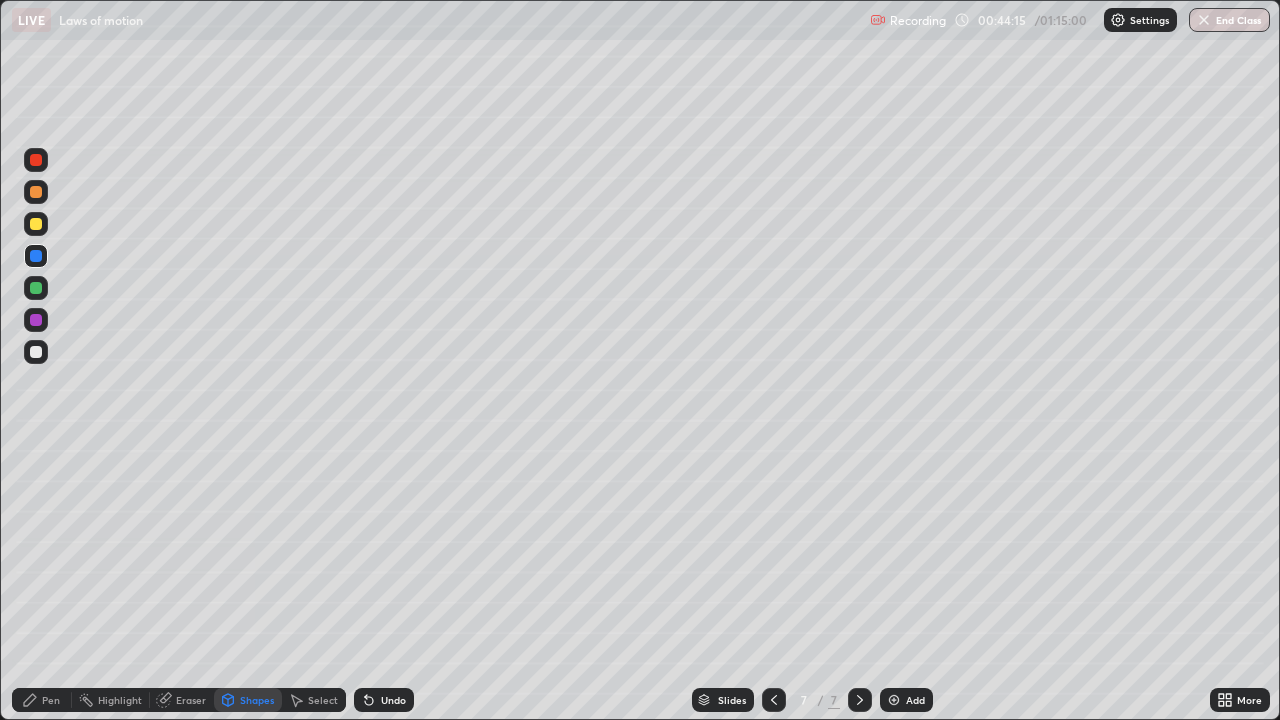 click on "Pen" at bounding box center [51, 700] 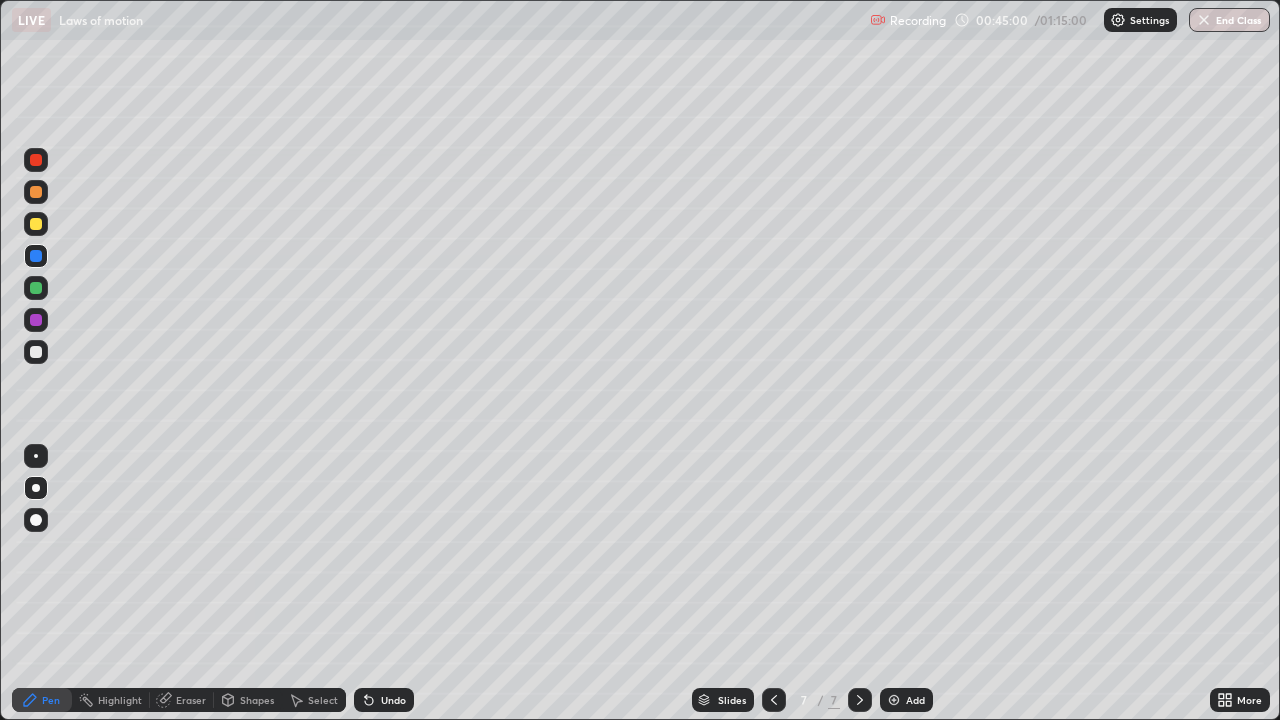 click at bounding box center (36, 352) 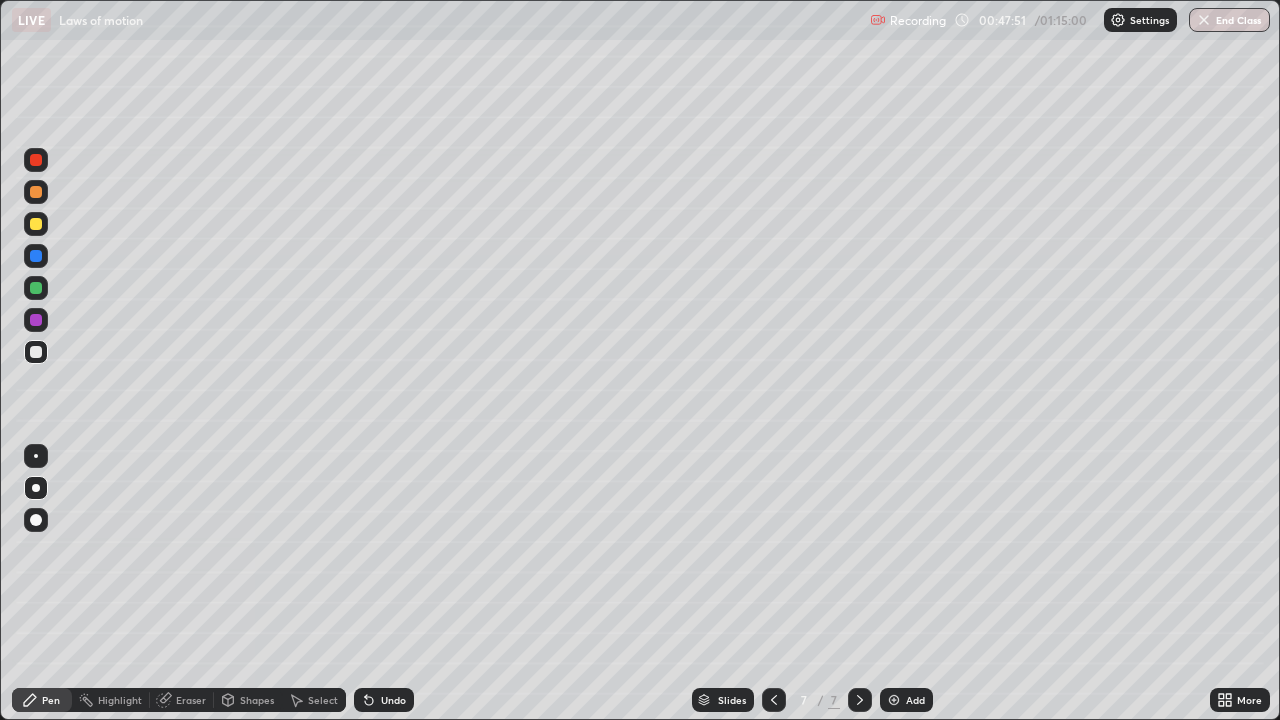 click at bounding box center [36, 320] 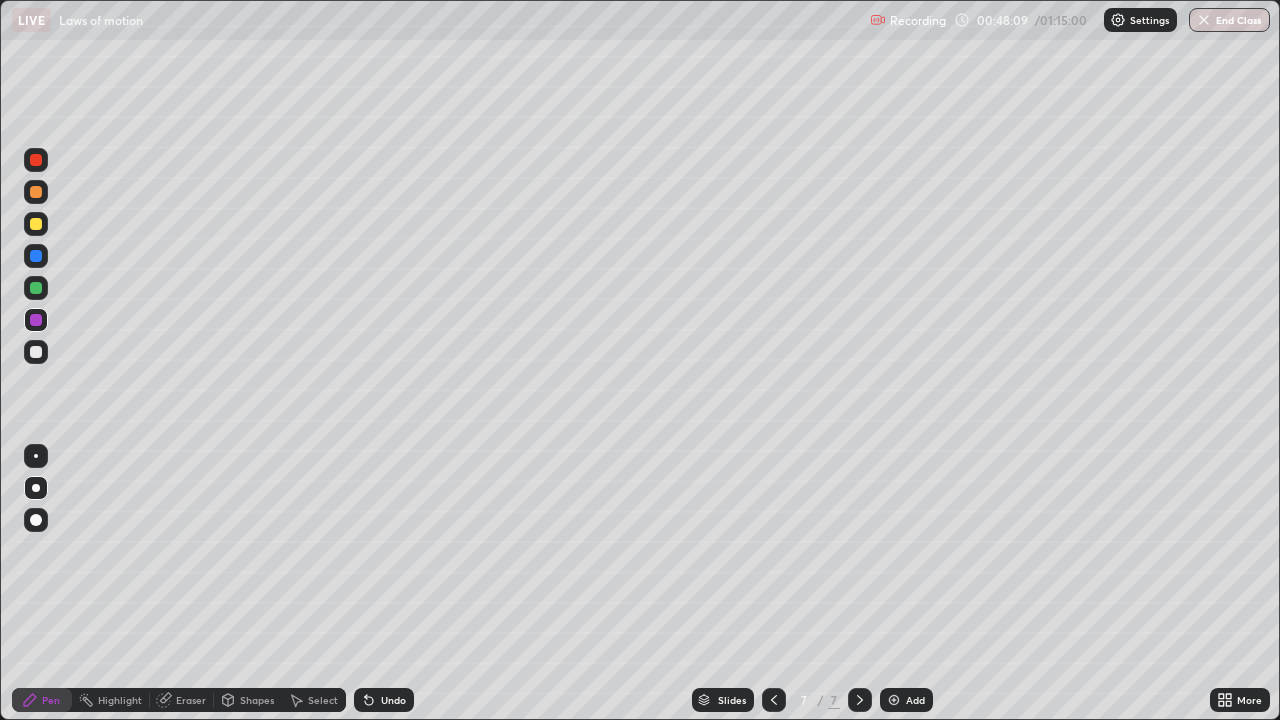 click at bounding box center (36, 352) 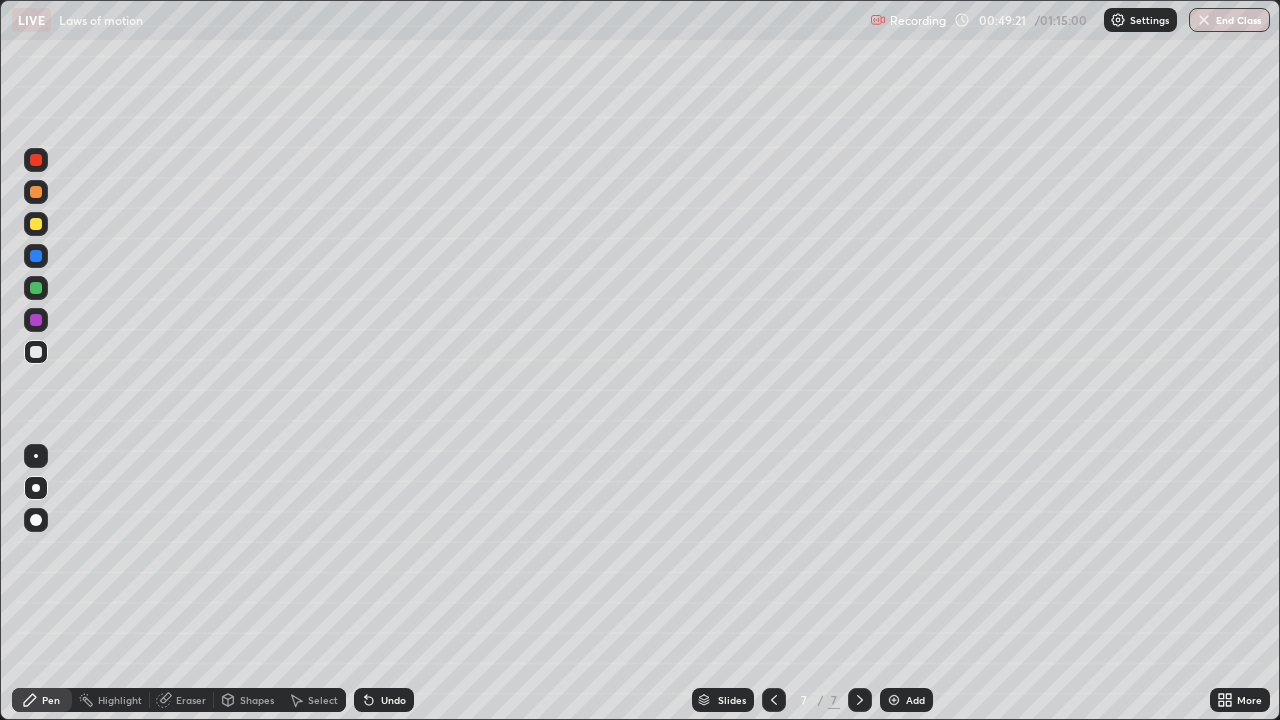 click at bounding box center [36, 288] 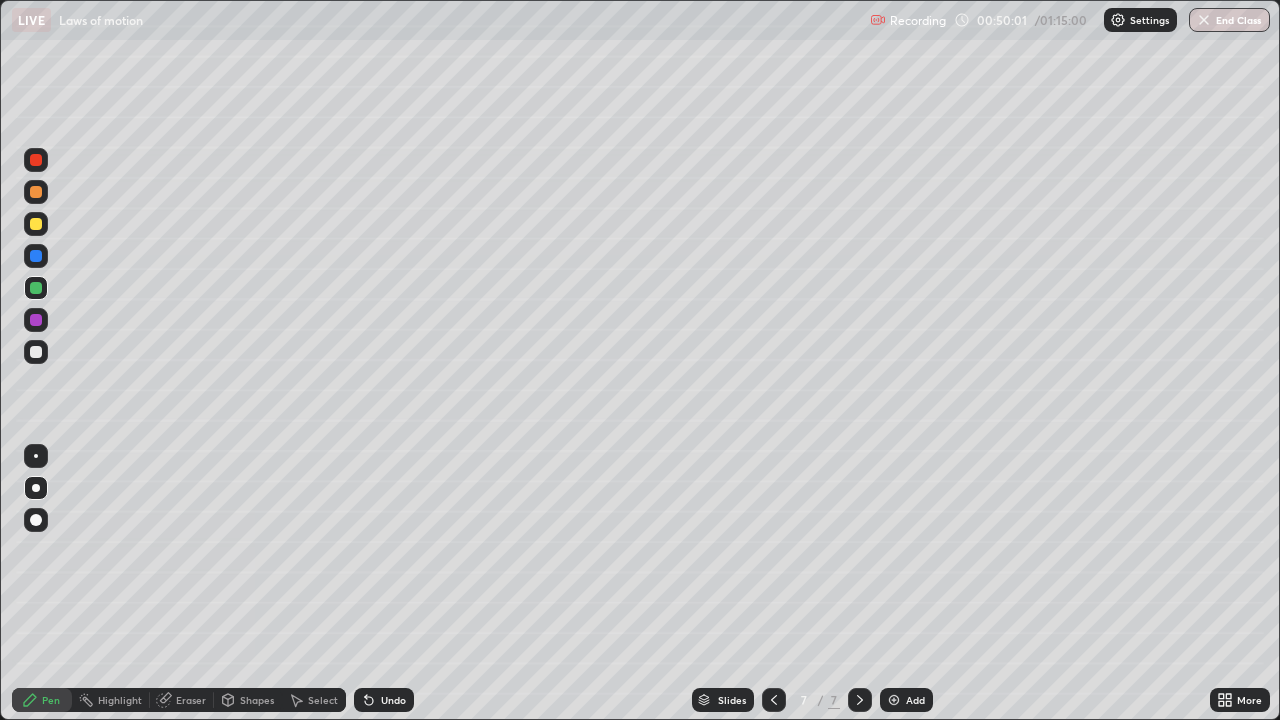 click on "Shapes" at bounding box center [248, 700] 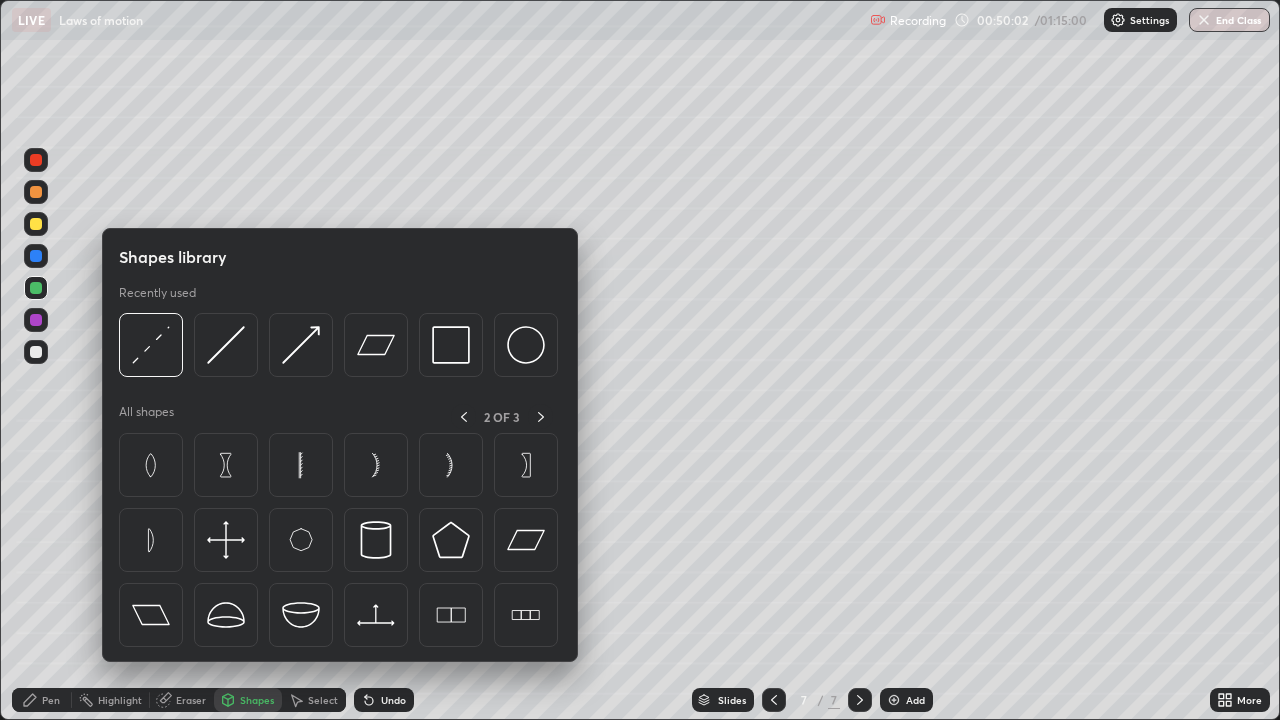 click at bounding box center (340, 545) 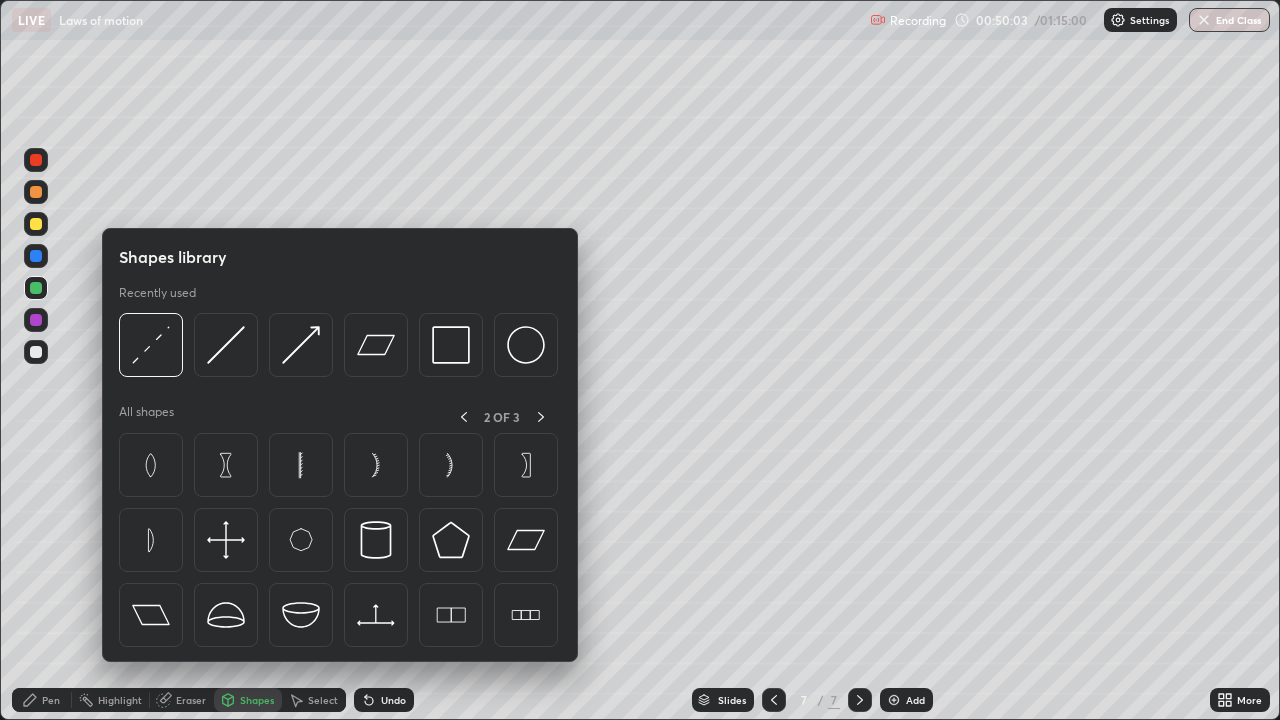 click on "Slides 7 / 7 Add" at bounding box center [812, 700] 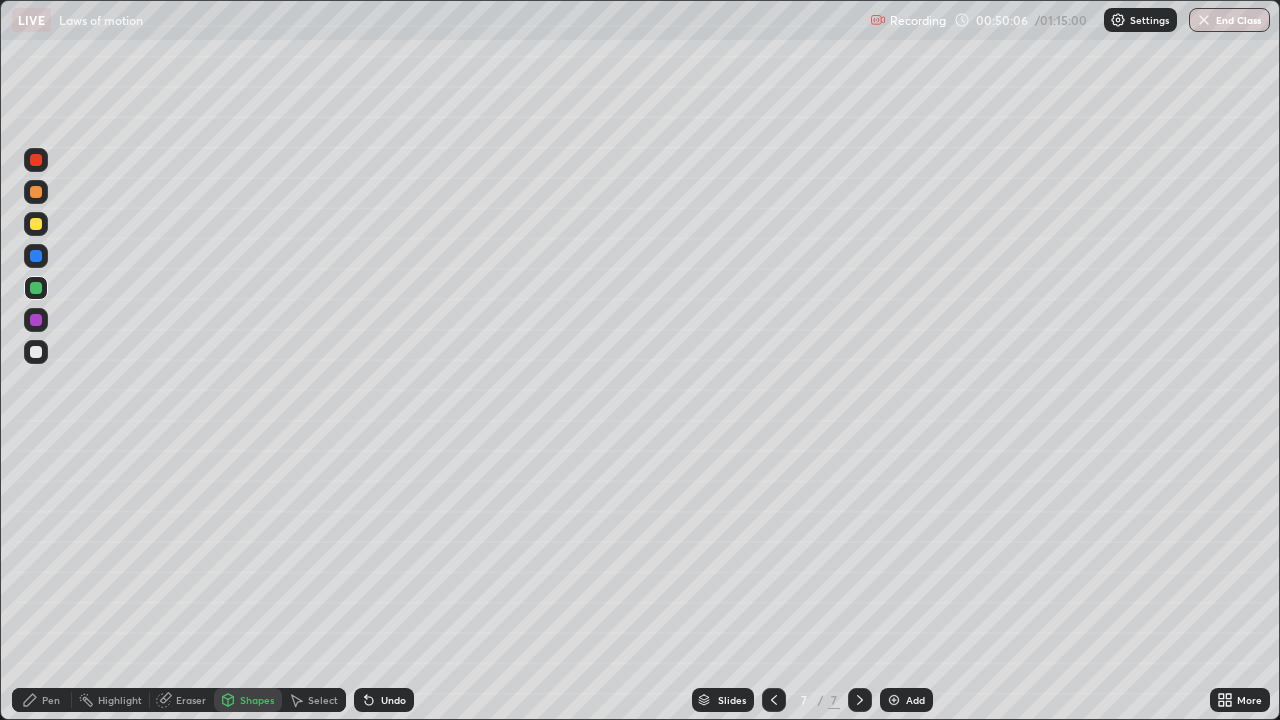 click on "Pen" at bounding box center (51, 700) 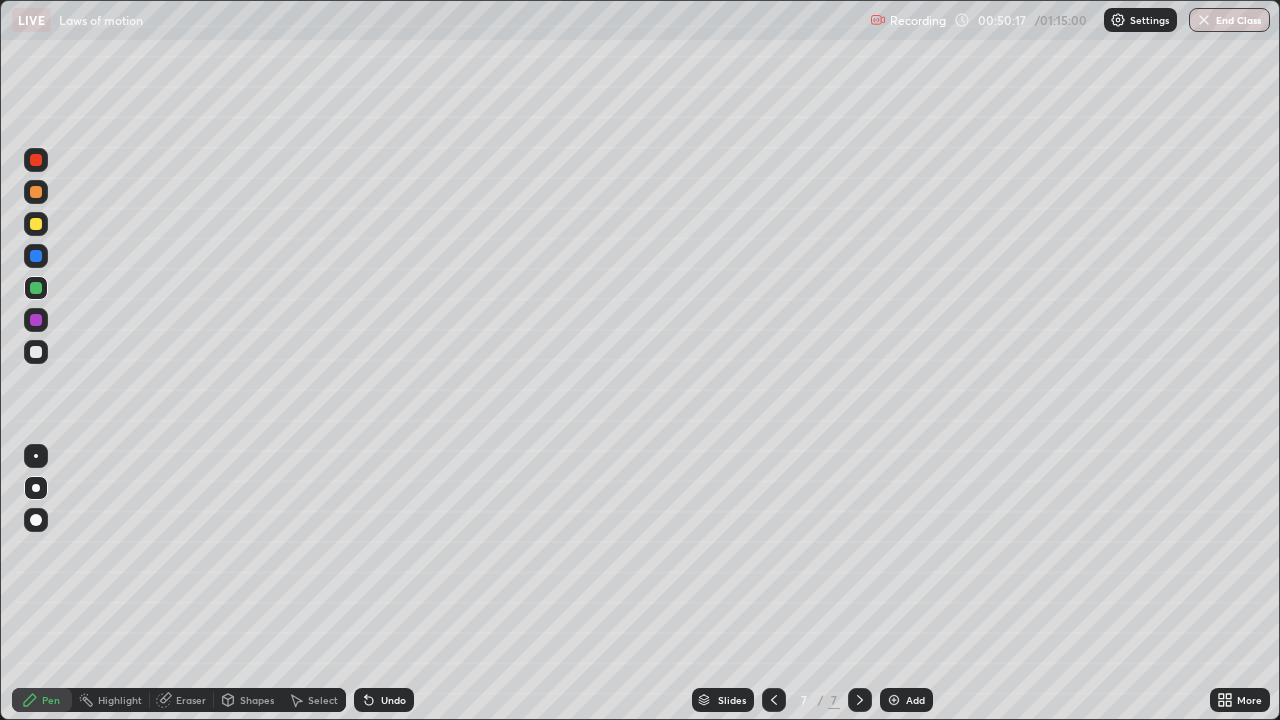 click at bounding box center (36, 352) 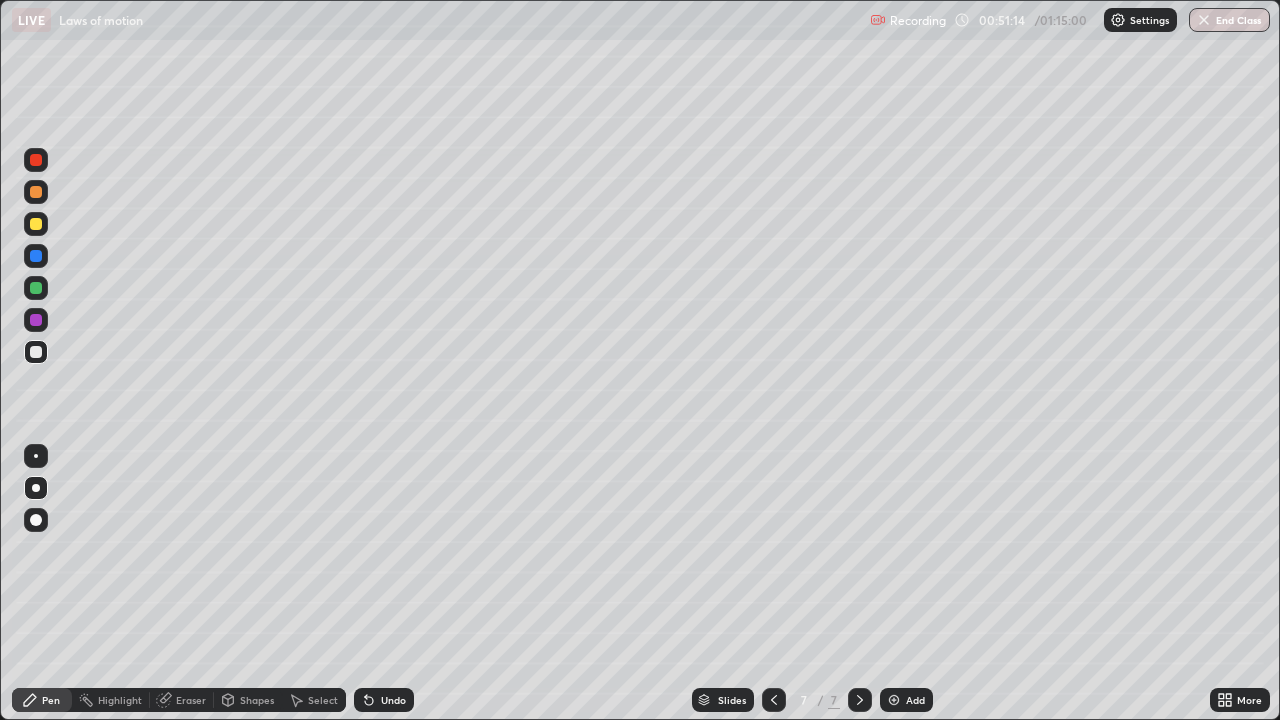 click on "Slides" at bounding box center [732, 700] 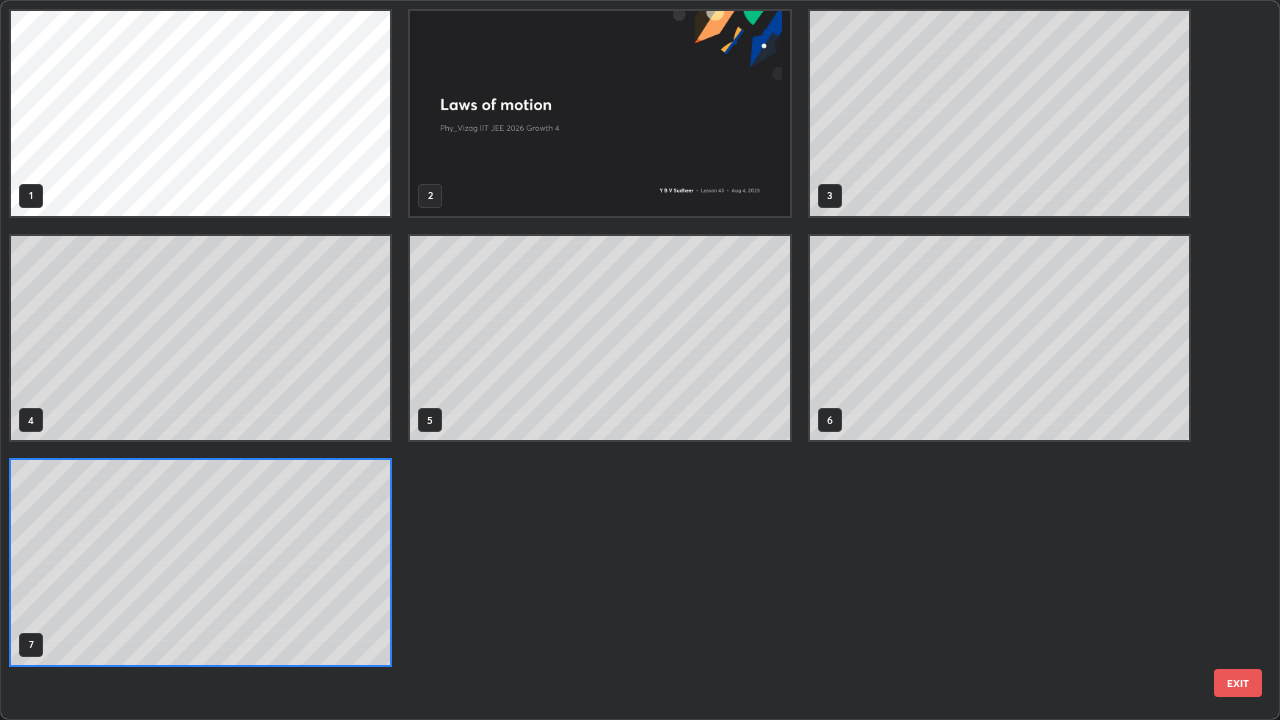 scroll, scrollTop: 7, scrollLeft: 11, axis: both 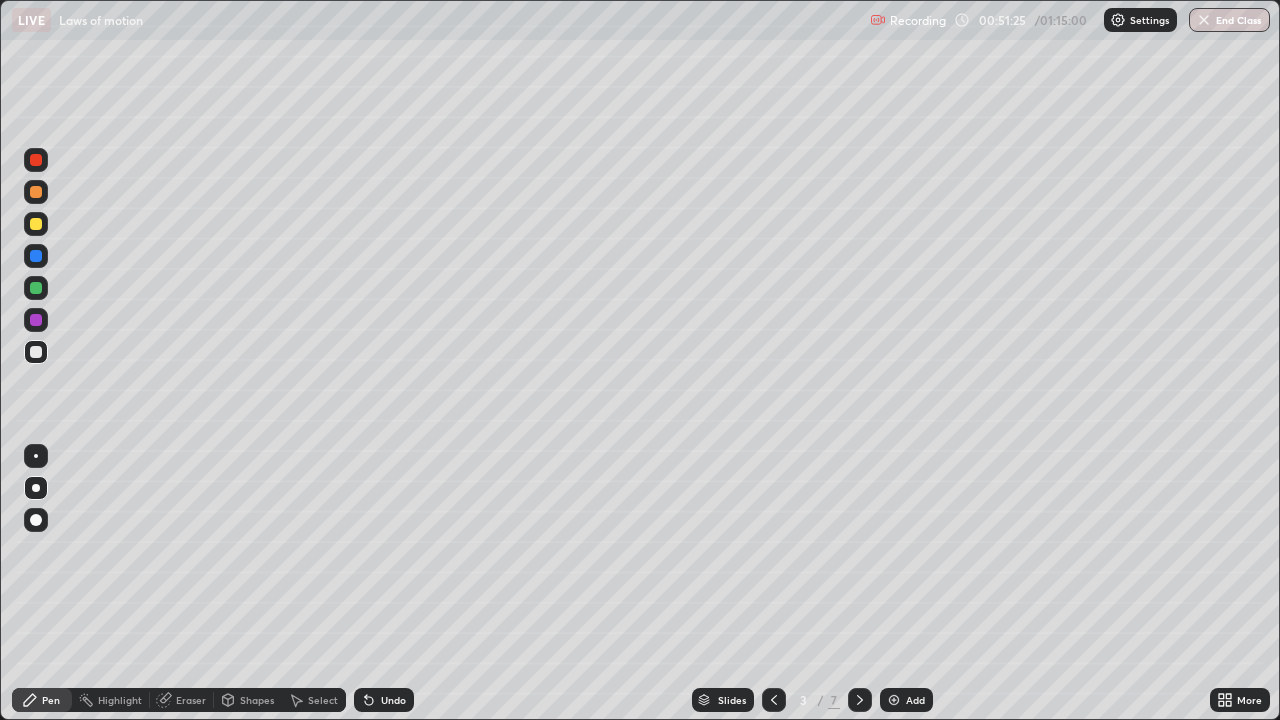 click on "Shapes" at bounding box center (257, 700) 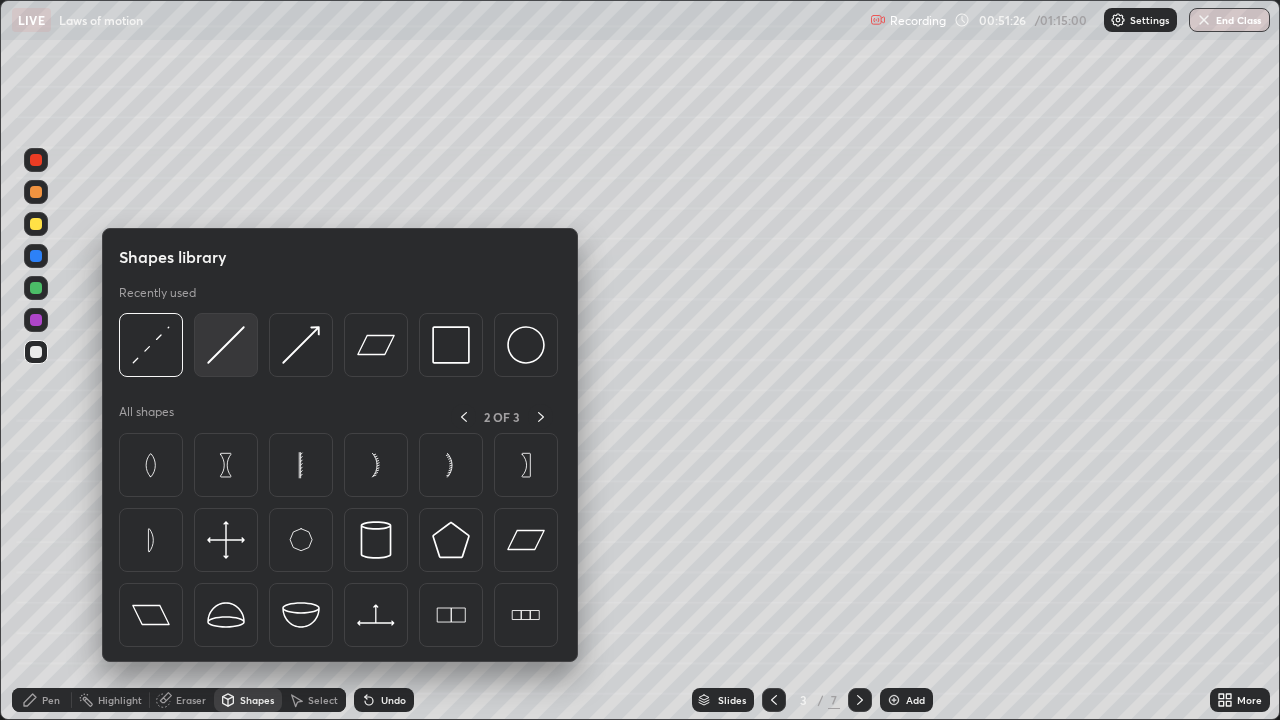 click at bounding box center (226, 345) 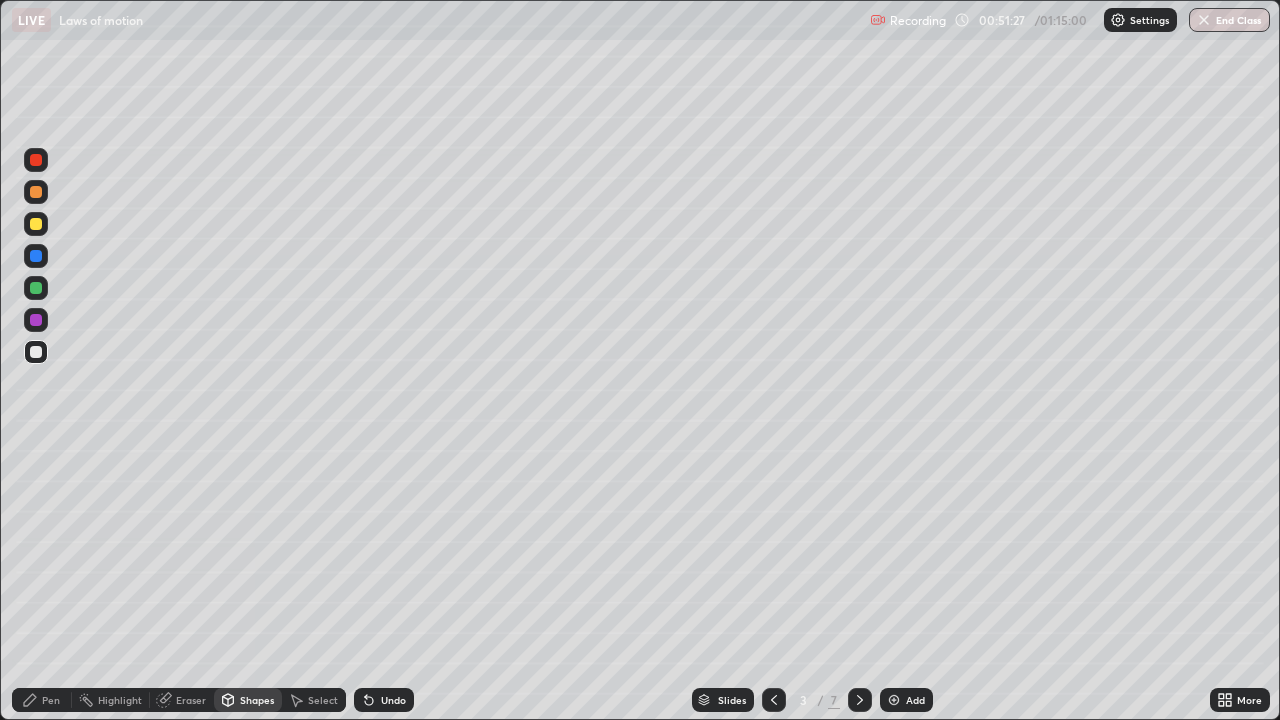 click at bounding box center (36, 192) 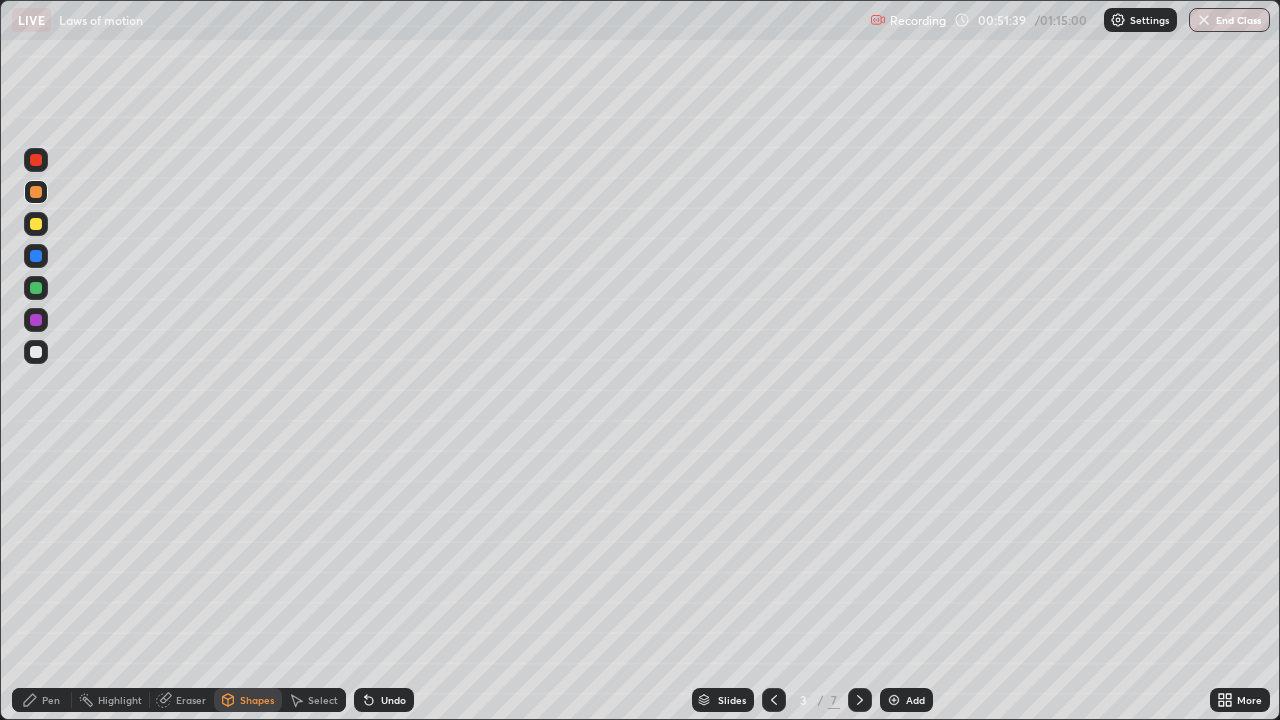 click on "Pen" at bounding box center [51, 700] 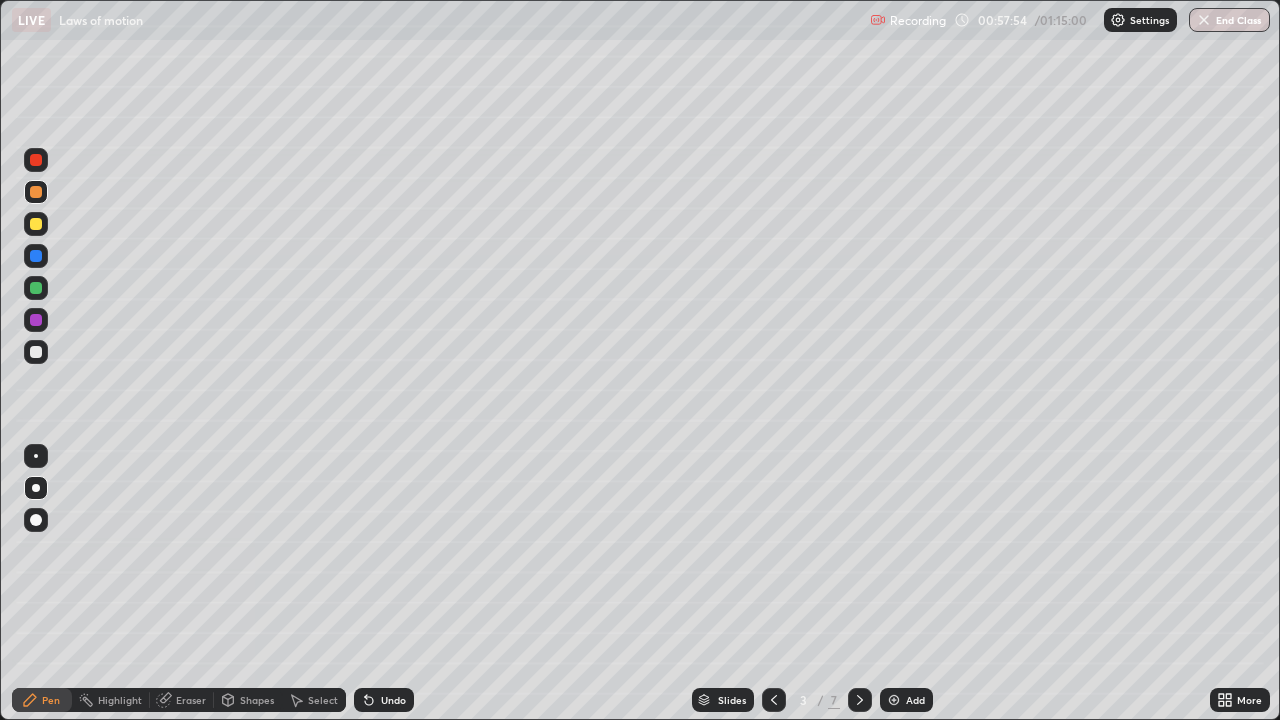 click 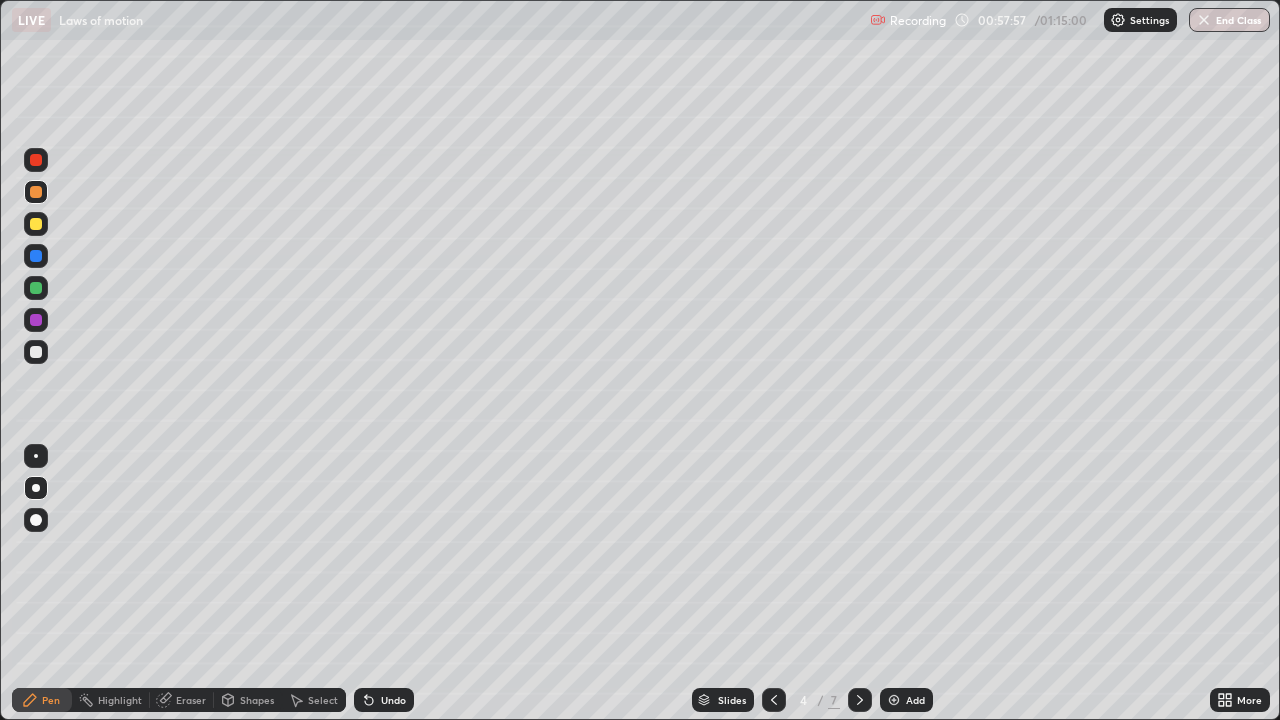 click on "Shapes" at bounding box center (257, 700) 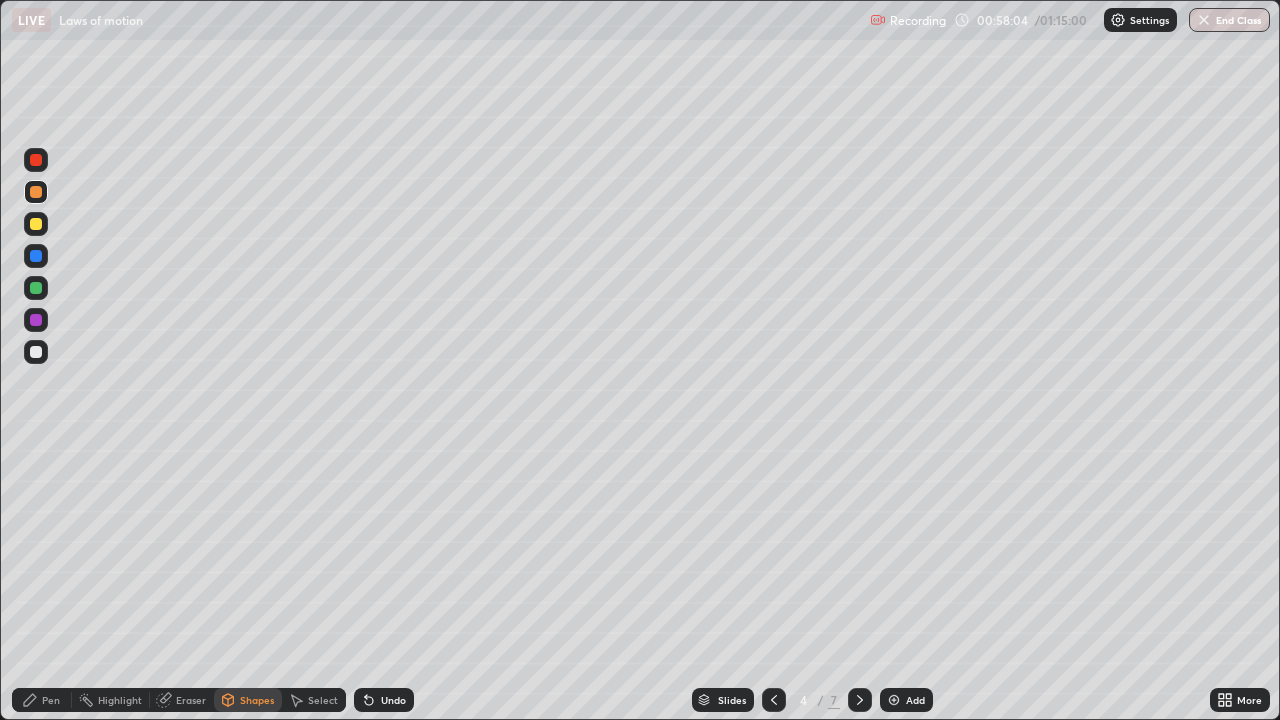 click on "Pen" at bounding box center (51, 700) 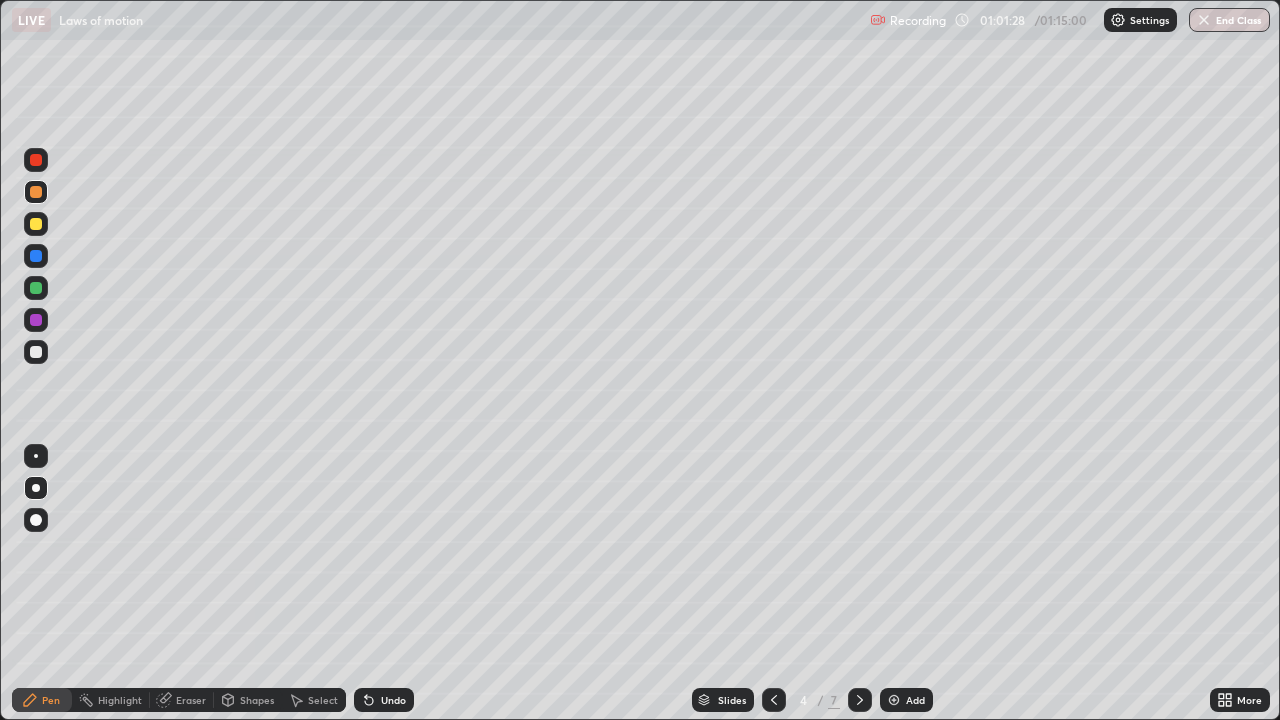 click on "Eraser" at bounding box center [191, 700] 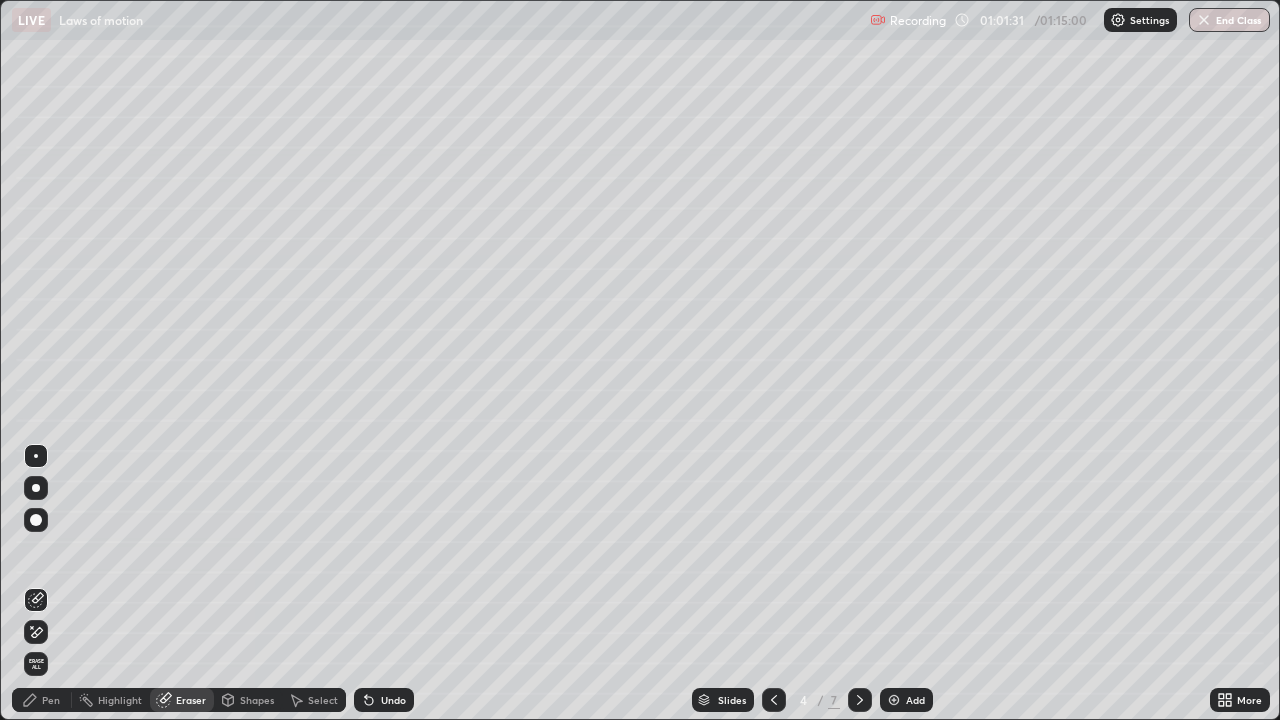 click on "Pen" at bounding box center [51, 700] 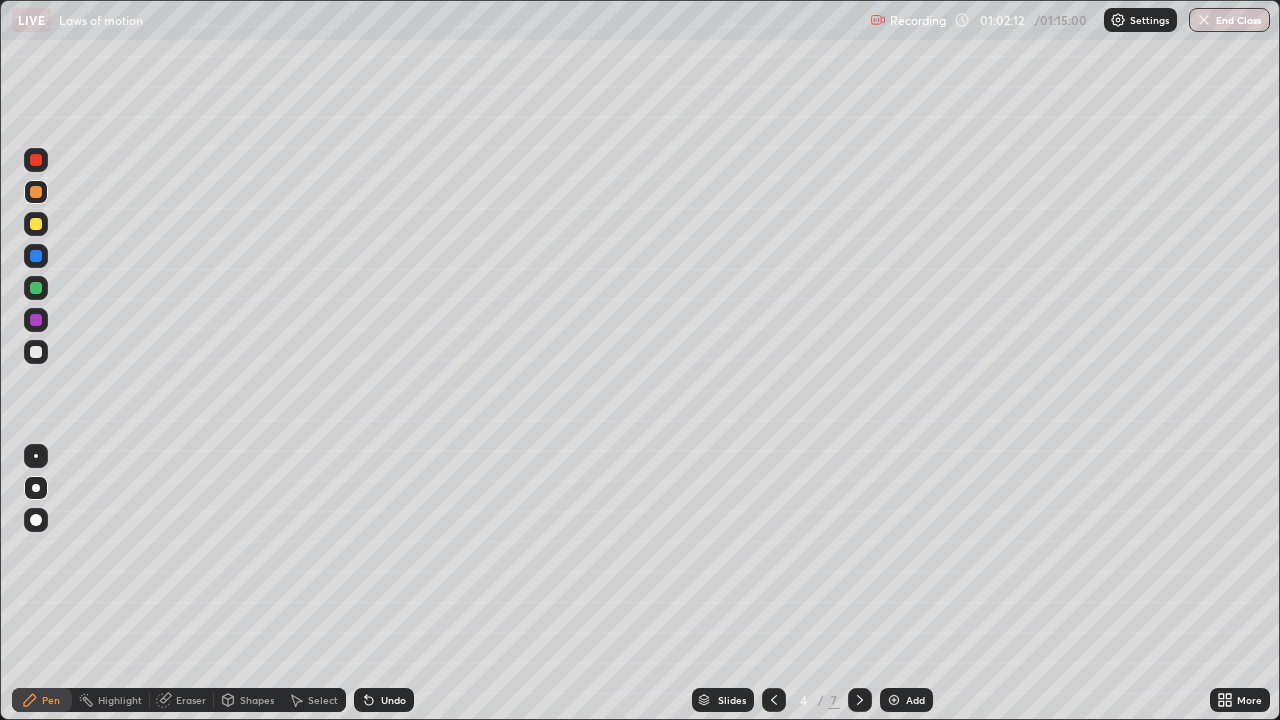 click 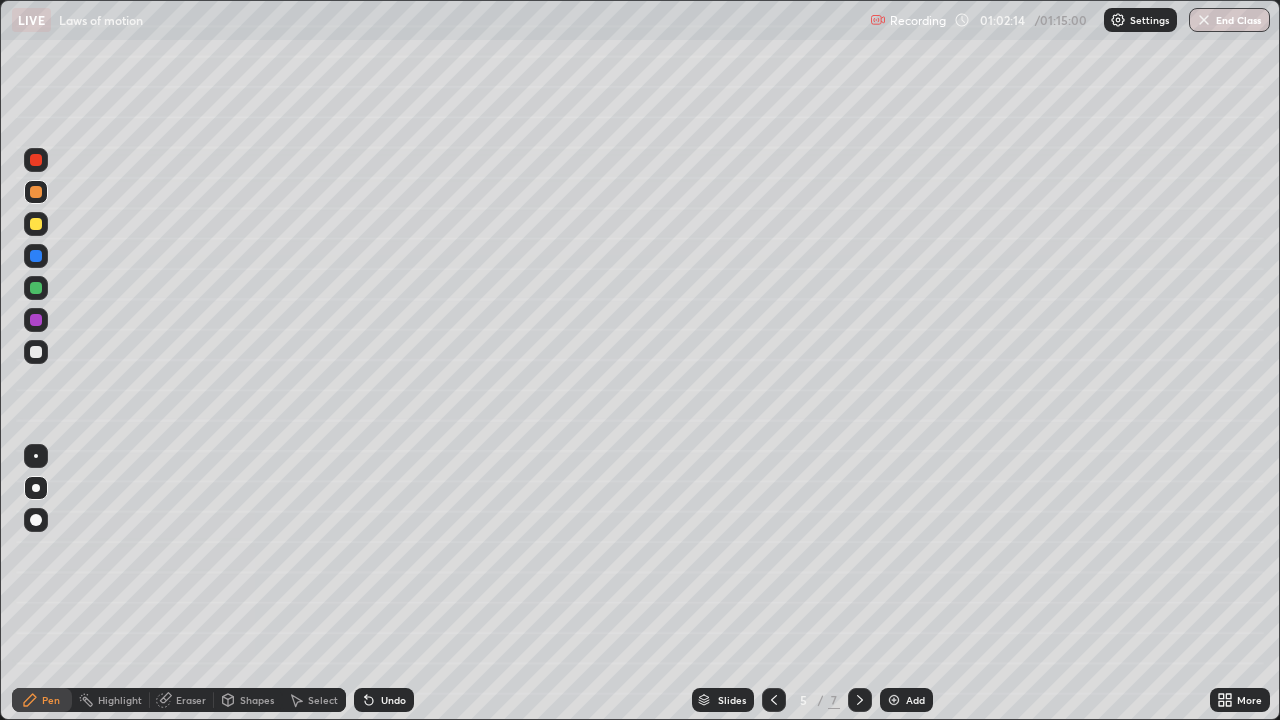 click on "Shapes" at bounding box center (257, 700) 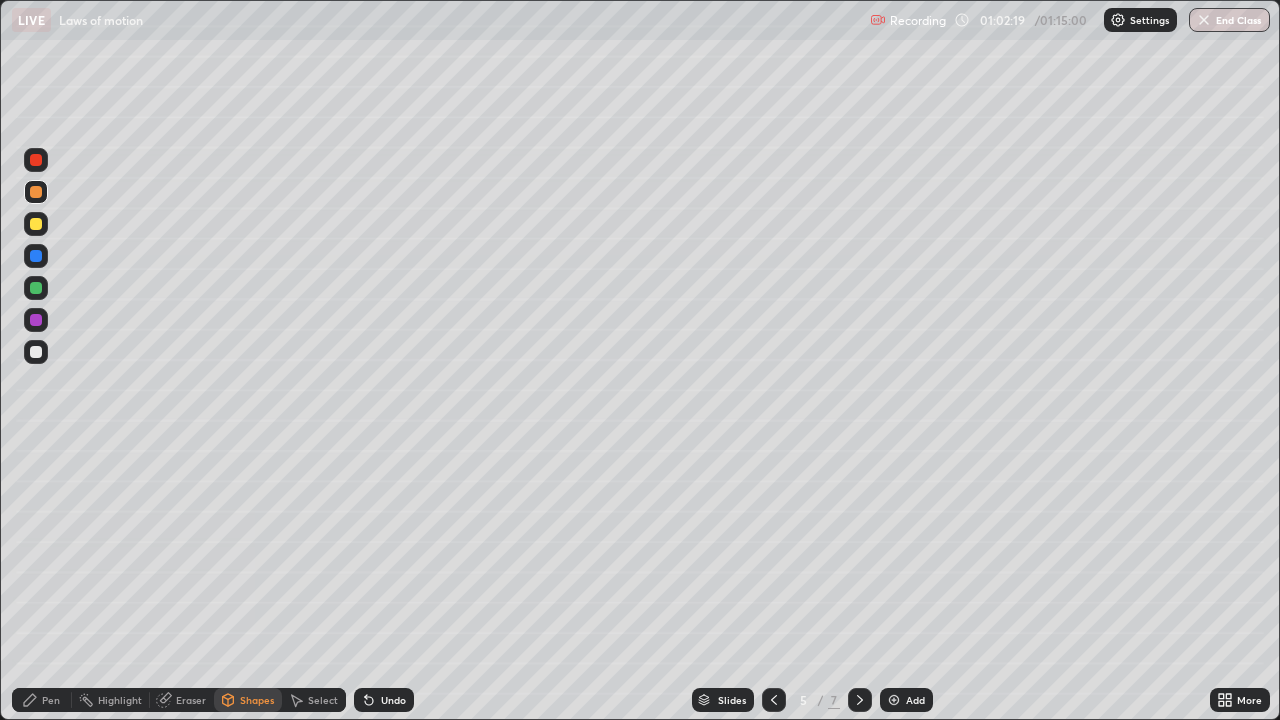 click on "Pen" at bounding box center [42, 700] 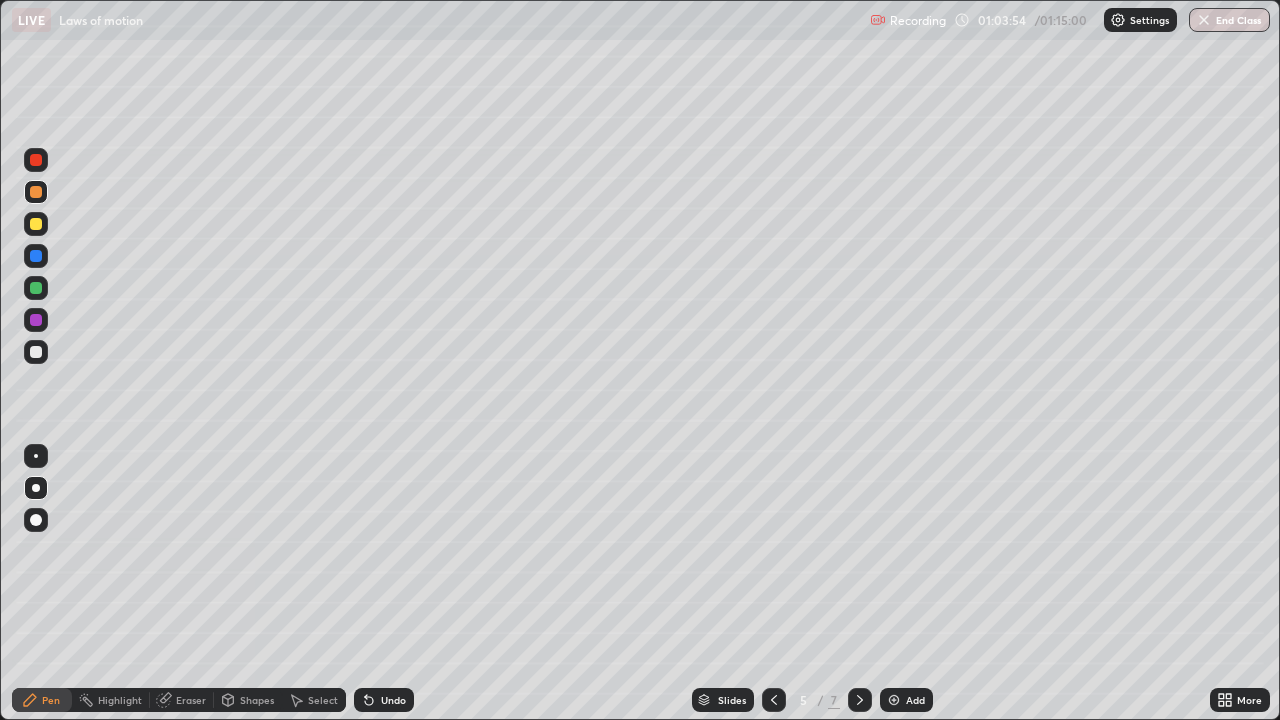 click on "Eraser" at bounding box center (182, 700) 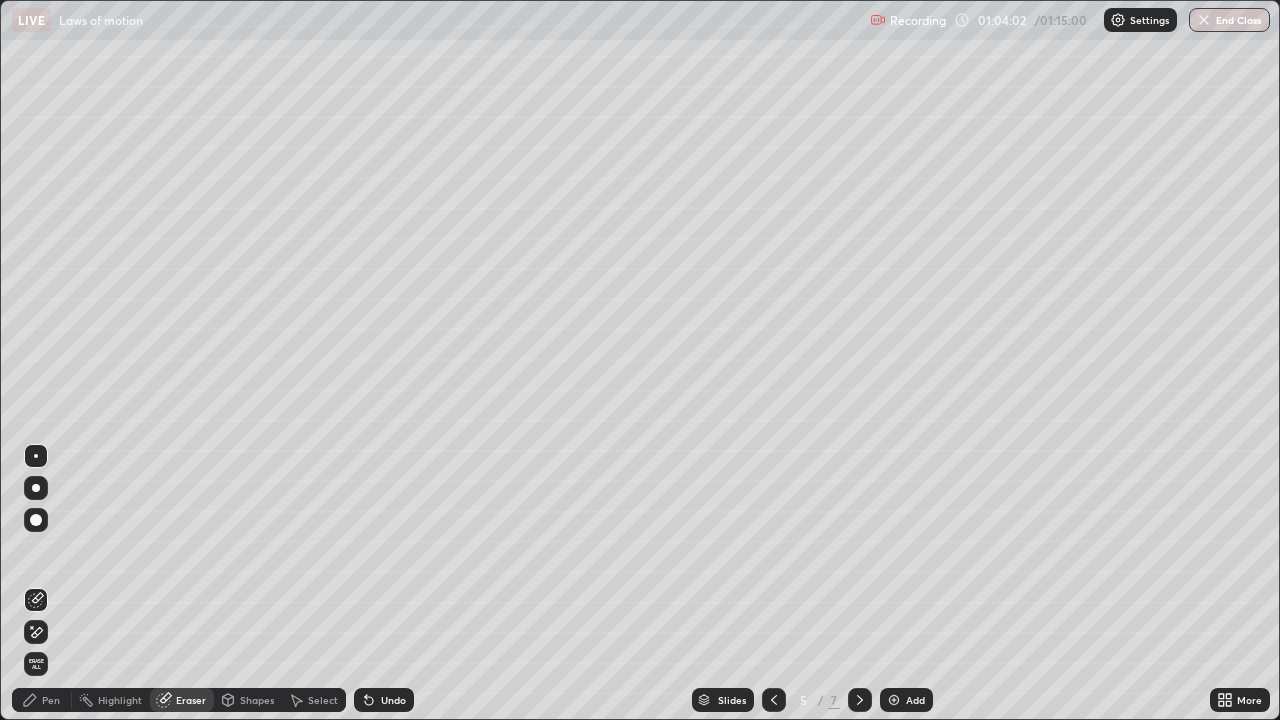 click on "Pen" at bounding box center (51, 700) 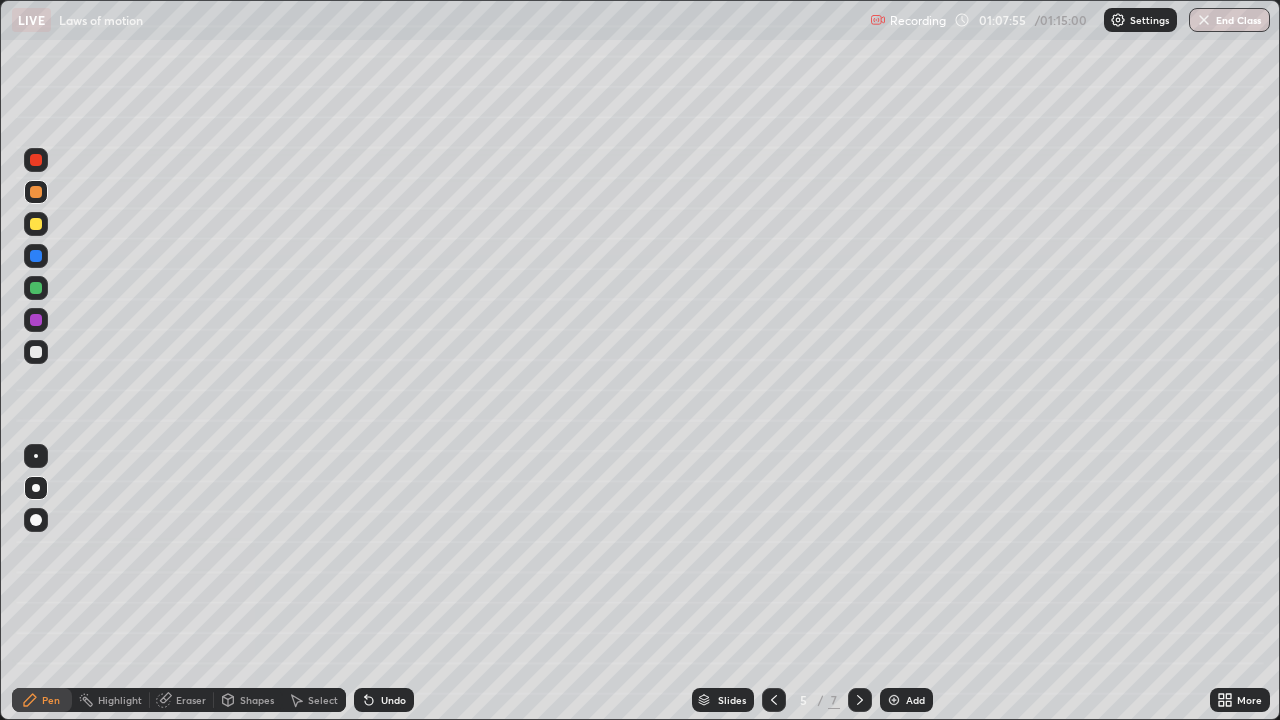 click 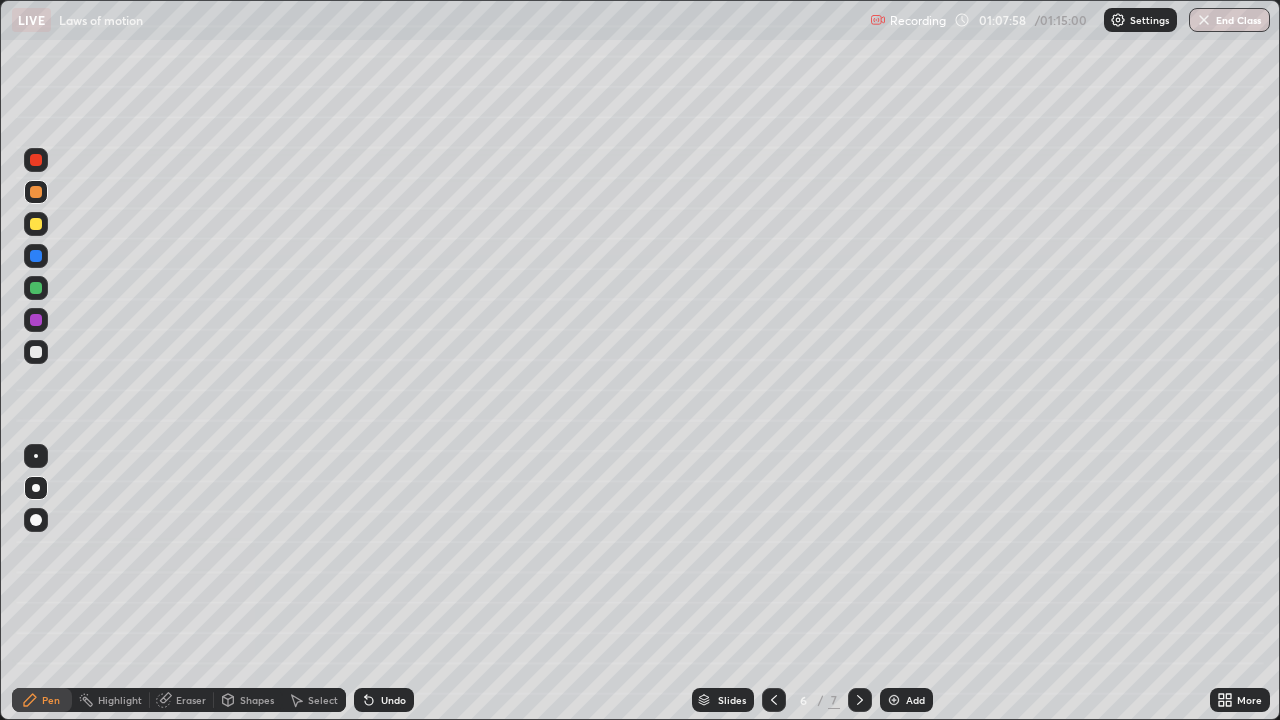 click on "Shapes" at bounding box center [257, 700] 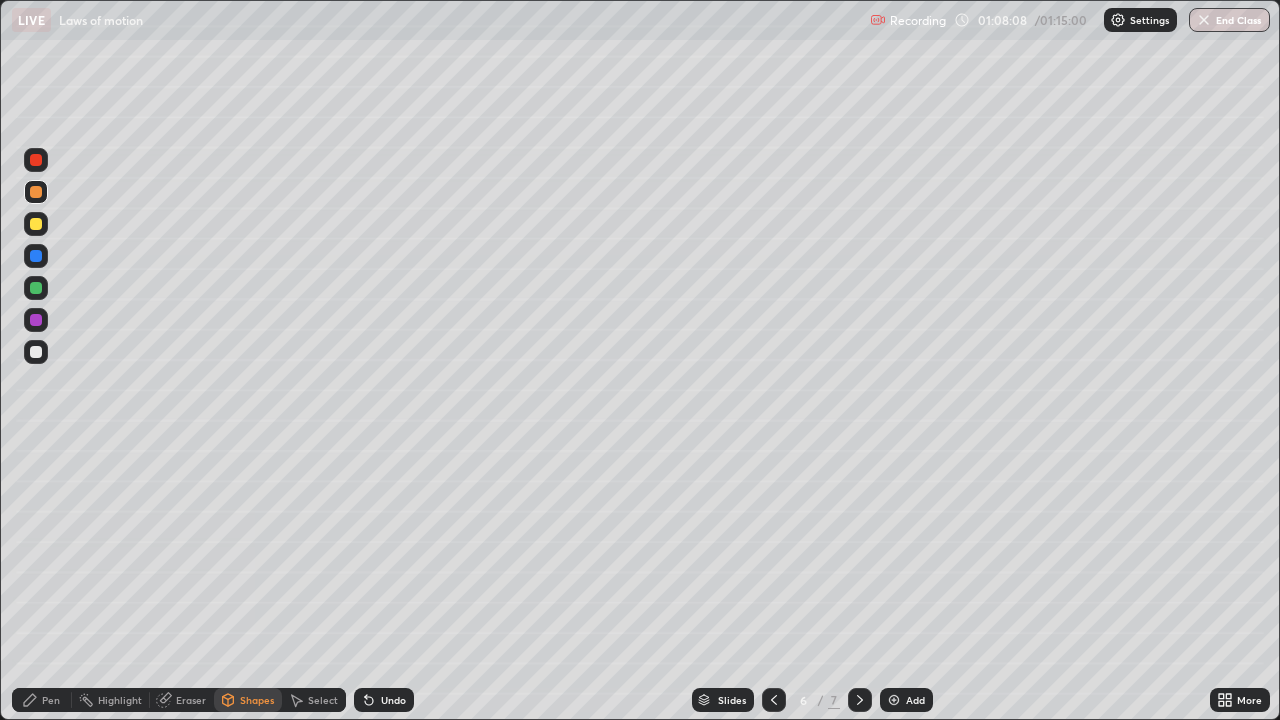 click on "Pen" at bounding box center [42, 700] 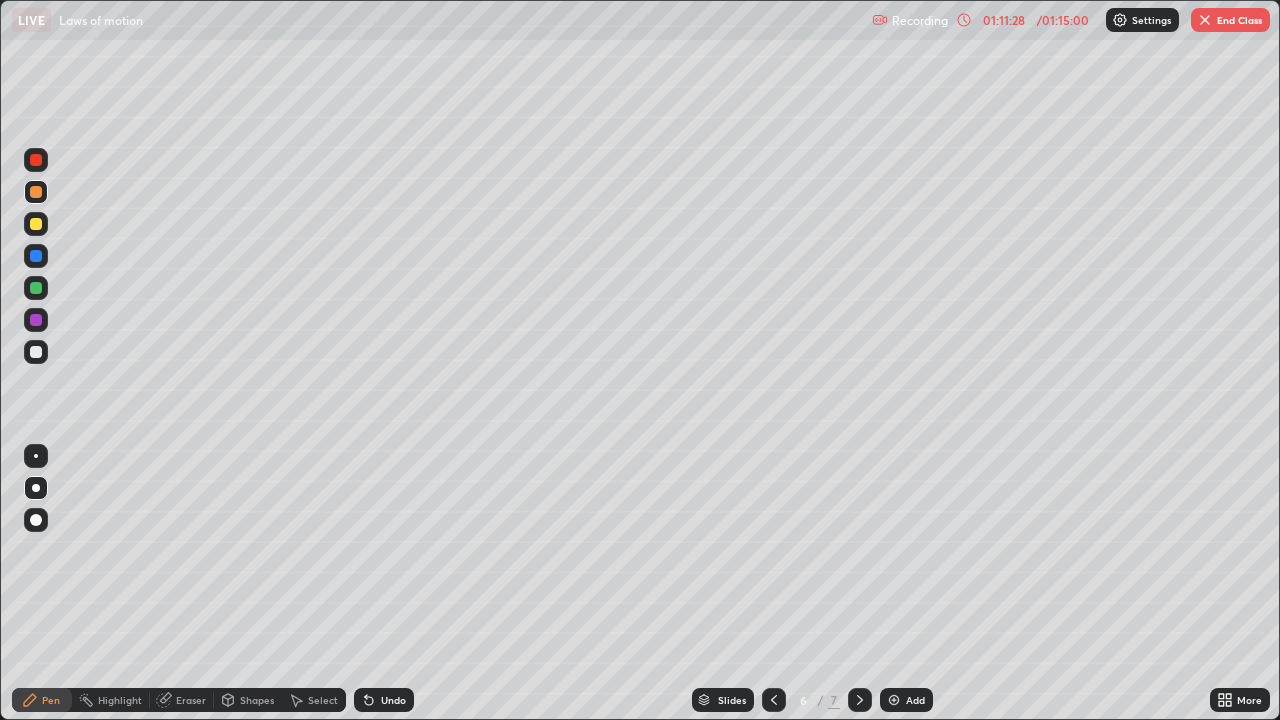 click on "Eraser" at bounding box center (191, 700) 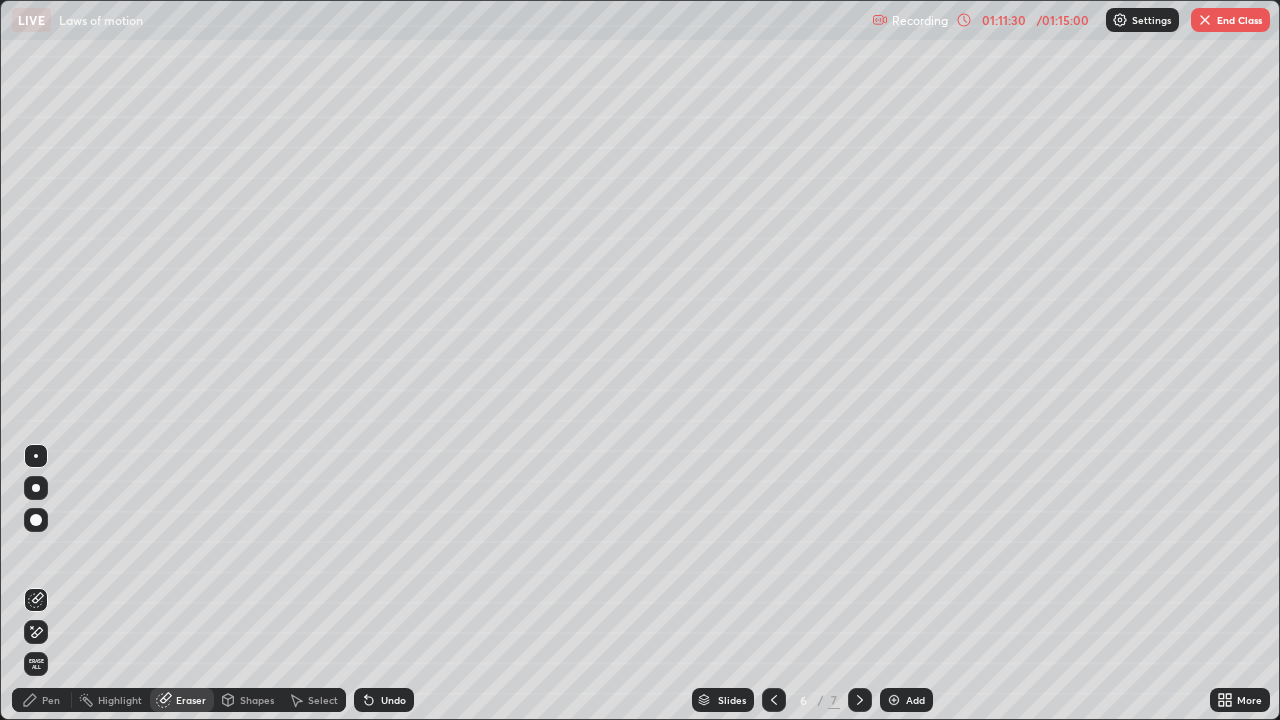 click on "Pen" at bounding box center (42, 700) 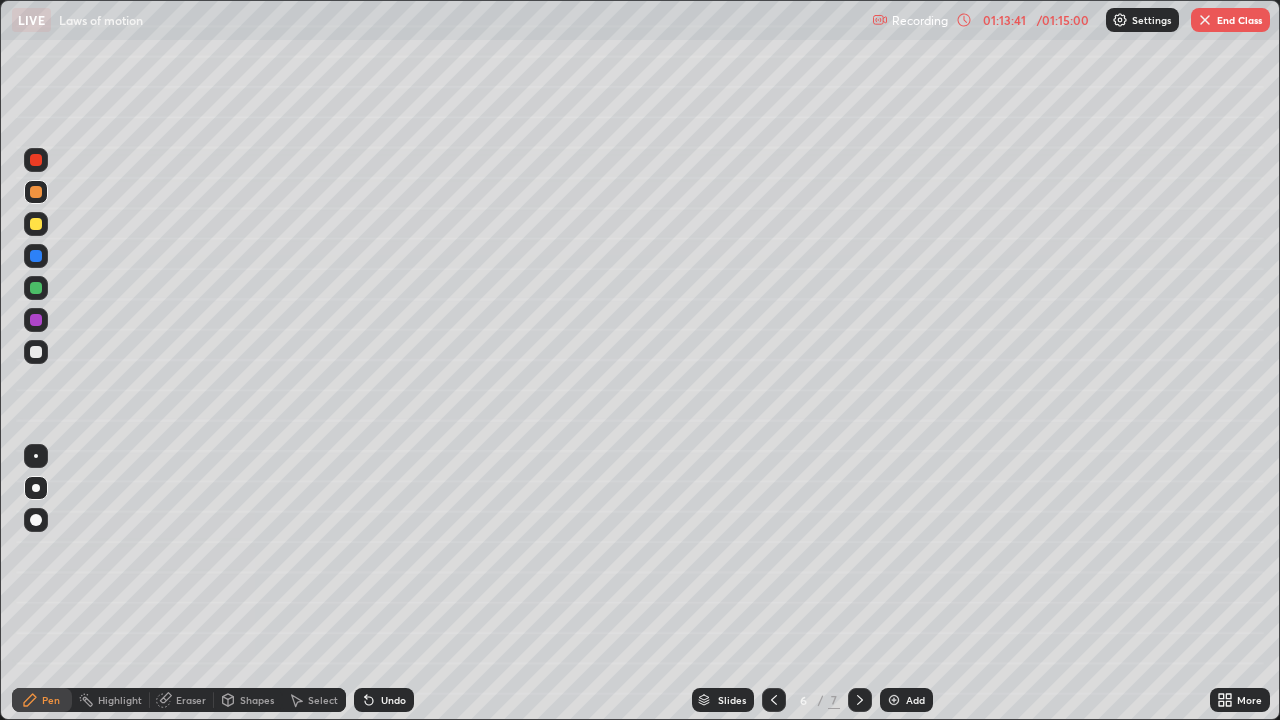click 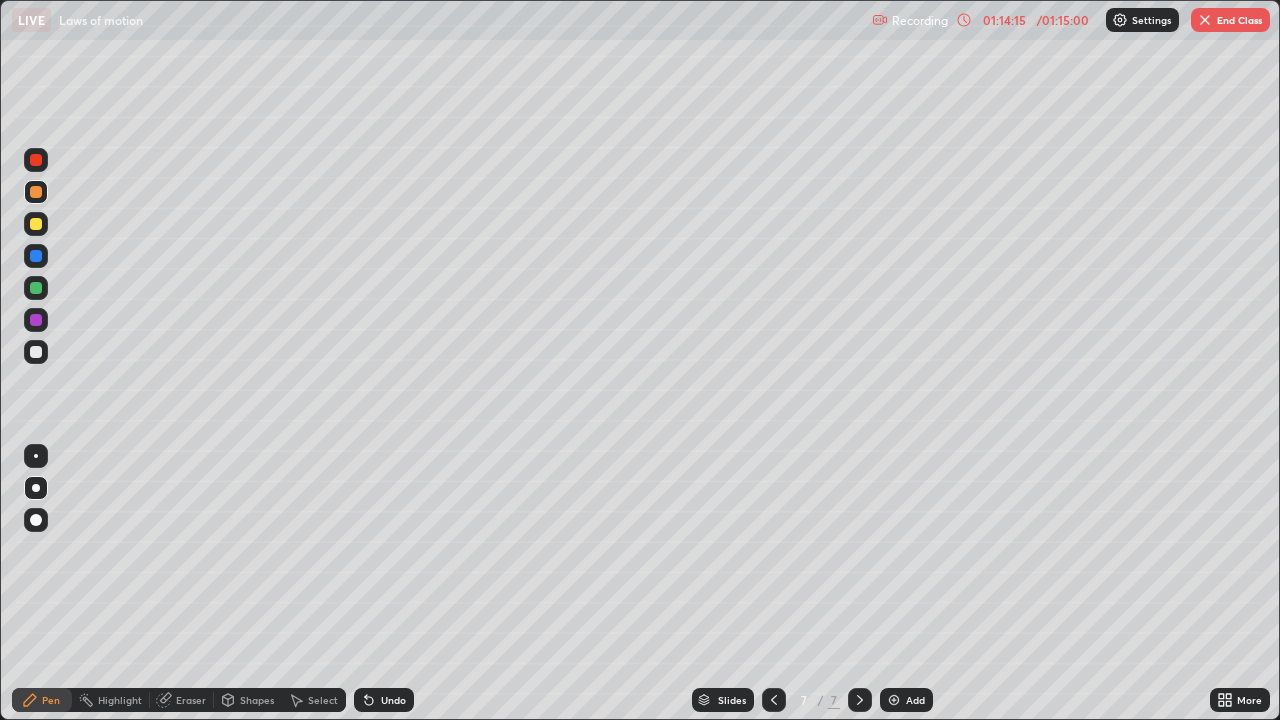 click on "01:14:15" at bounding box center [1004, 20] 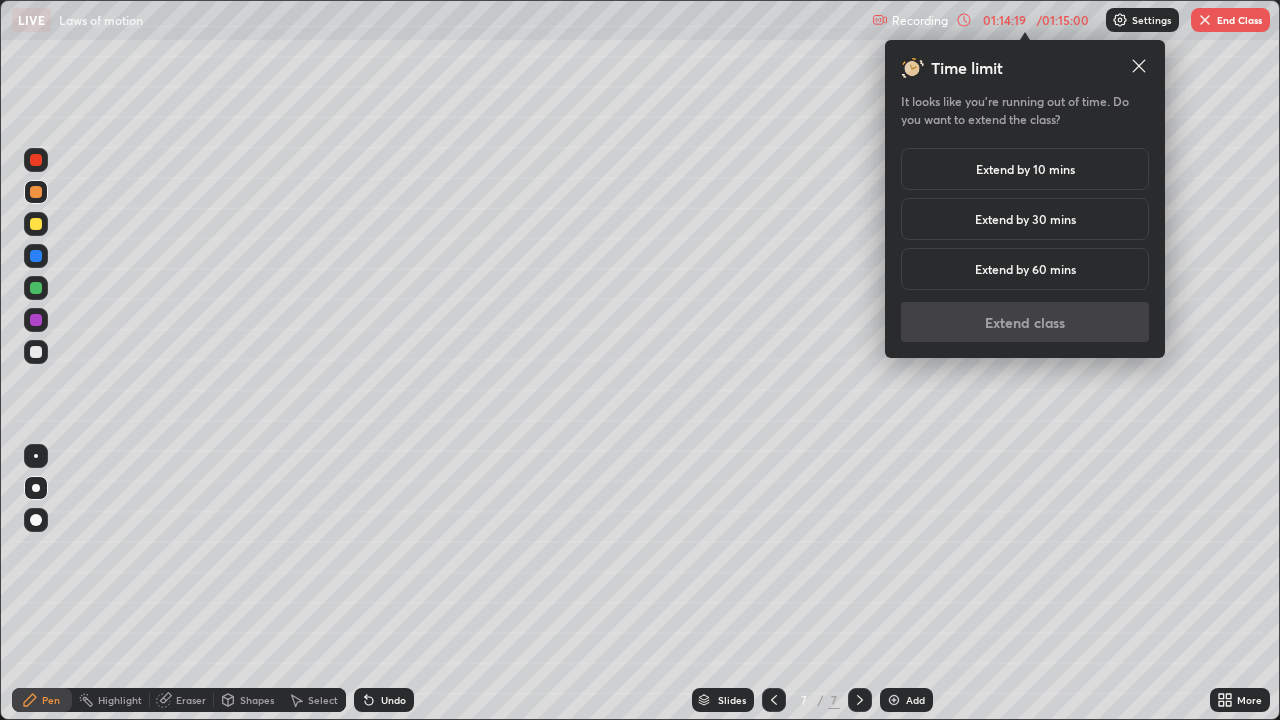 click on "Extend by 10 mins" at bounding box center [1025, 169] 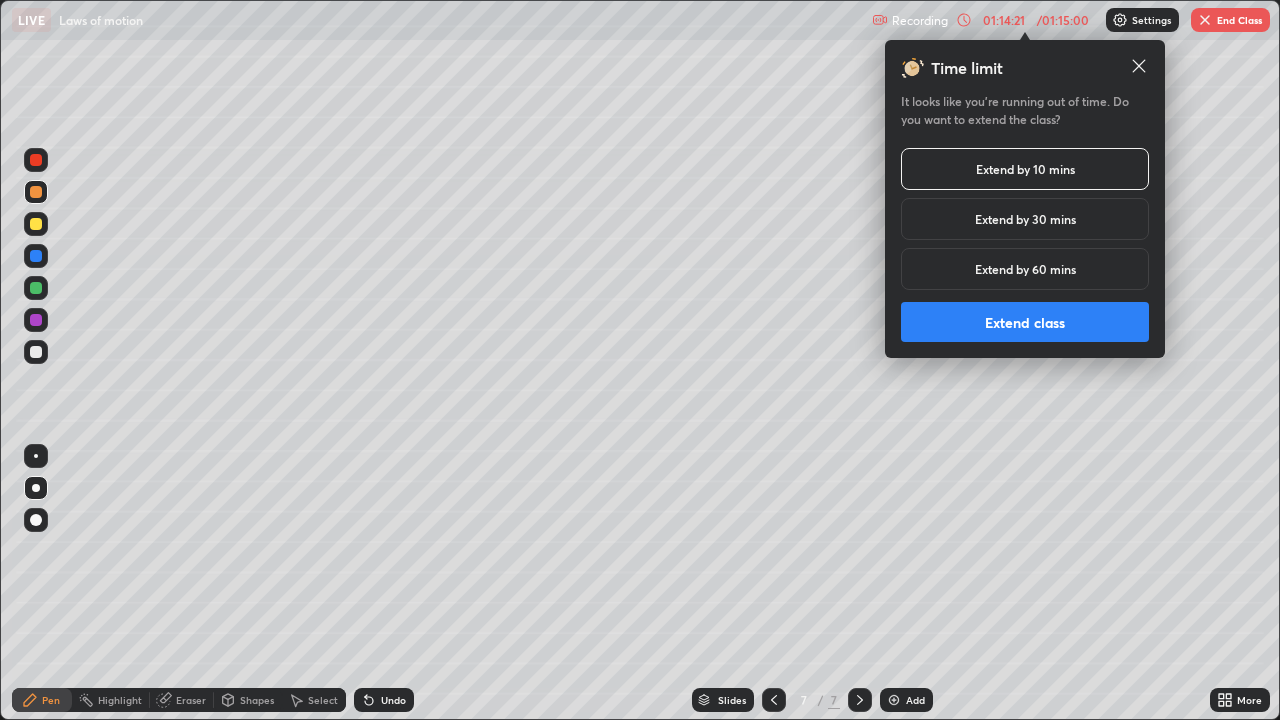 click on "Extend class" at bounding box center [1025, 322] 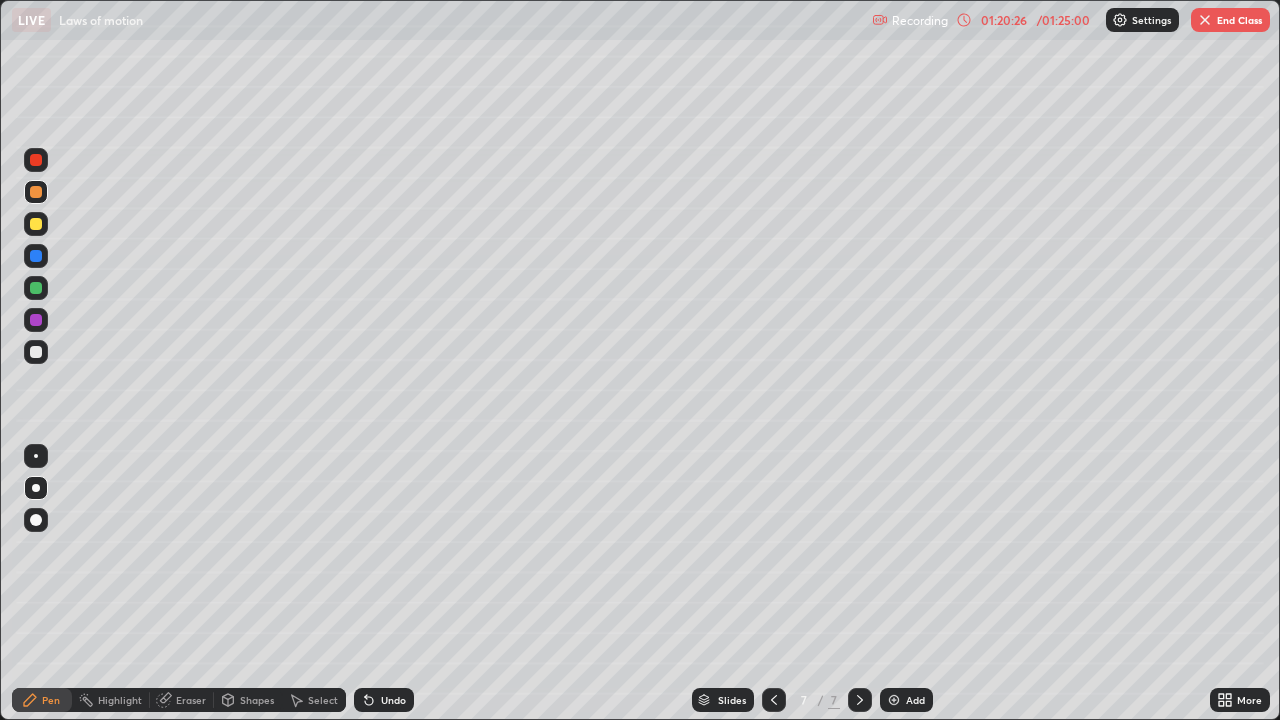 click on "End Class" at bounding box center (1230, 20) 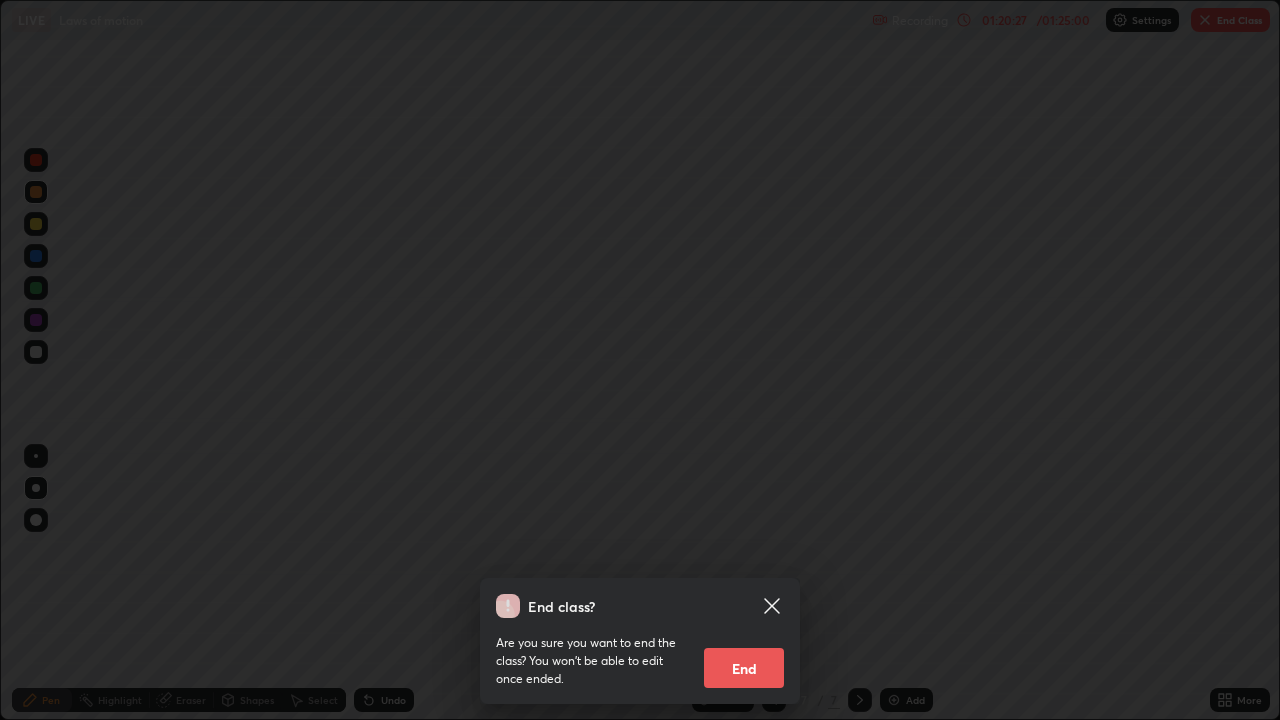 click on "End" at bounding box center [744, 668] 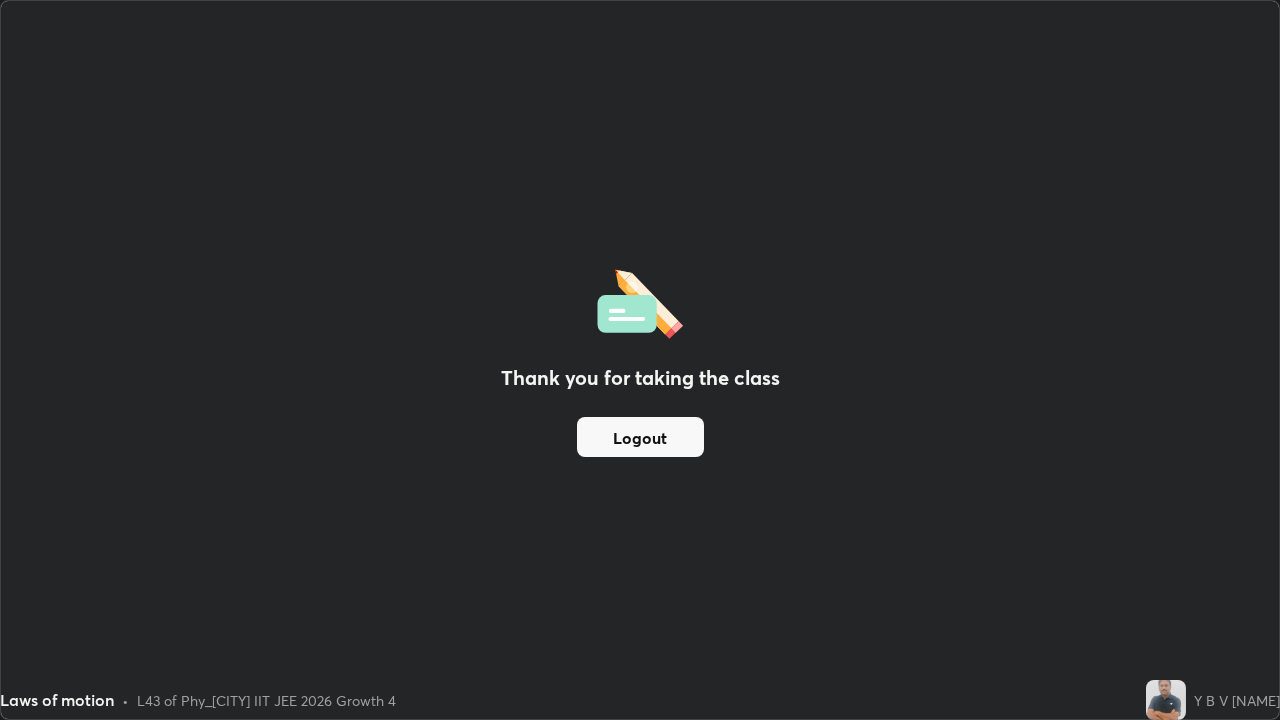 click on "Logout" at bounding box center [640, 437] 